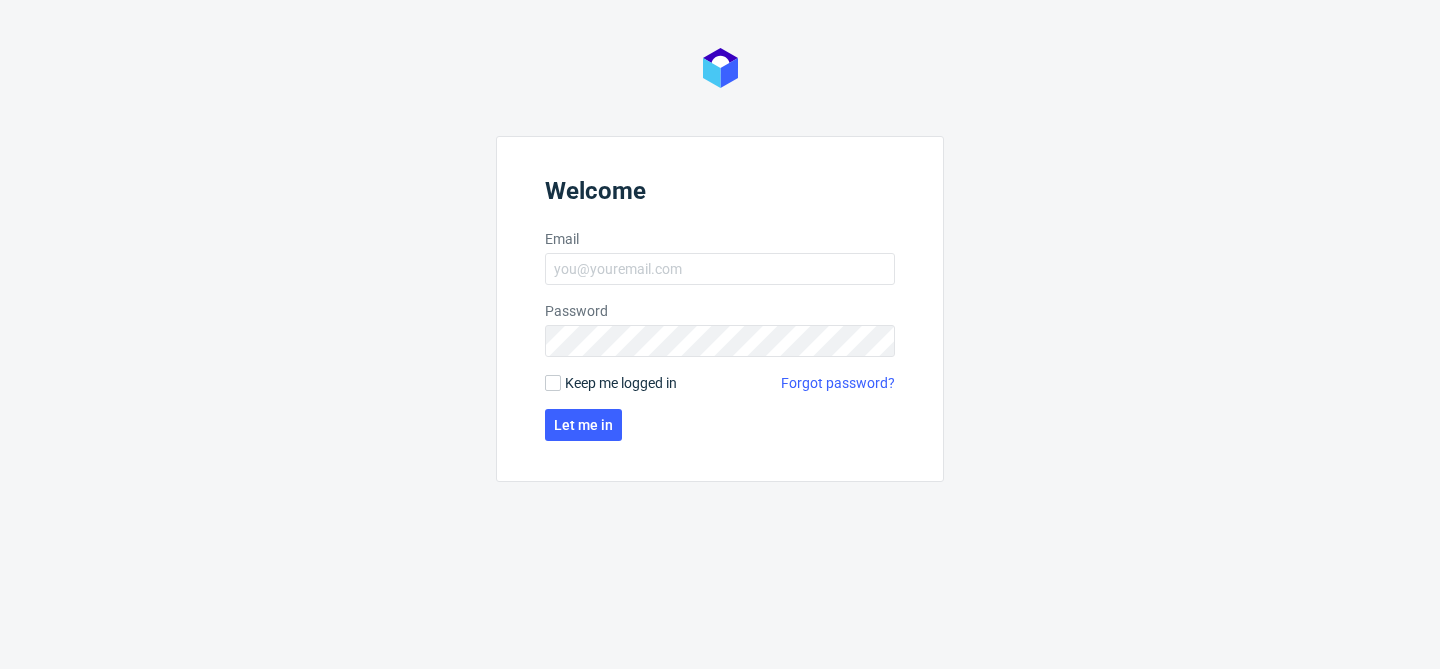 scroll, scrollTop: 0, scrollLeft: 0, axis: both 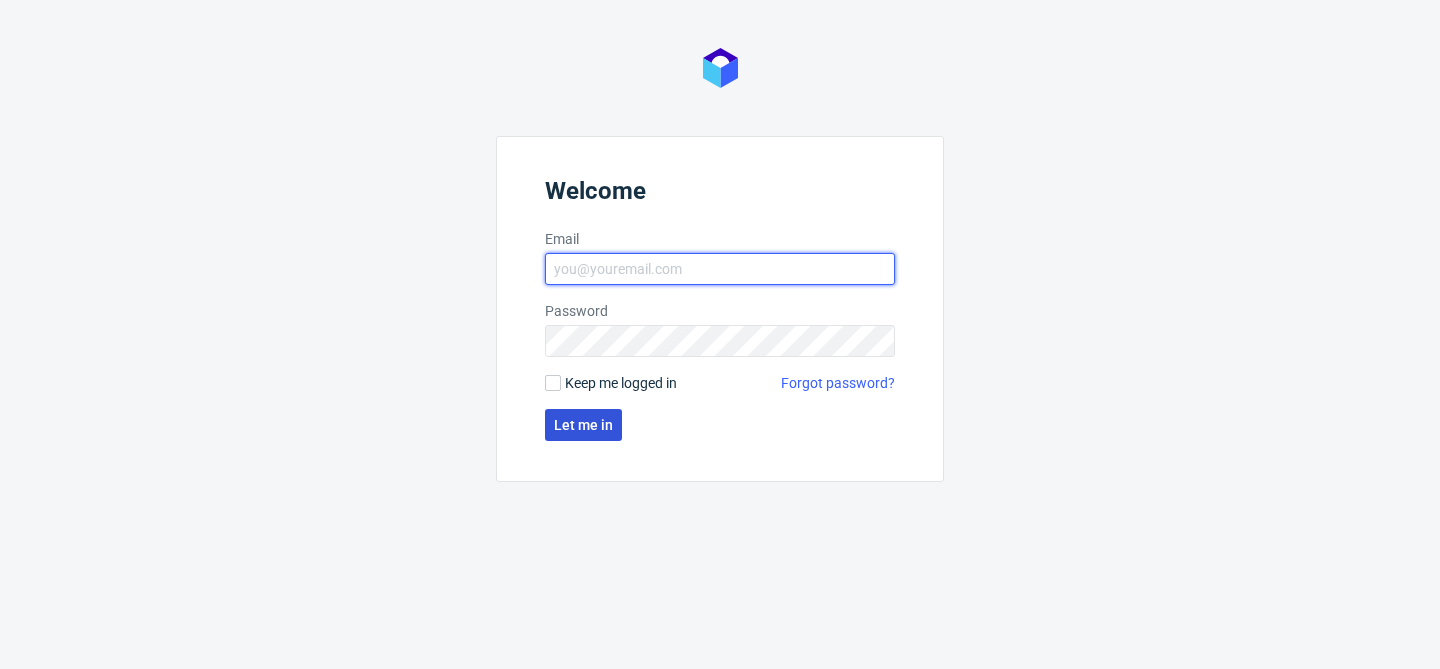 type on "[FIRSTNAME].[LASTNAME]@[DOMAIN].com" 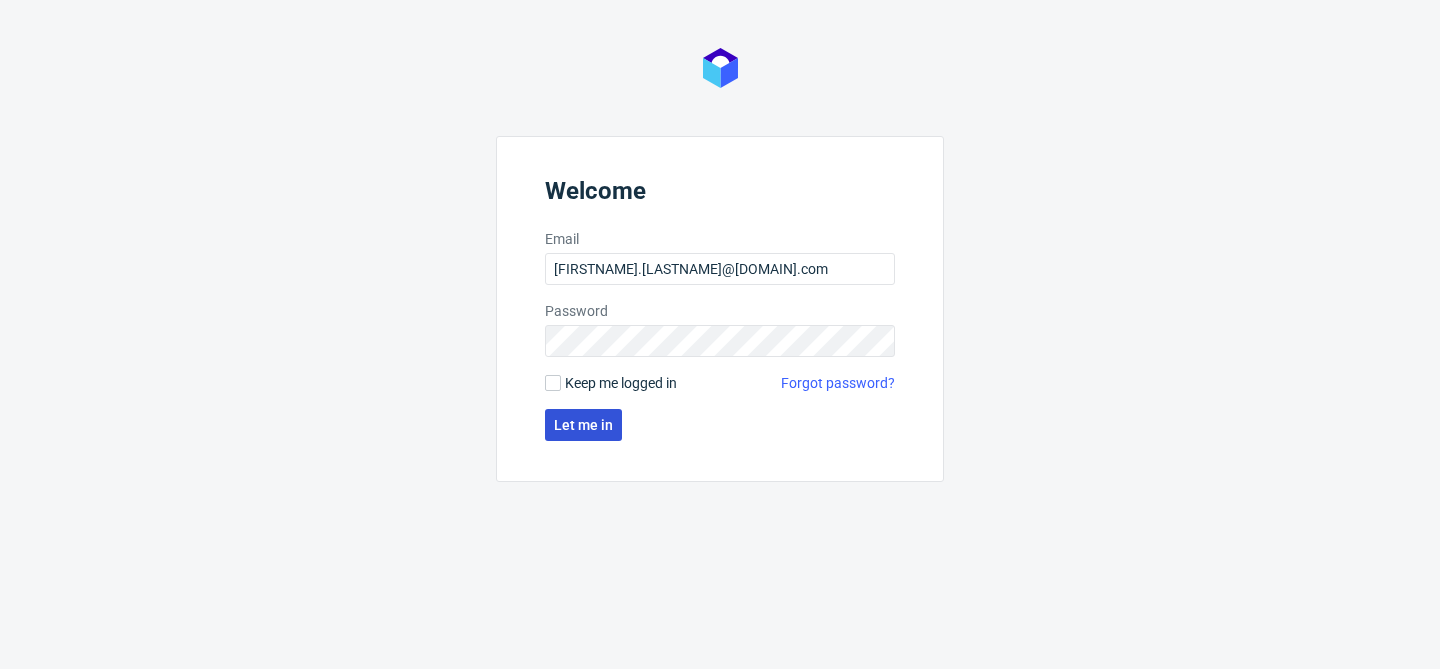 click on "Let me in" at bounding box center [583, 425] 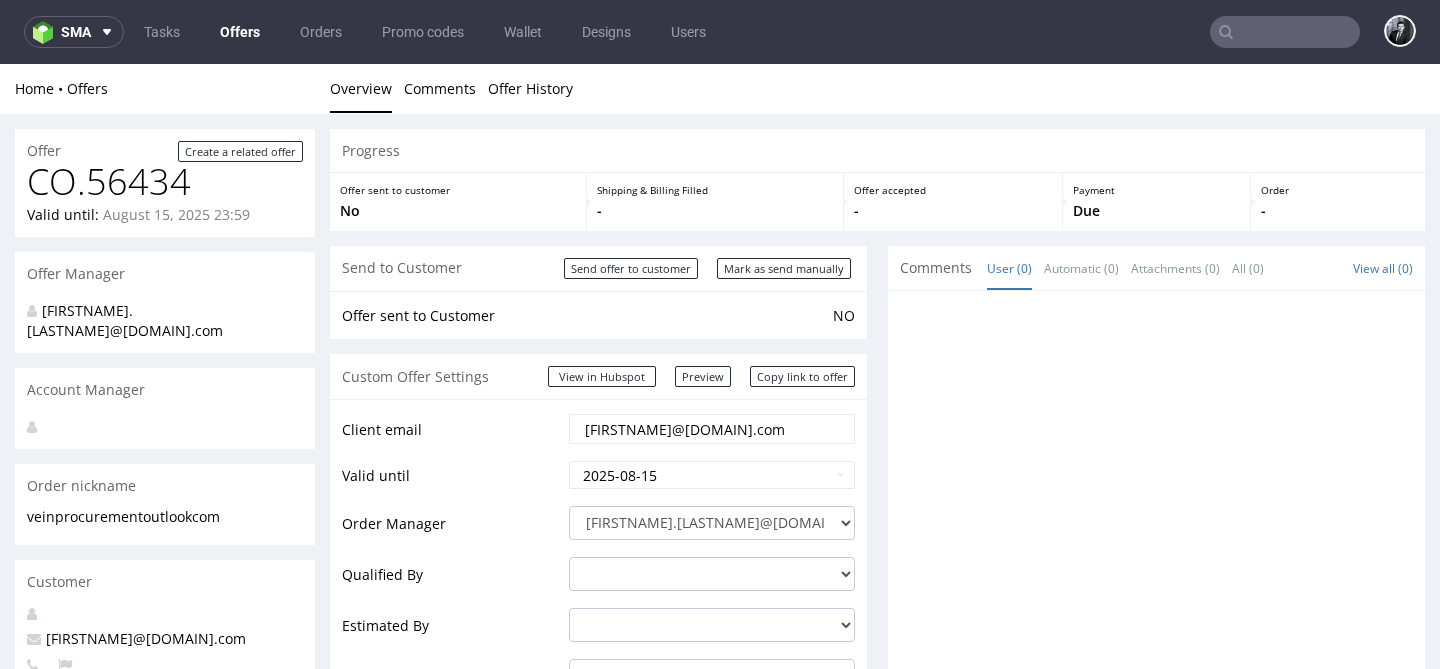 scroll, scrollTop: 0, scrollLeft: 0, axis: both 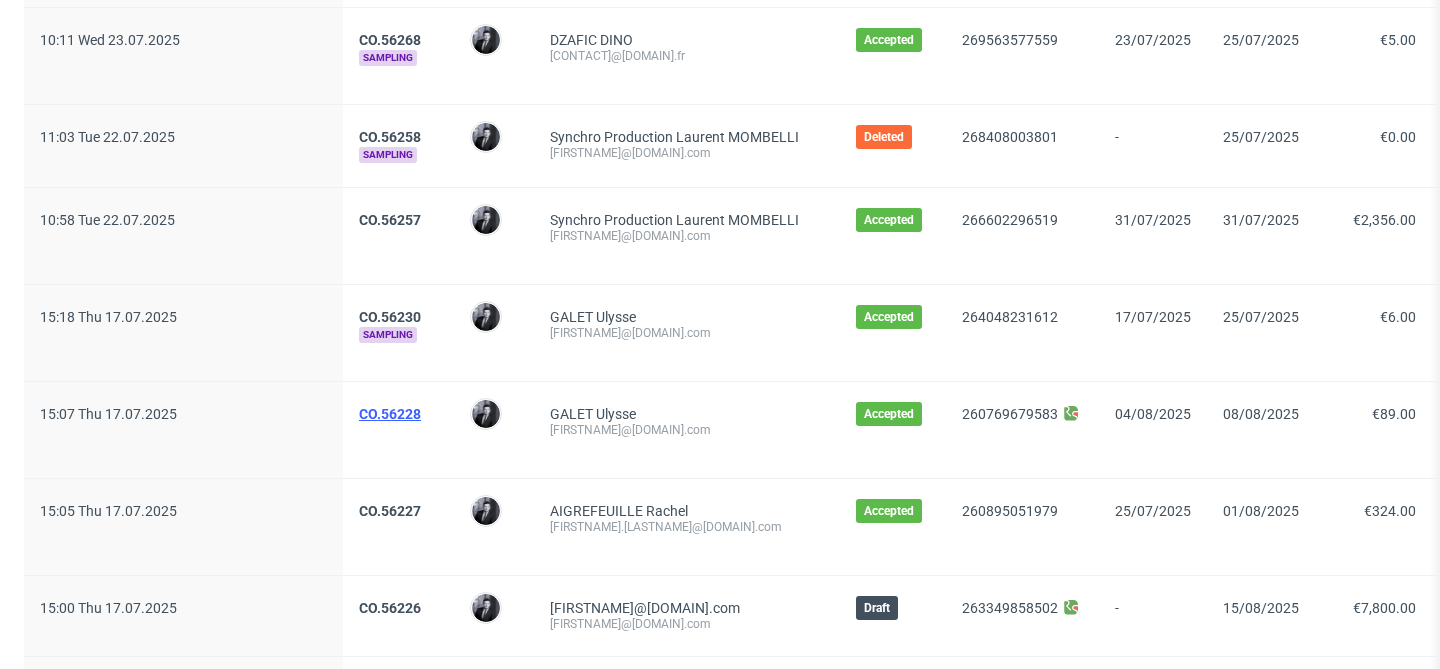 click on "CO.56228" at bounding box center [390, 414] 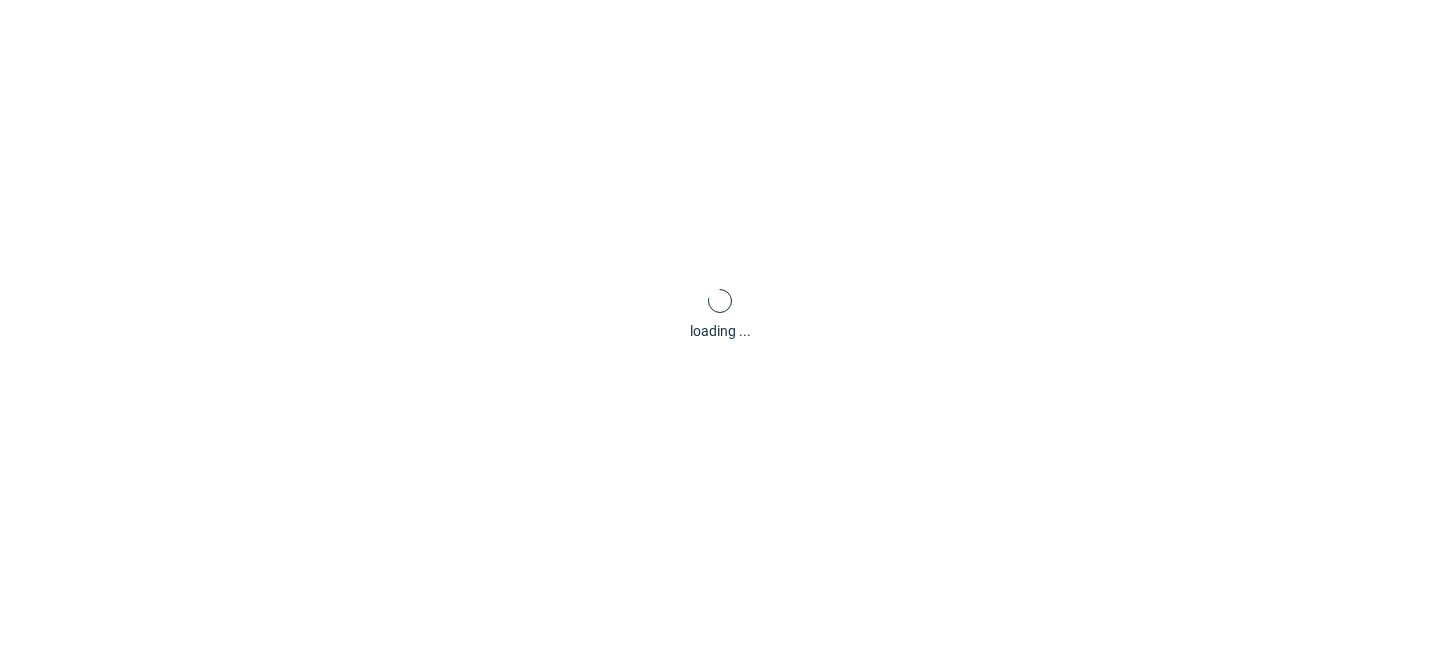scroll, scrollTop: 84, scrollLeft: 0, axis: vertical 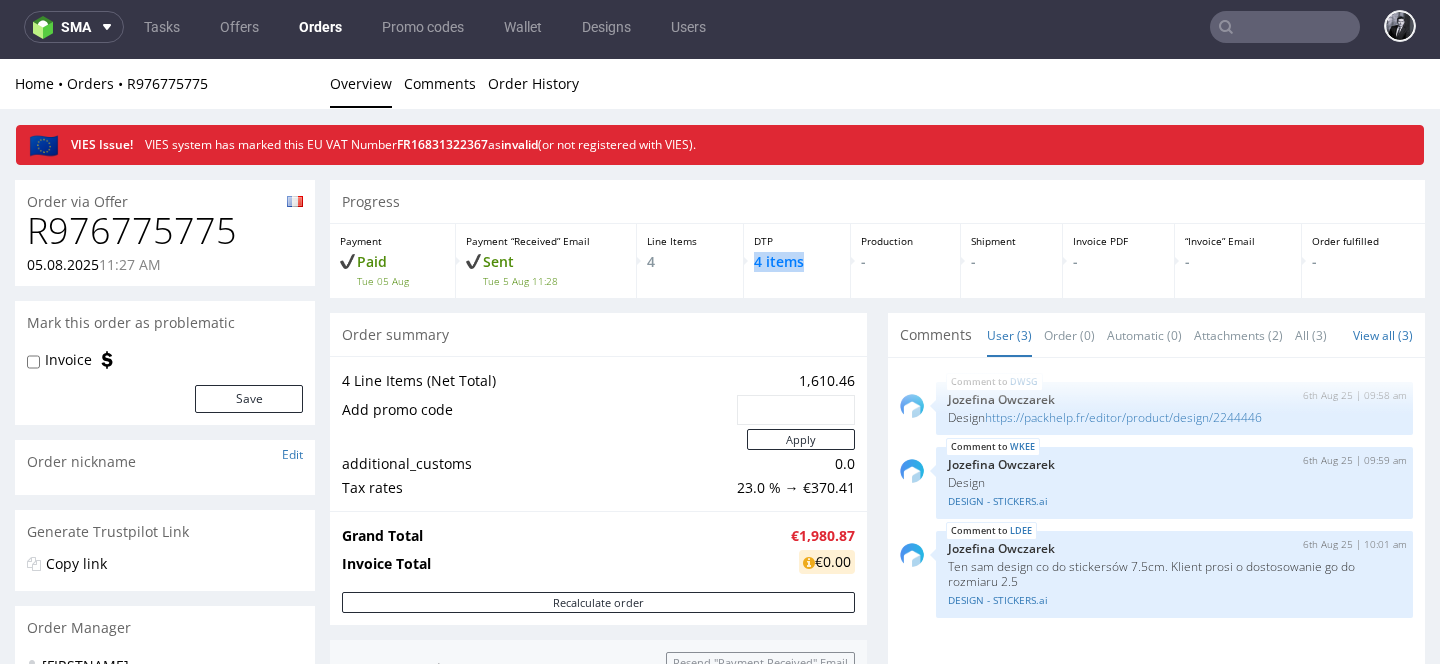 drag, startPoint x: 752, startPoint y: 263, endPoint x: 804, endPoint y: 260, distance: 52.086468 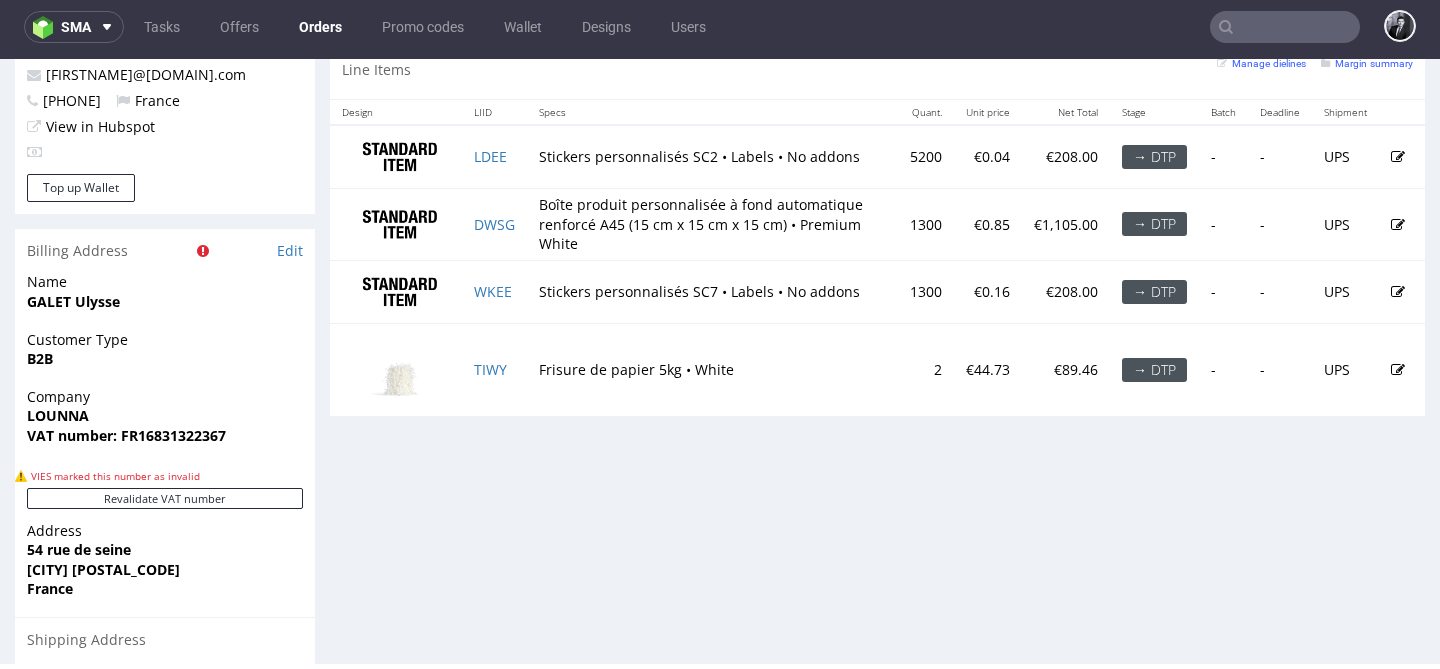 scroll, scrollTop: 1090, scrollLeft: 0, axis: vertical 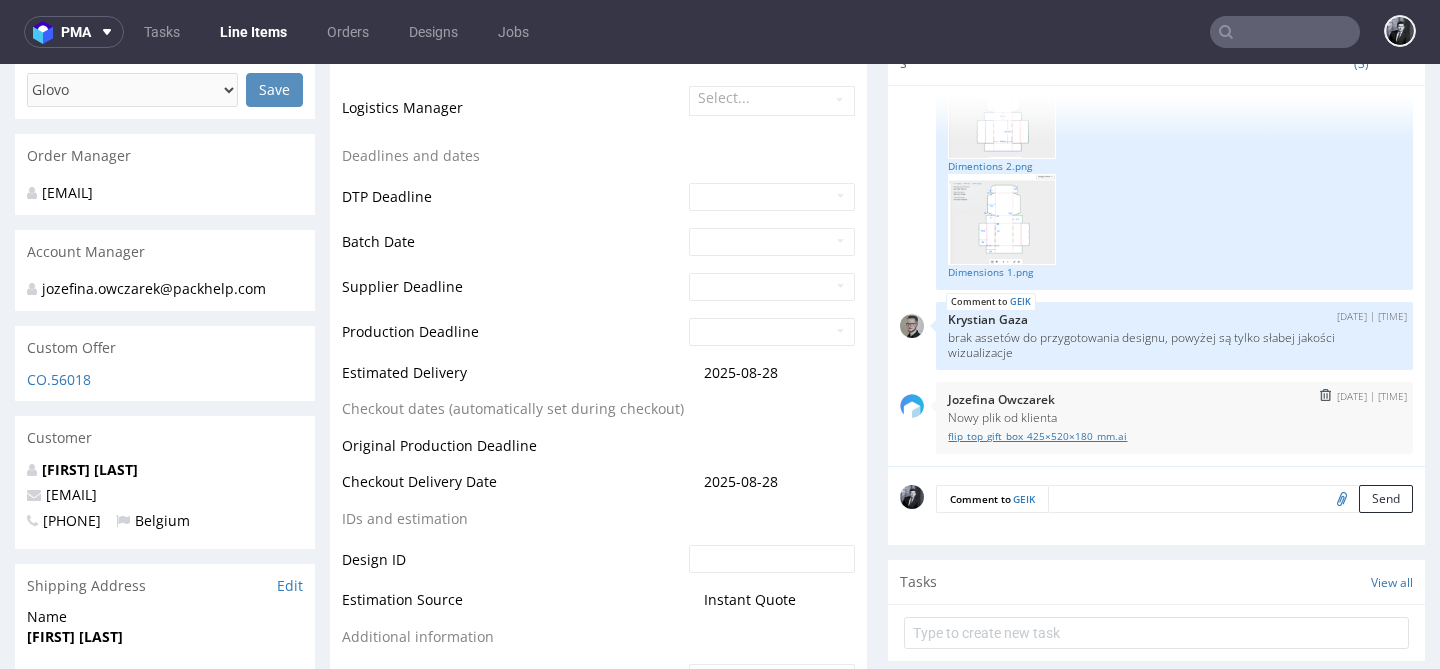click on "flip_top_gift_box_425×520×180_mm.ai" at bounding box center (1174, 436) 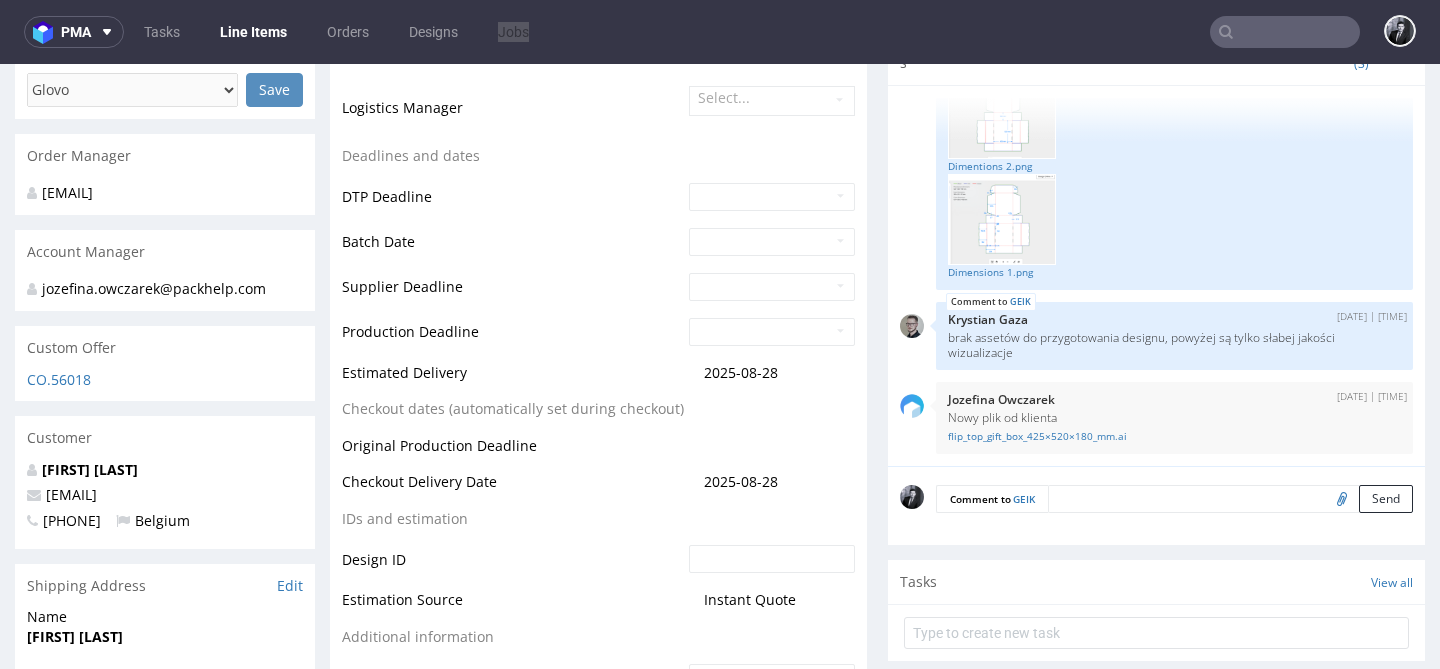 click on "pma Tasks Line Items Orders Designs Jobs" at bounding box center (720, 32) 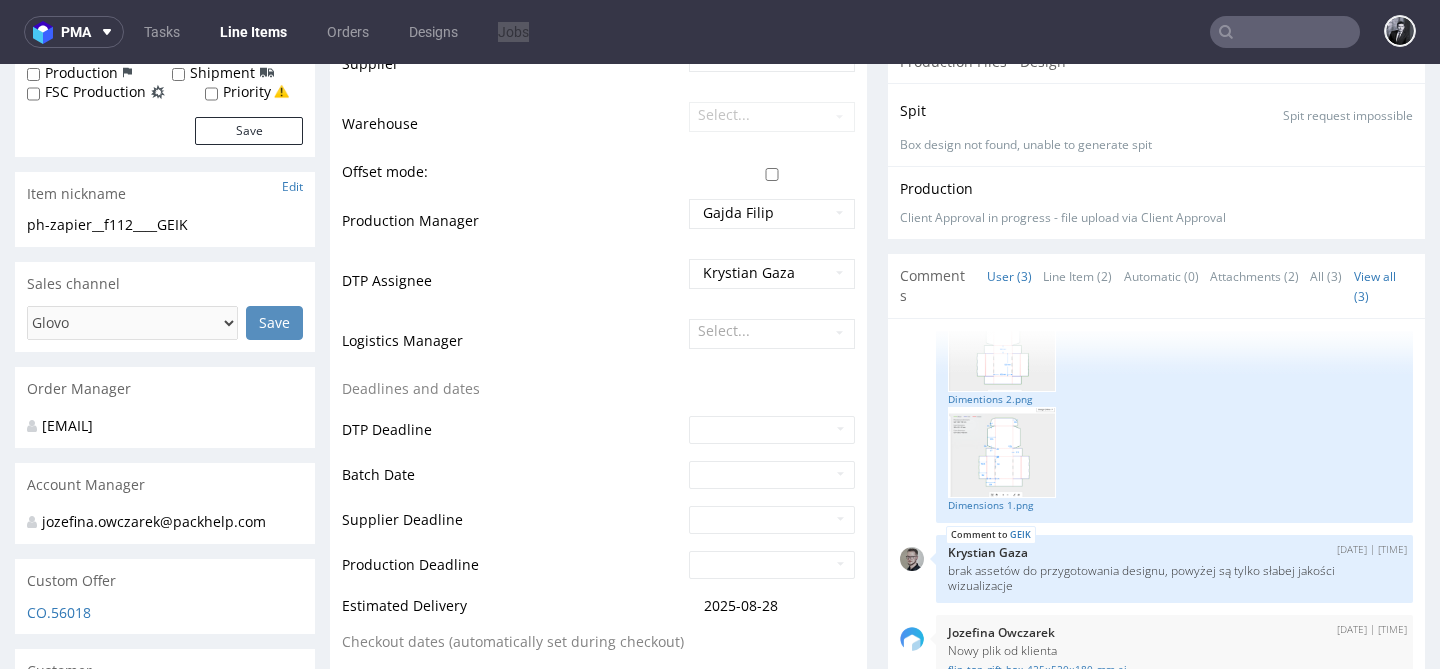 scroll, scrollTop: 0, scrollLeft: 0, axis: both 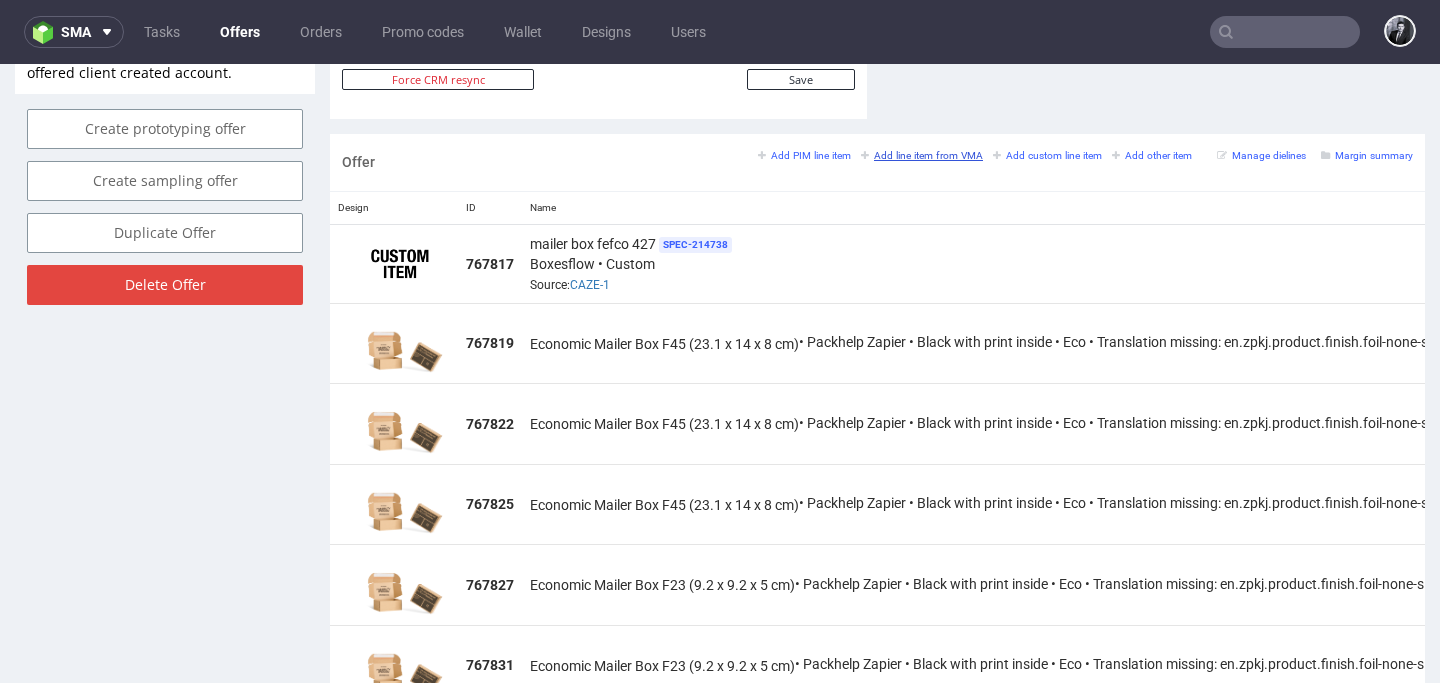 click on "Add line item from VMA" at bounding box center [922, 155] 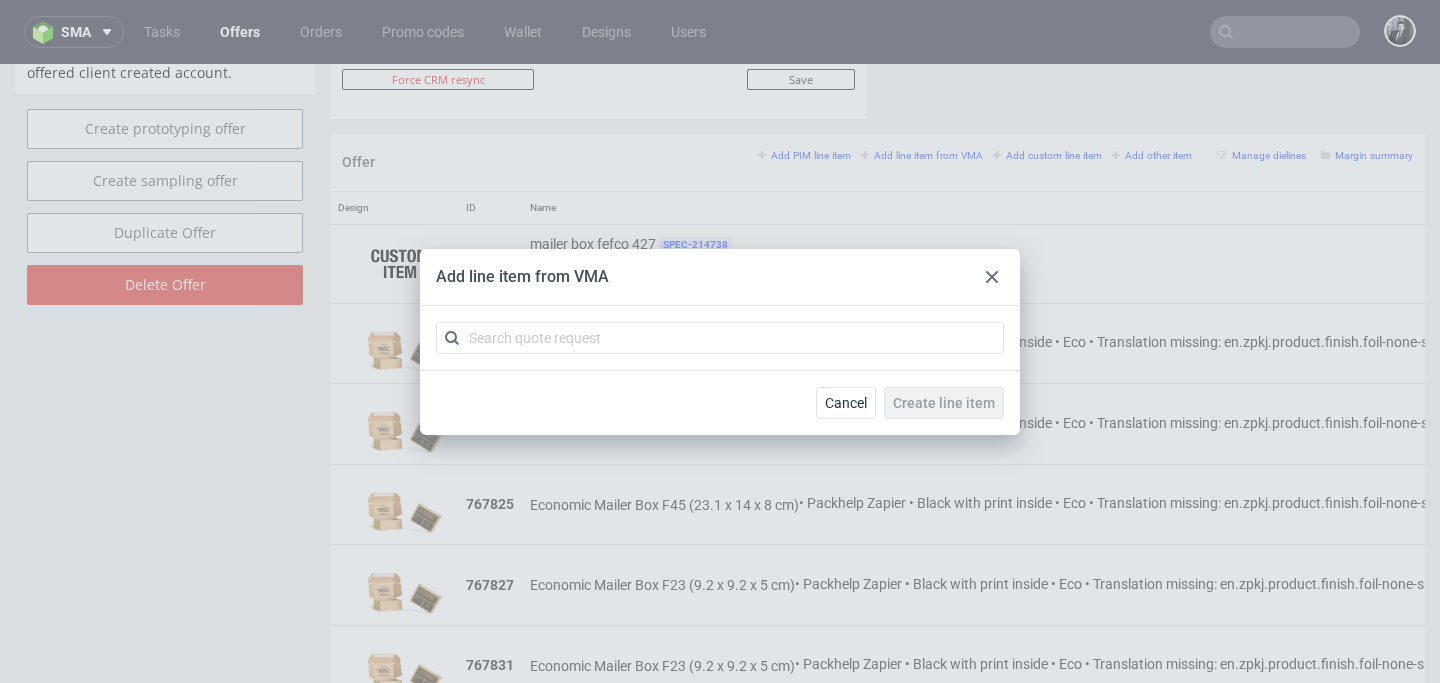 click at bounding box center (720, 338) 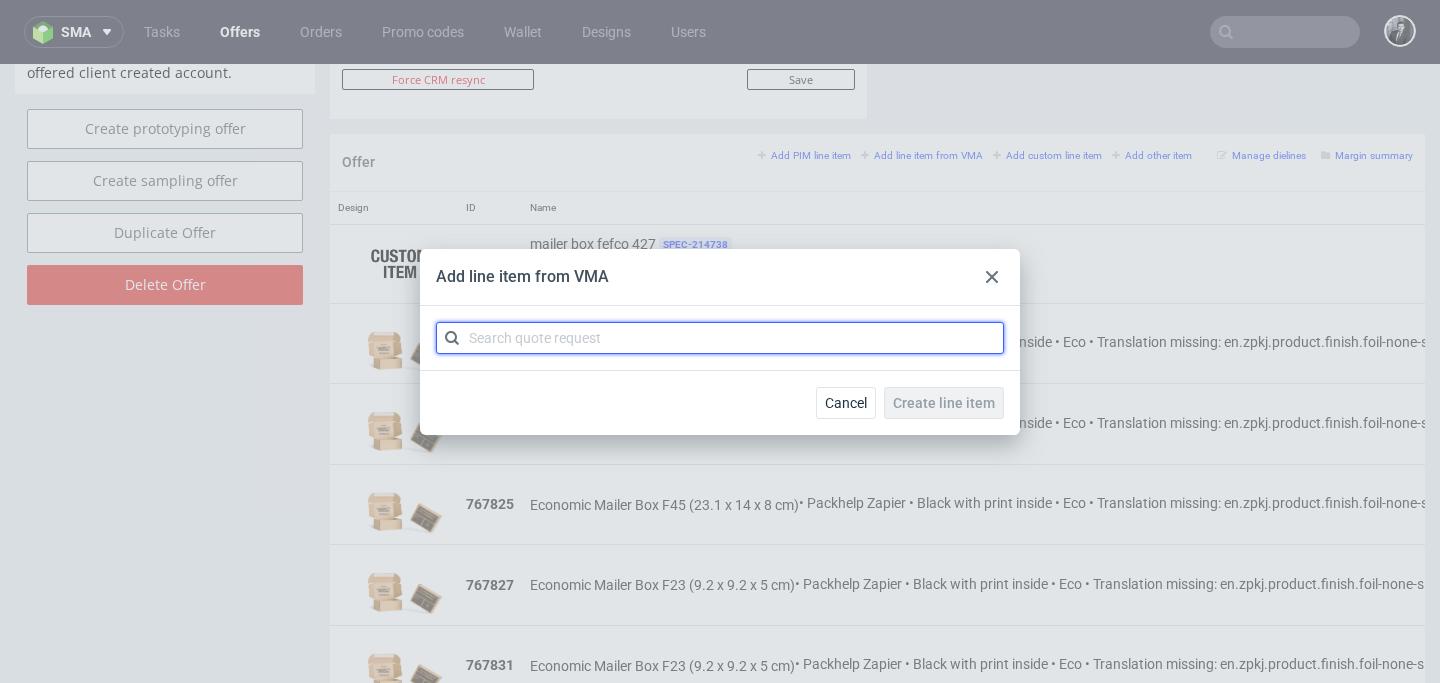 click at bounding box center [720, 338] 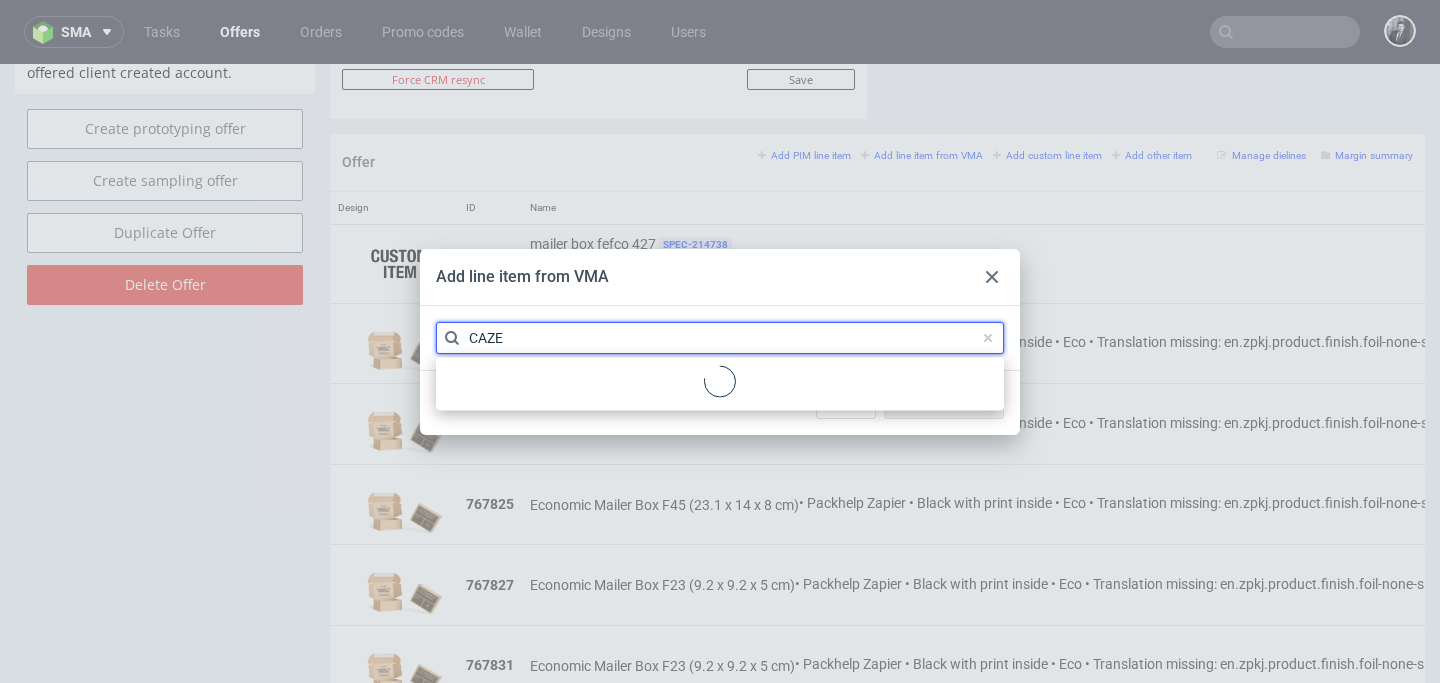 type on "CAZE" 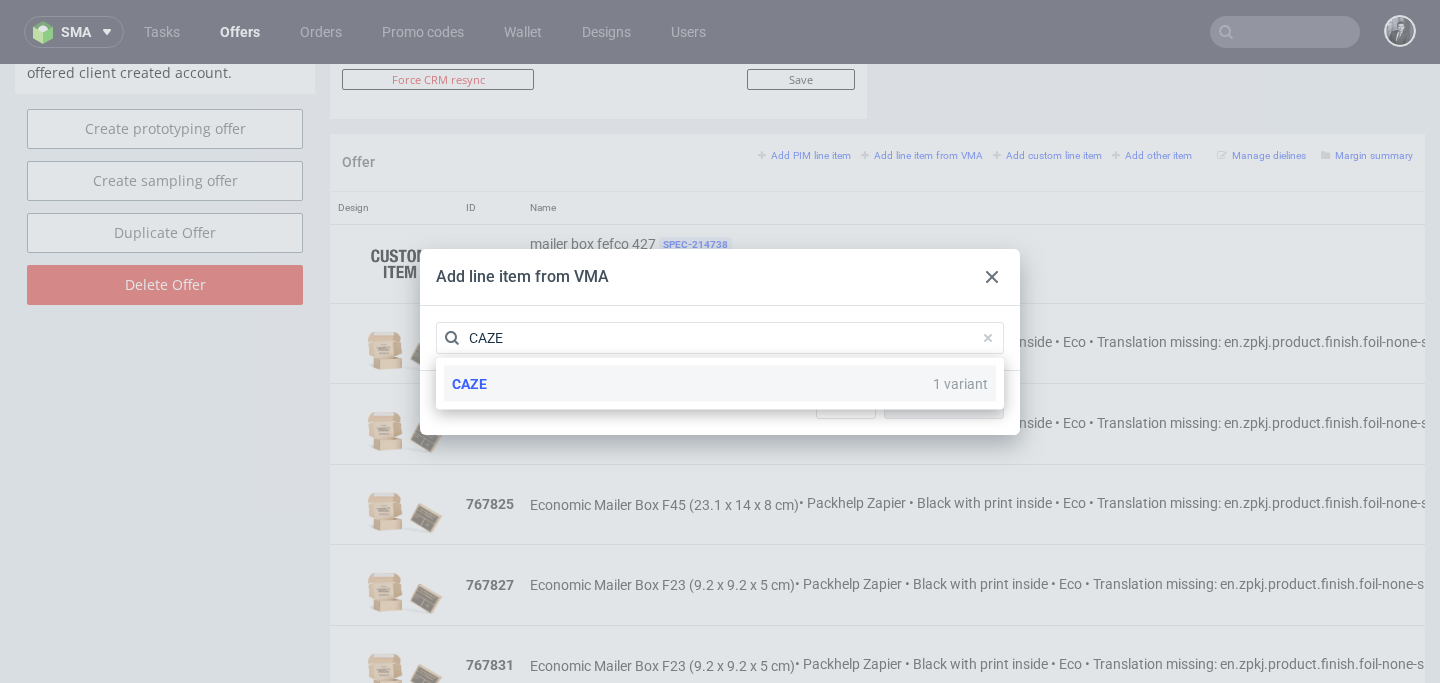 click on "CAZE 1 variant" at bounding box center (720, 384) 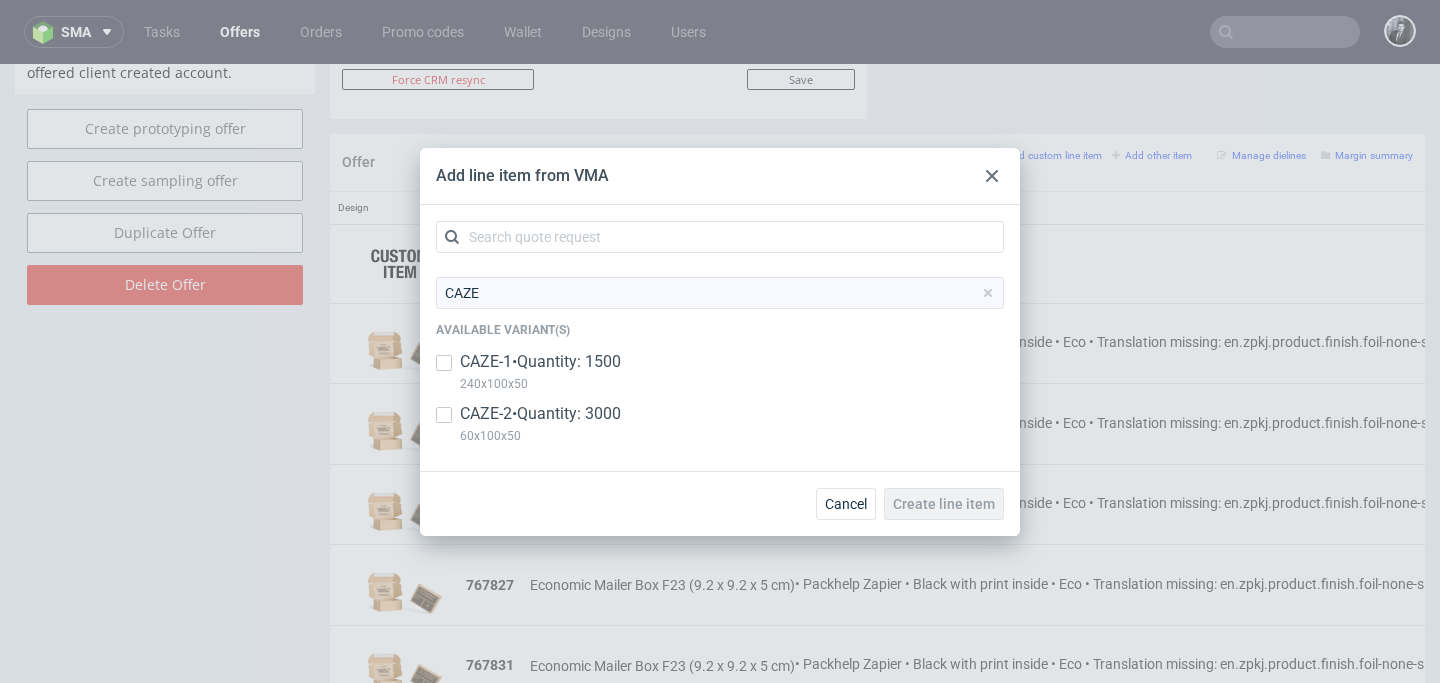 click on "CAZE-2  •  Quantity: 3000 60x100x50" at bounding box center (720, 429) 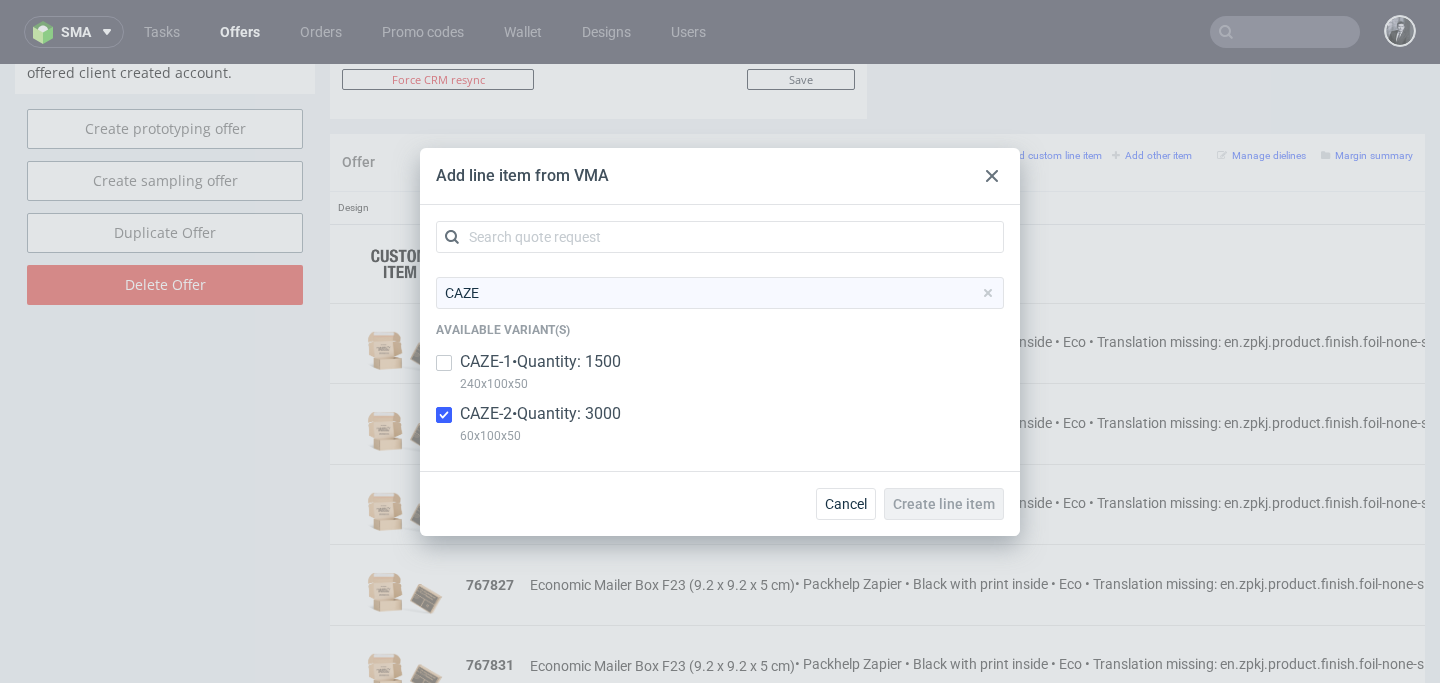 checkbox on "true" 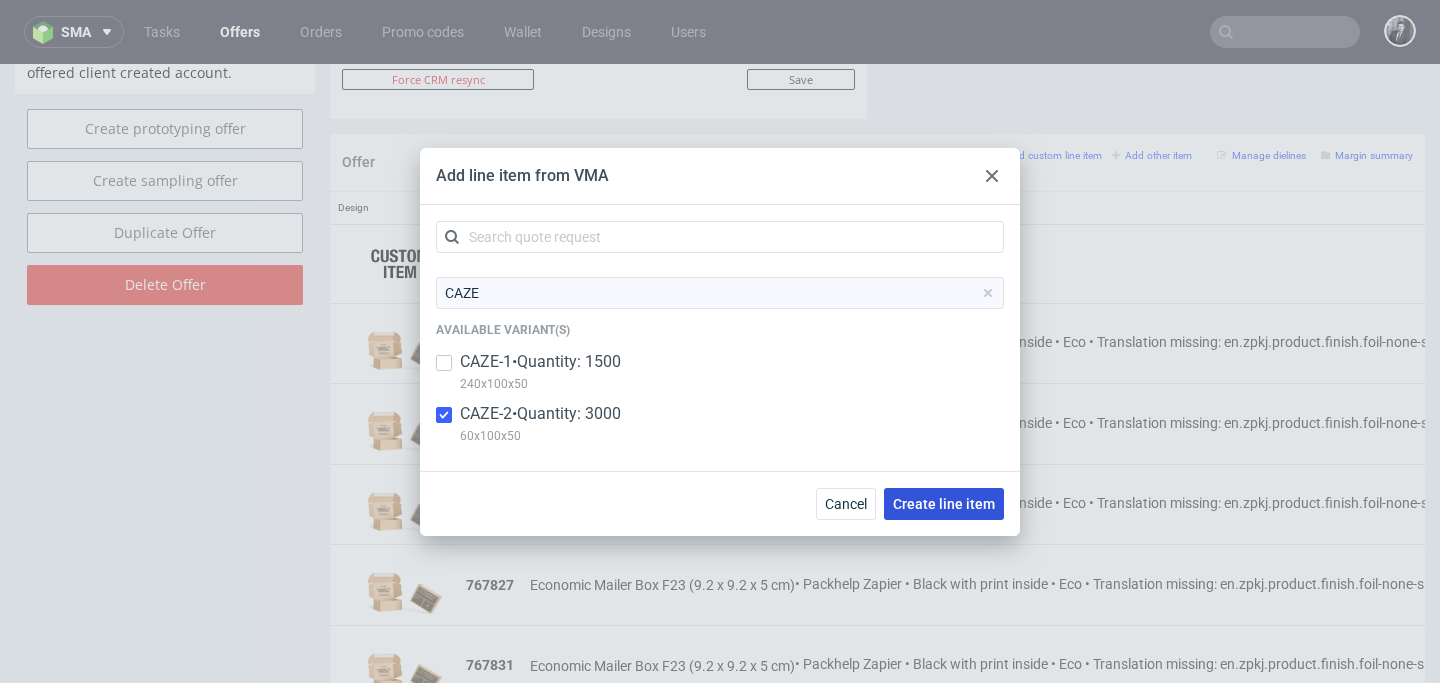 click on "Create line item" at bounding box center [944, 504] 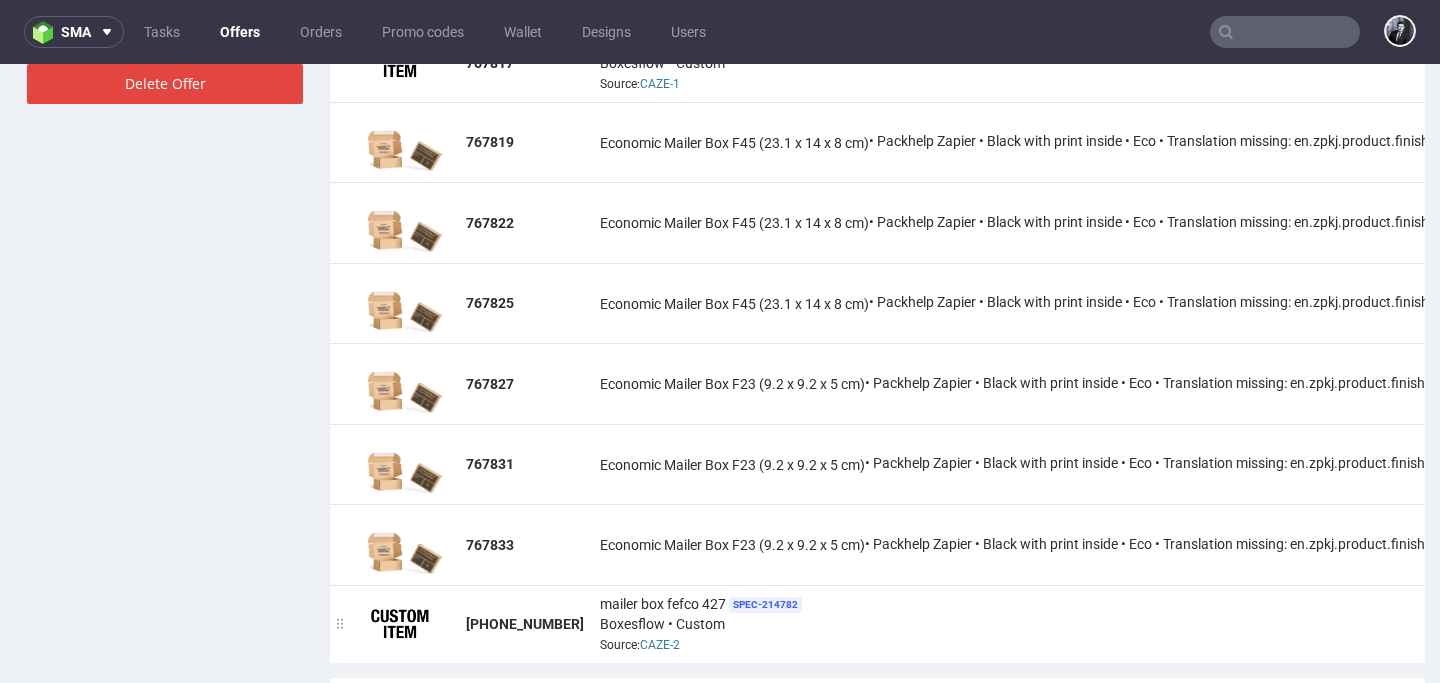 scroll, scrollTop: 1305, scrollLeft: 0, axis: vertical 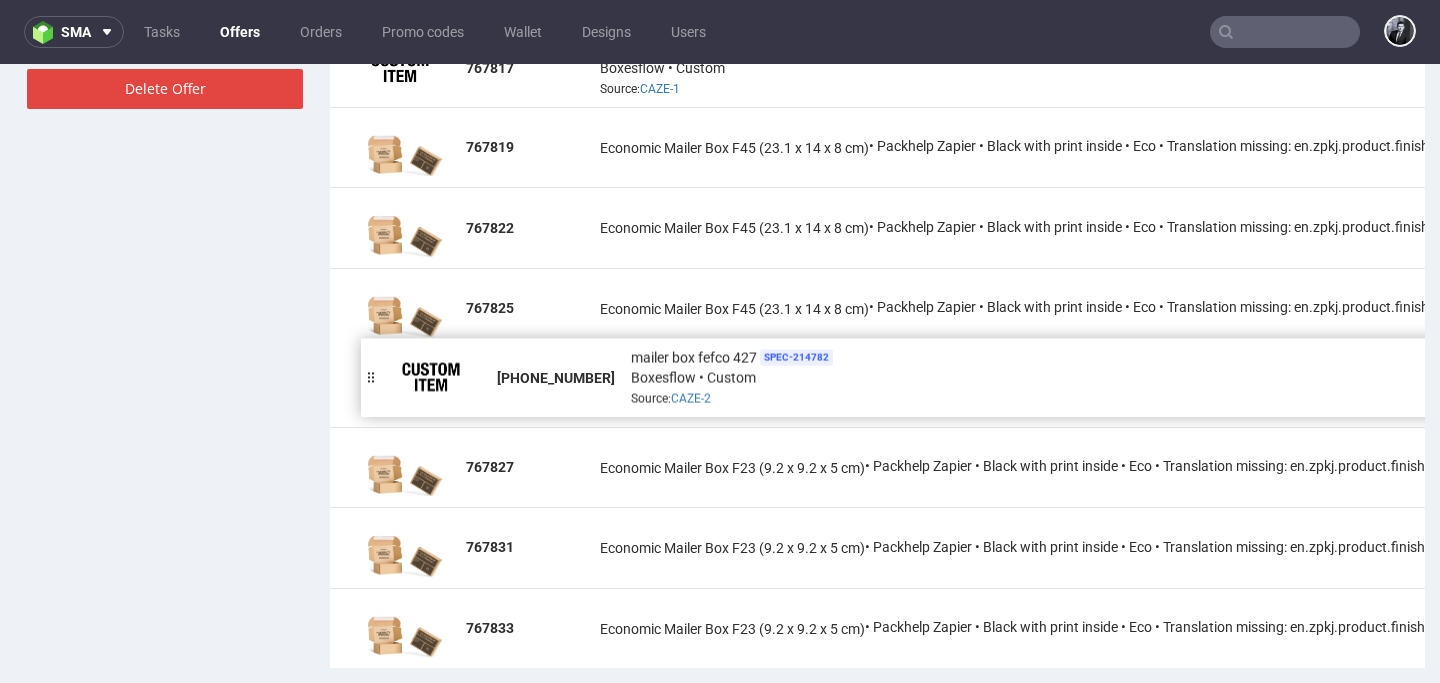 drag, startPoint x: 336, startPoint y: 624, endPoint x: 362, endPoint y: 376, distance: 249.35918 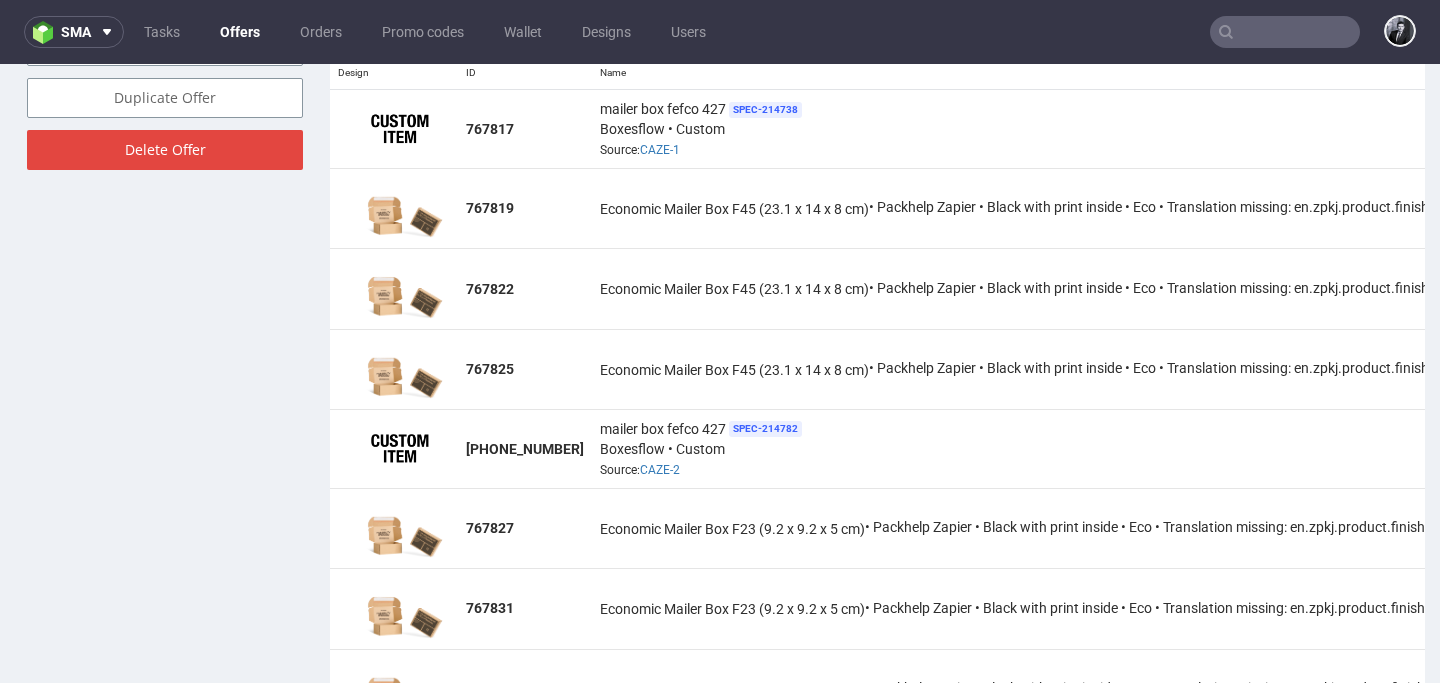 scroll, scrollTop: 1221, scrollLeft: 0, axis: vertical 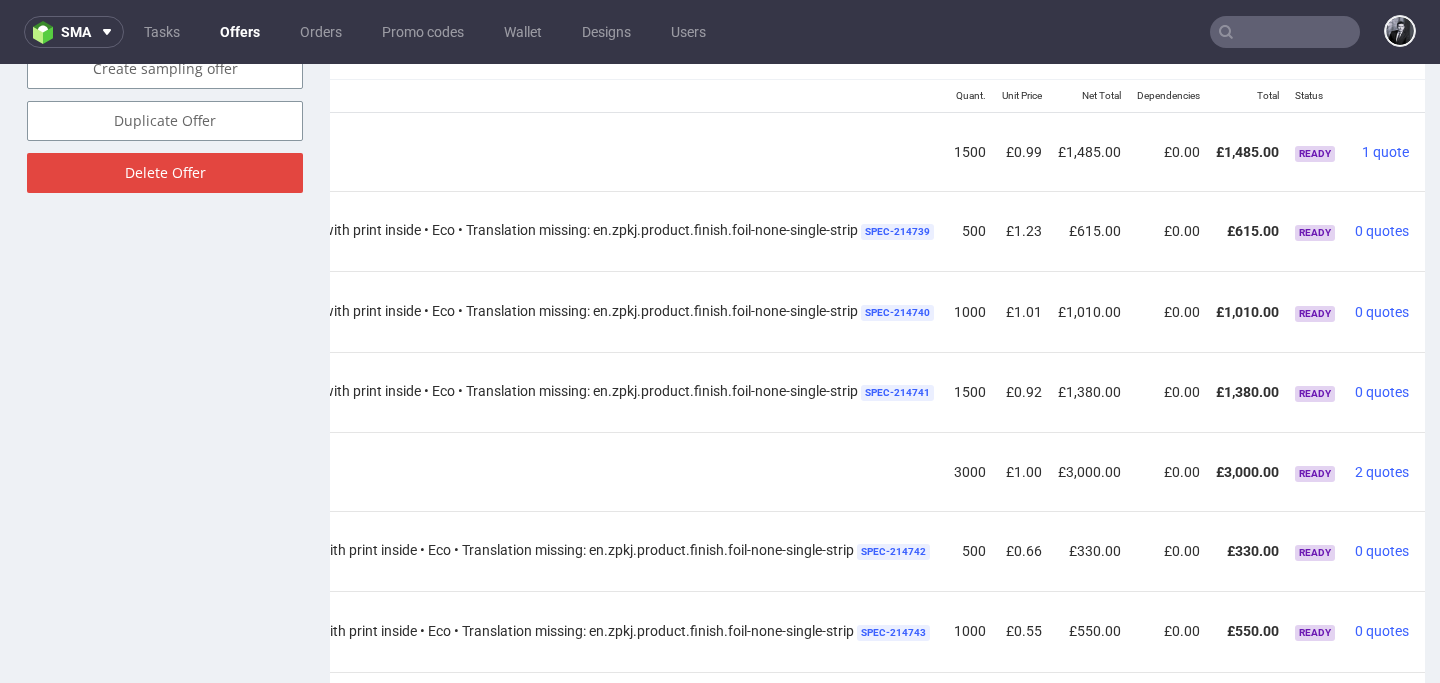 click at bounding box center (1430, 464) 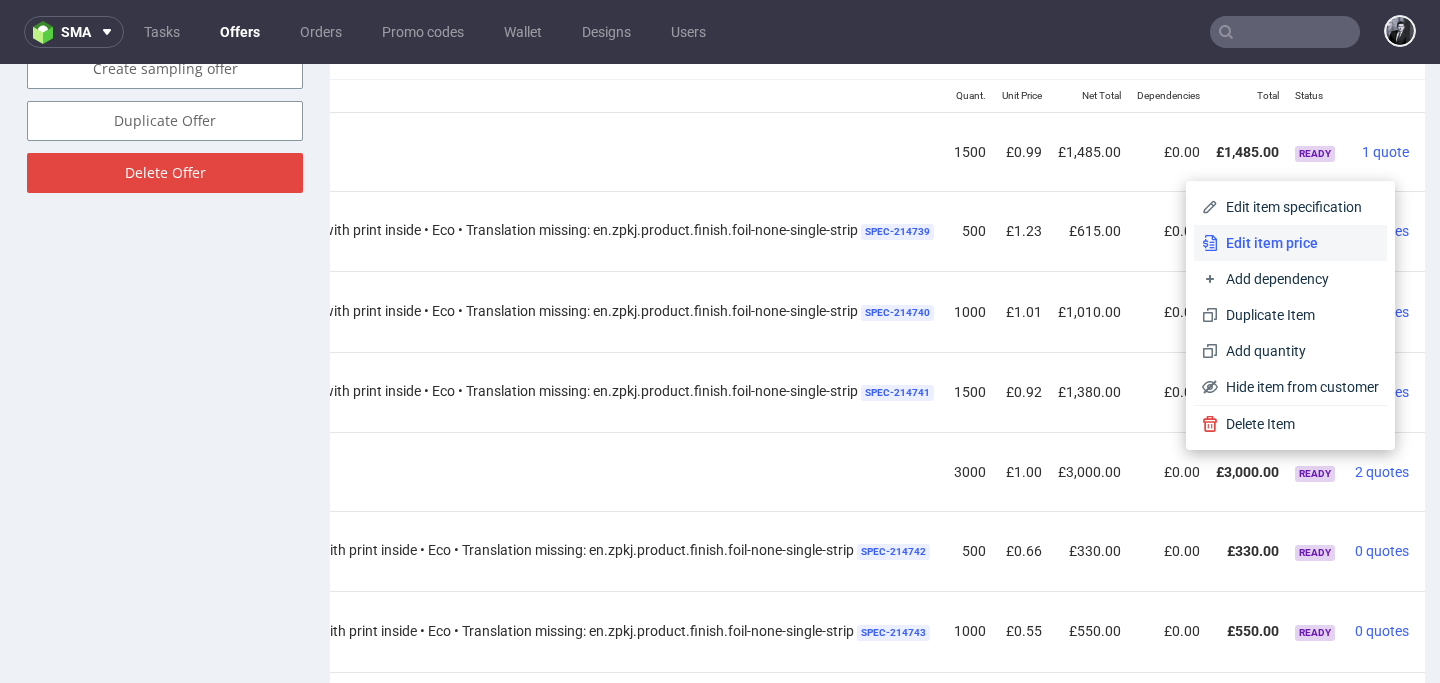 click on "Edit item price" at bounding box center (1298, 243) 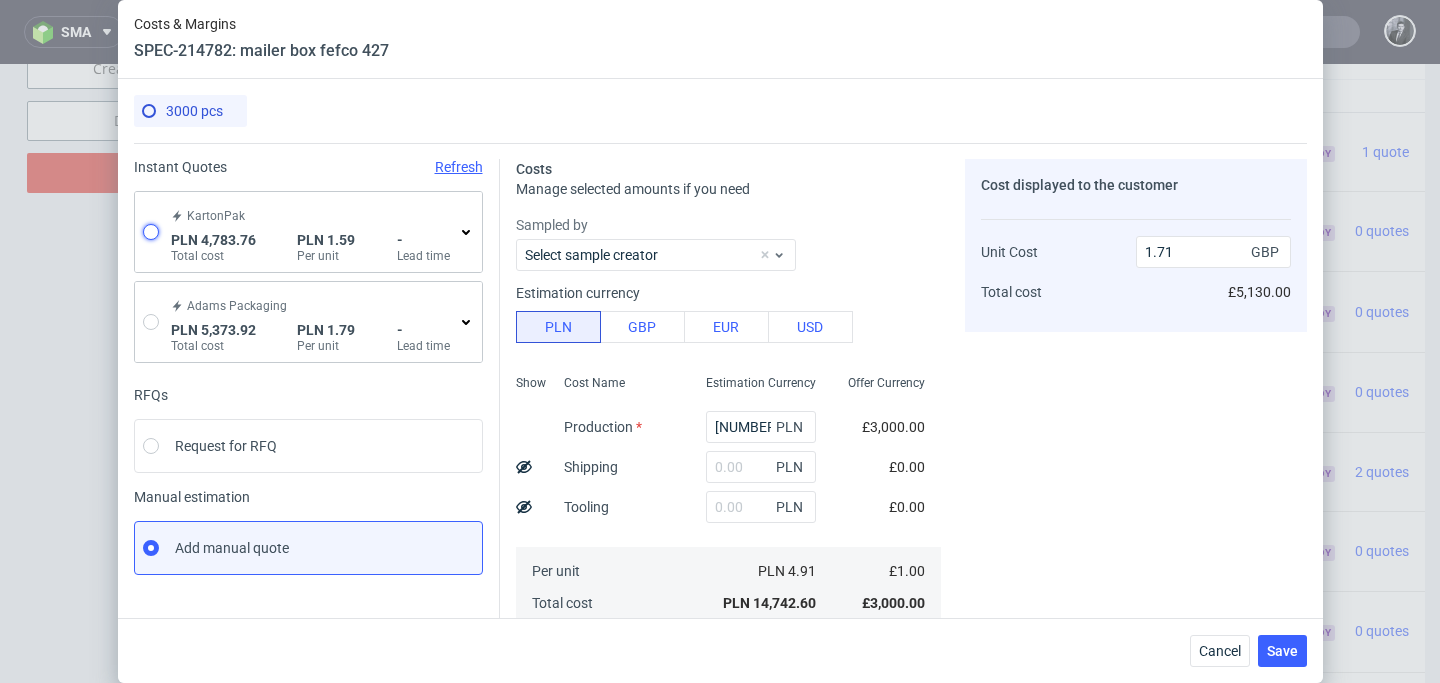 click at bounding box center (151, 232) 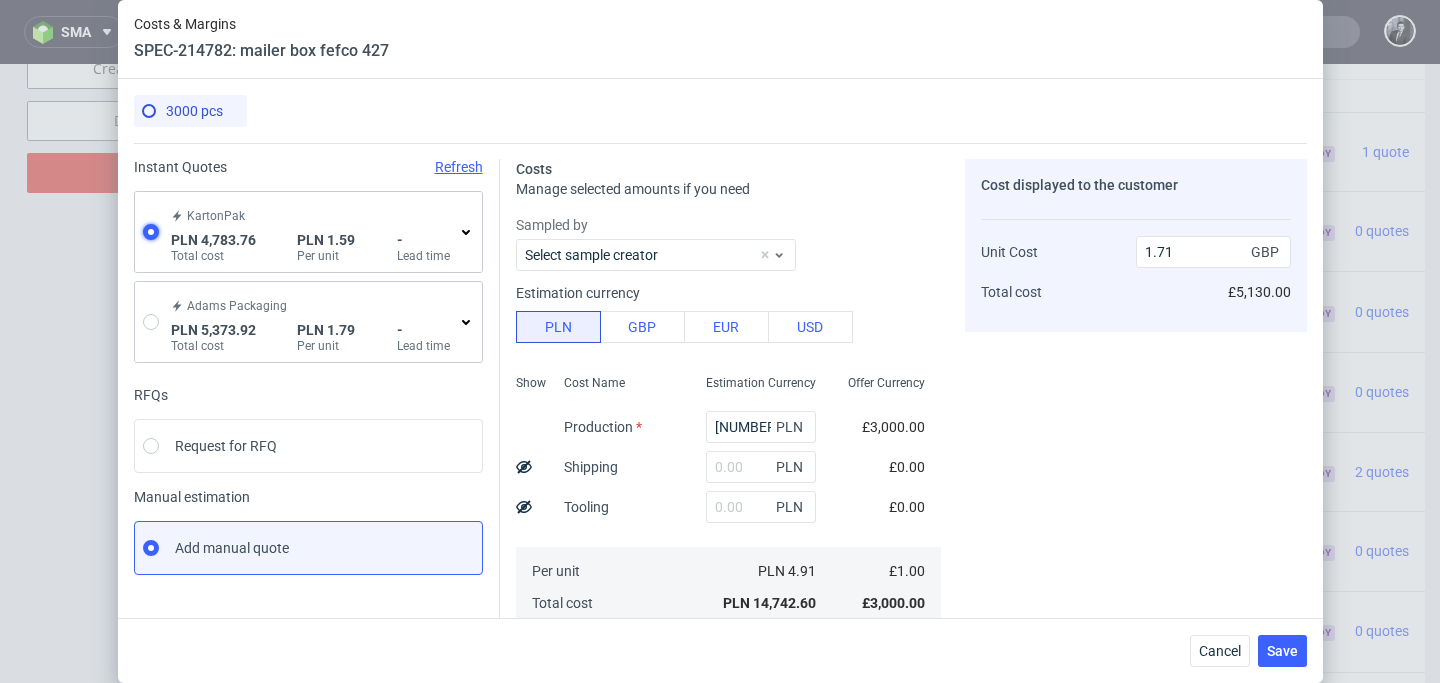 radio on "true" 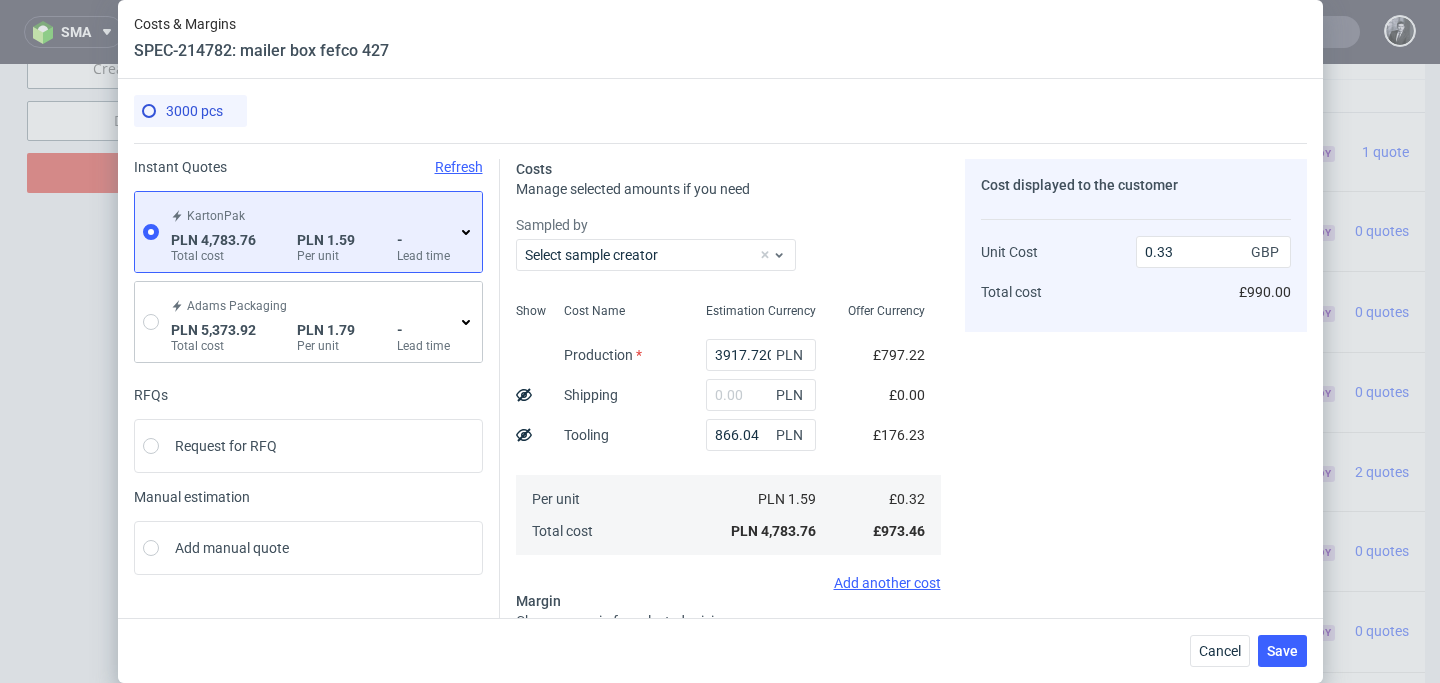 click 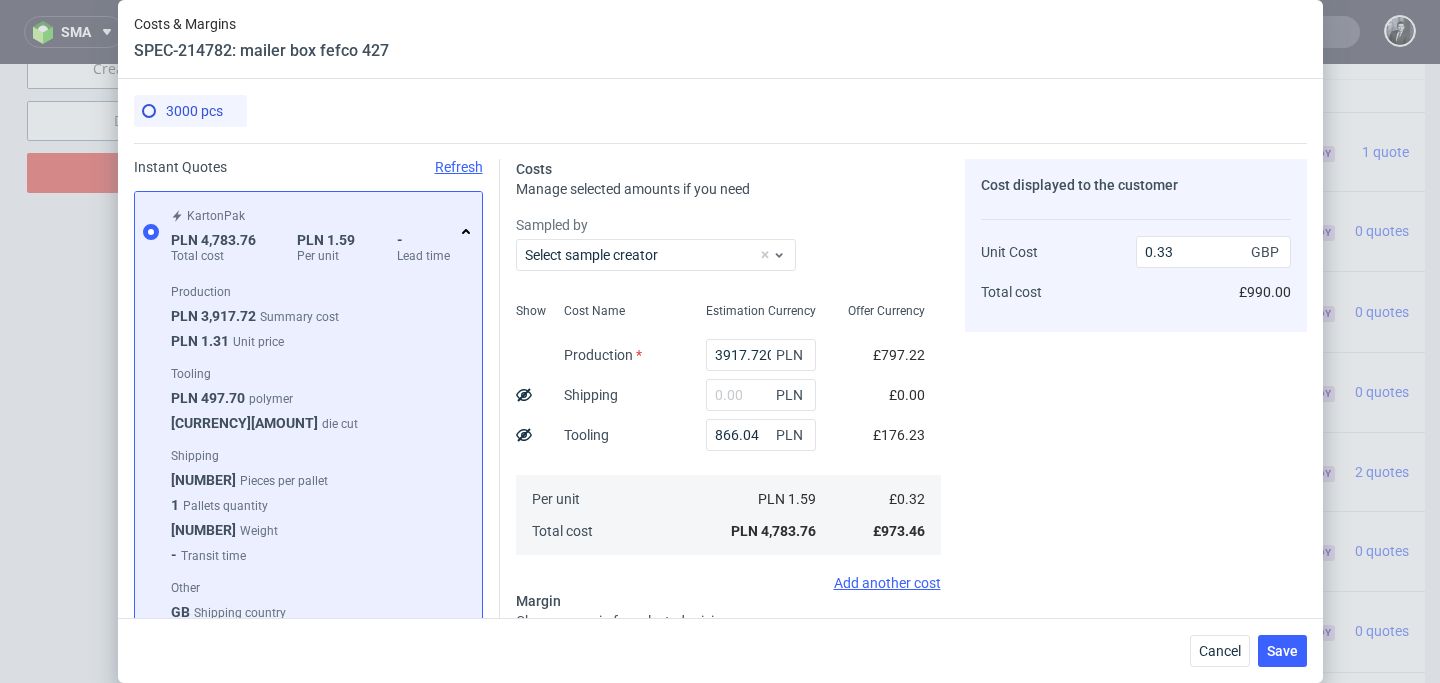 click 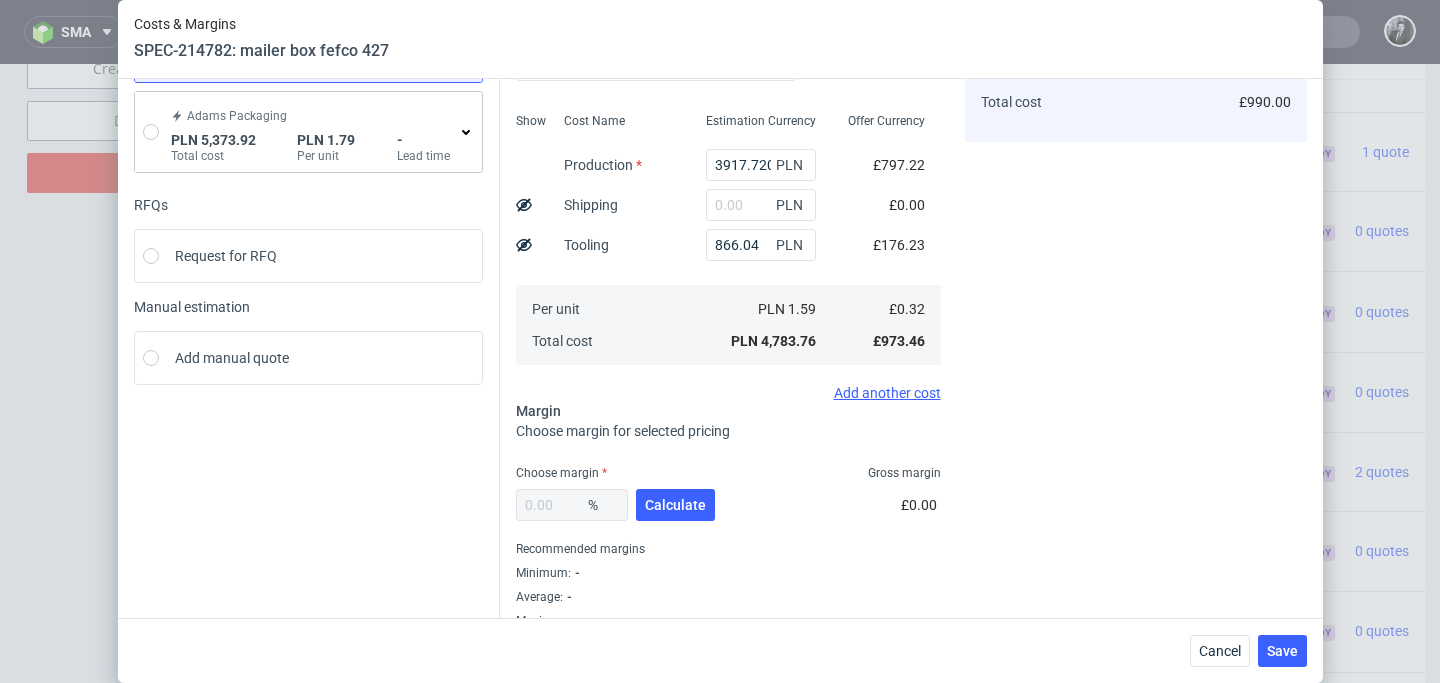 scroll, scrollTop: 215, scrollLeft: 0, axis: vertical 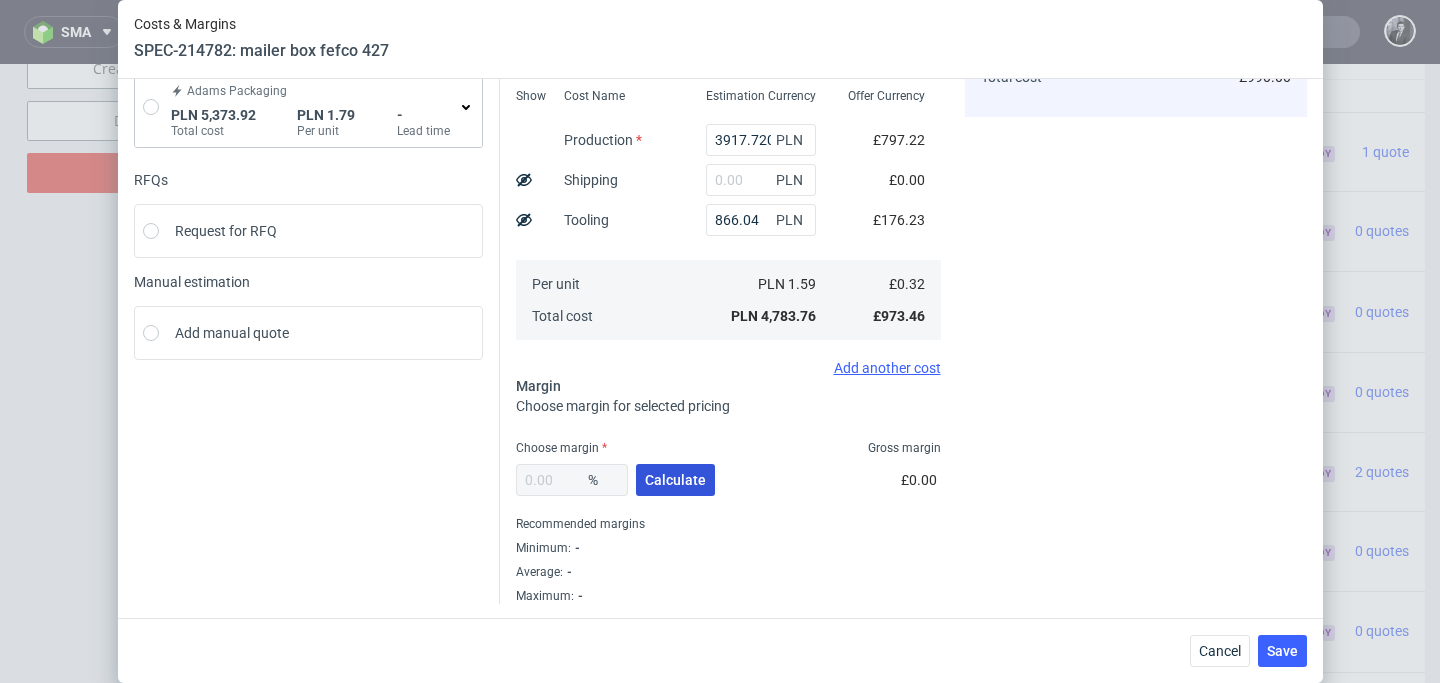 click on "Calculate" at bounding box center [675, 480] 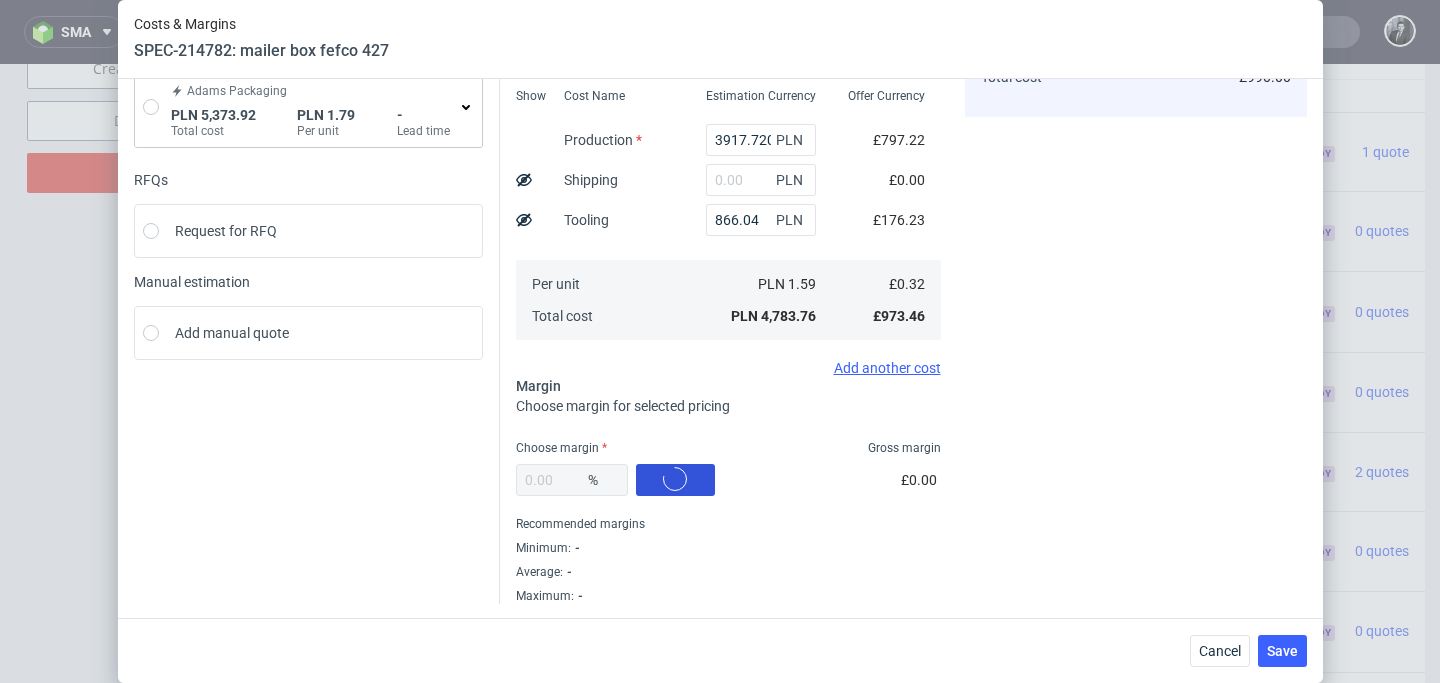 type on "38.59" 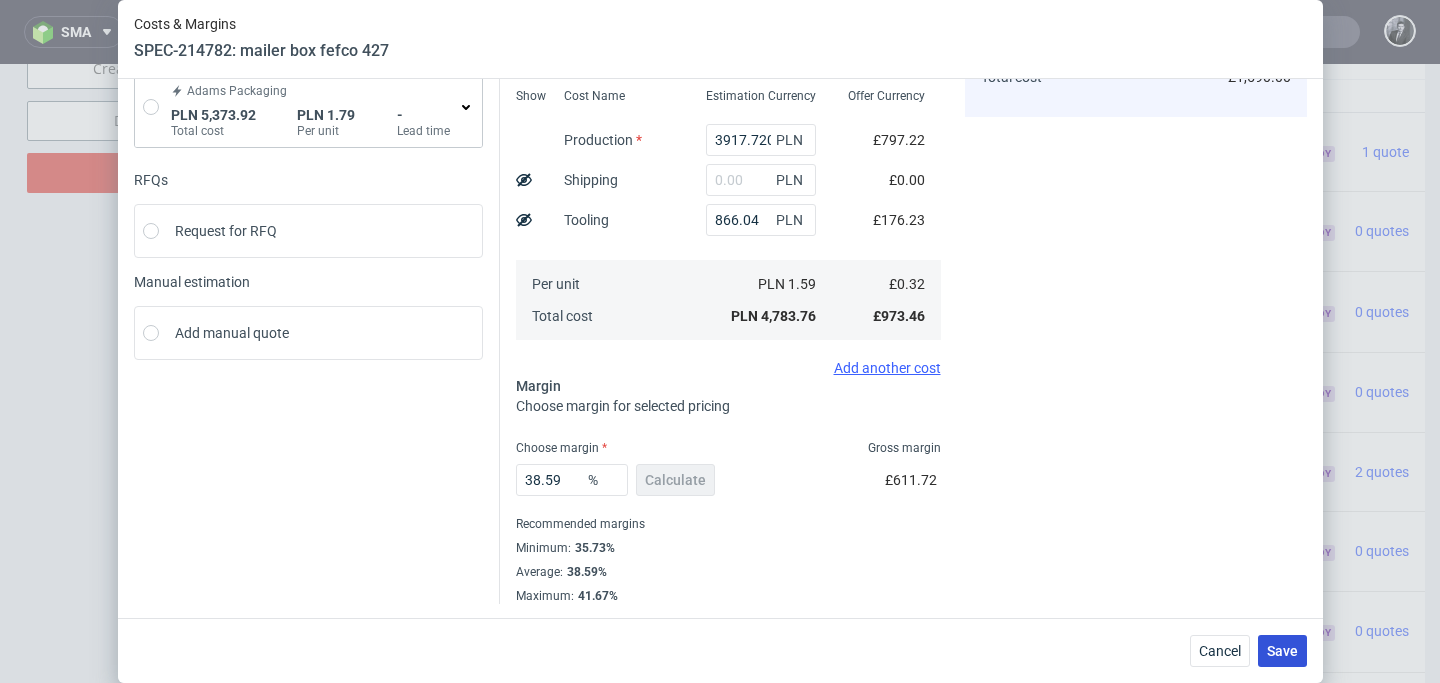 click on "Save" at bounding box center (1282, 651) 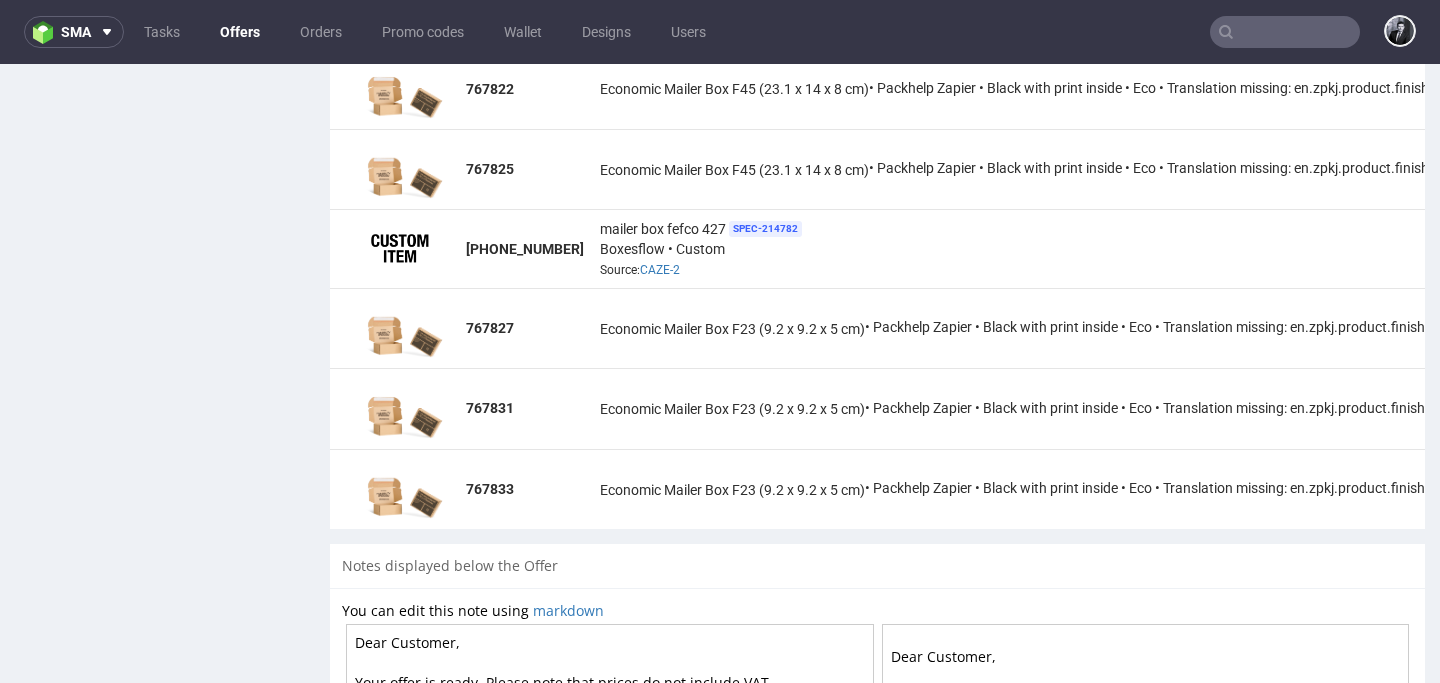 scroll, scrollTop: 1443, scrollLeft: 0, axis: vertical 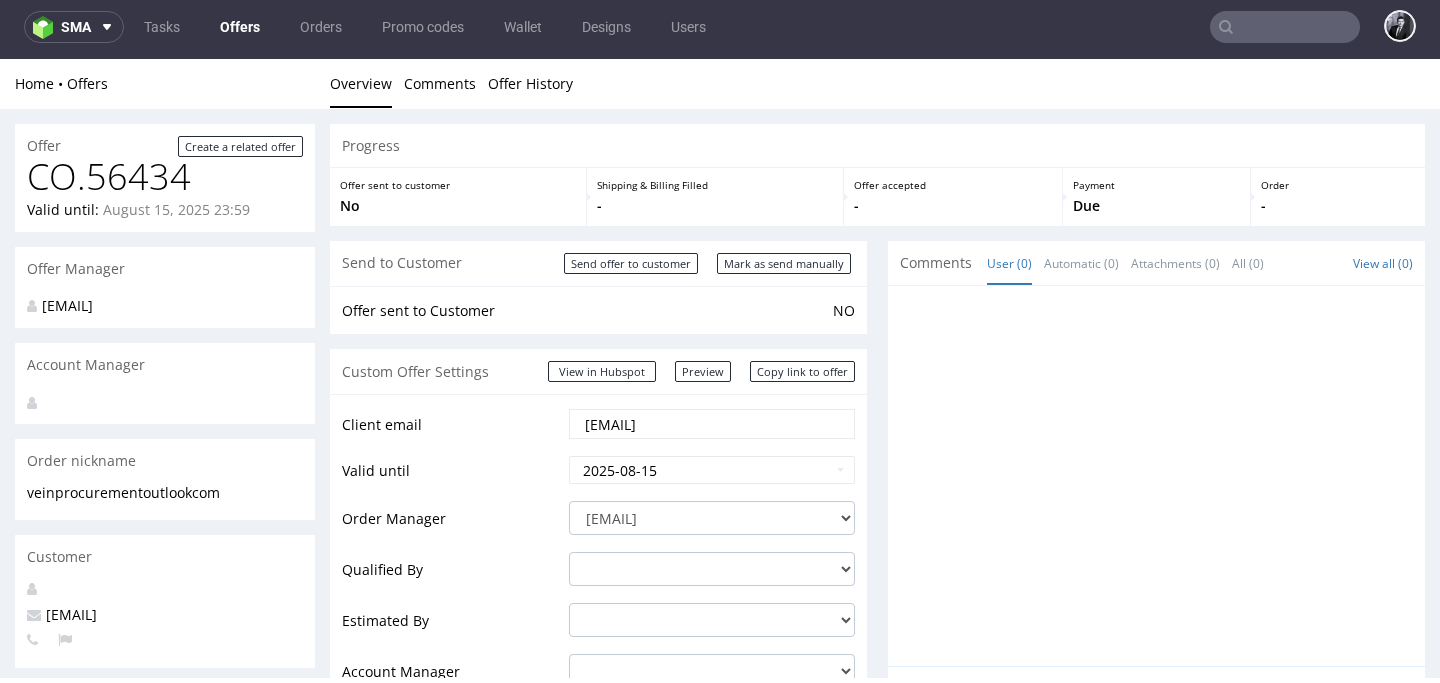click on "Offers" at bounding box center (240, 27) 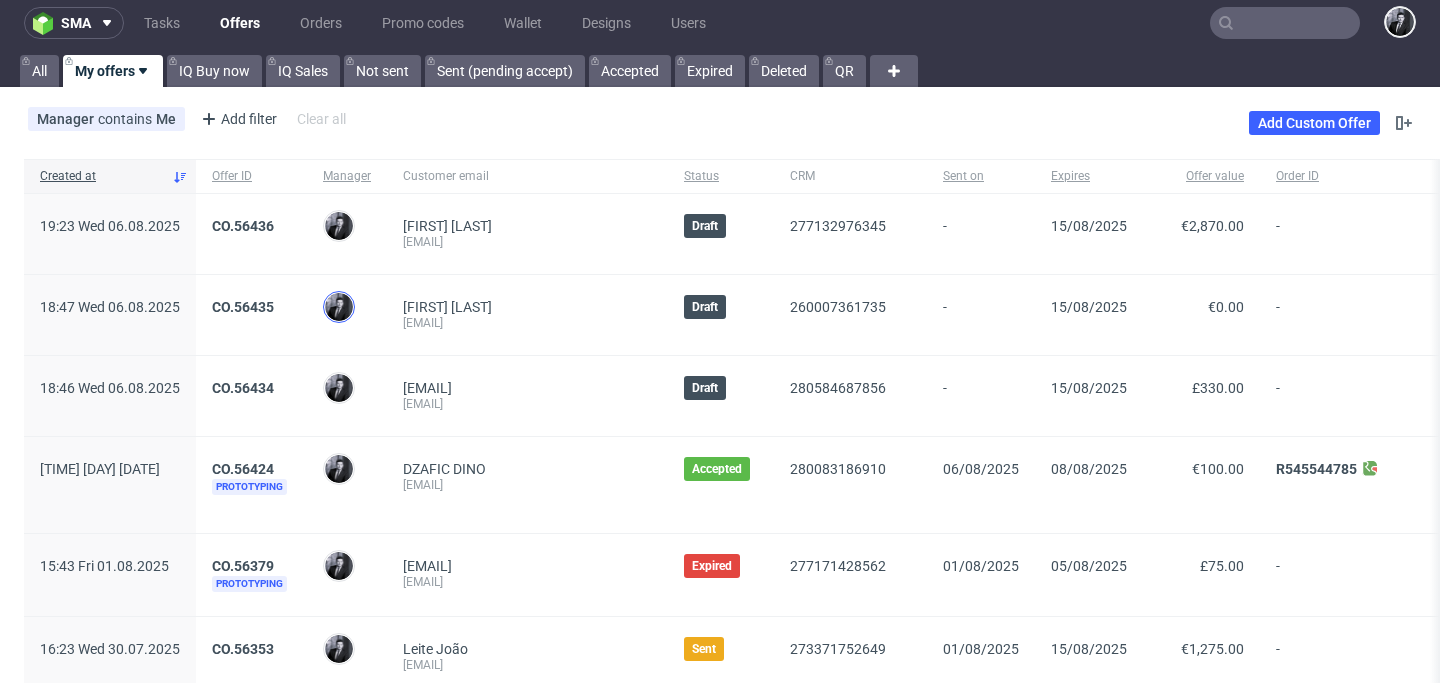 scroll, scrollTop: 0, scrollLeft: 0, axis: both 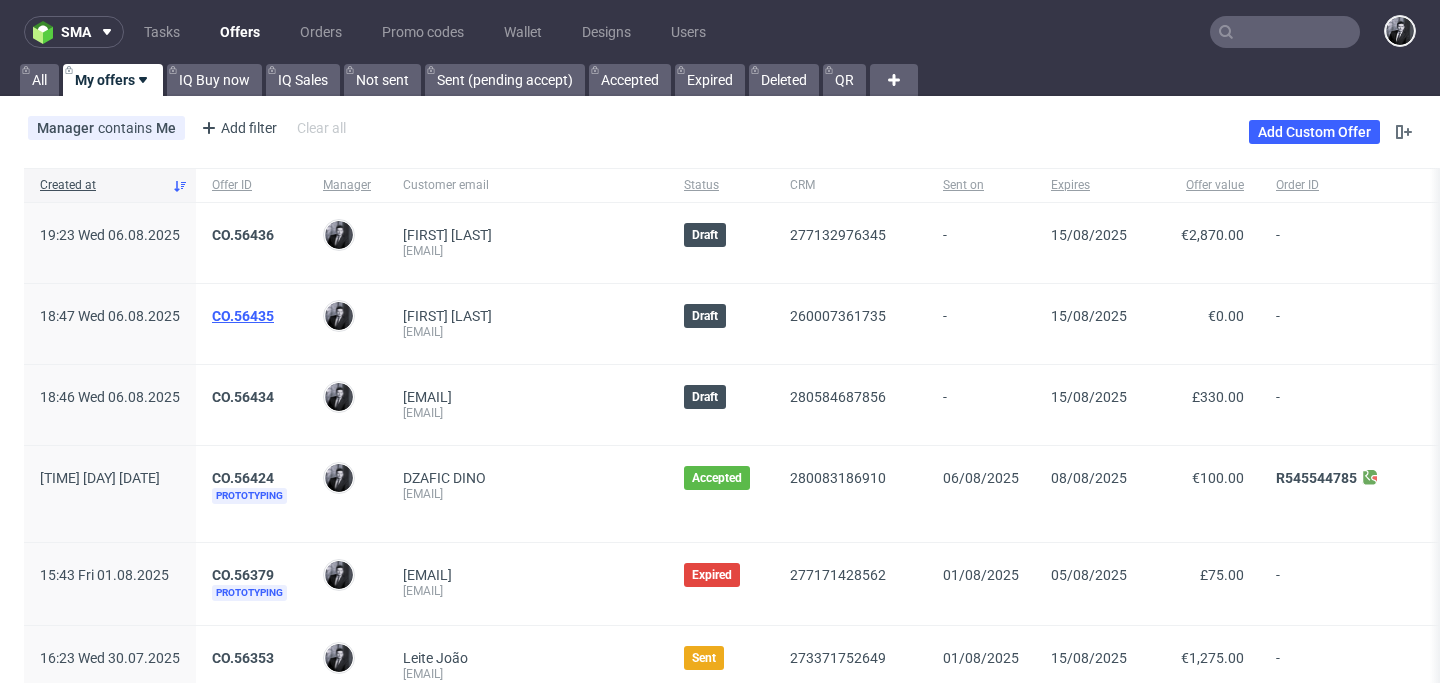 click on "CO.56435" at bounding box center [243, 316] 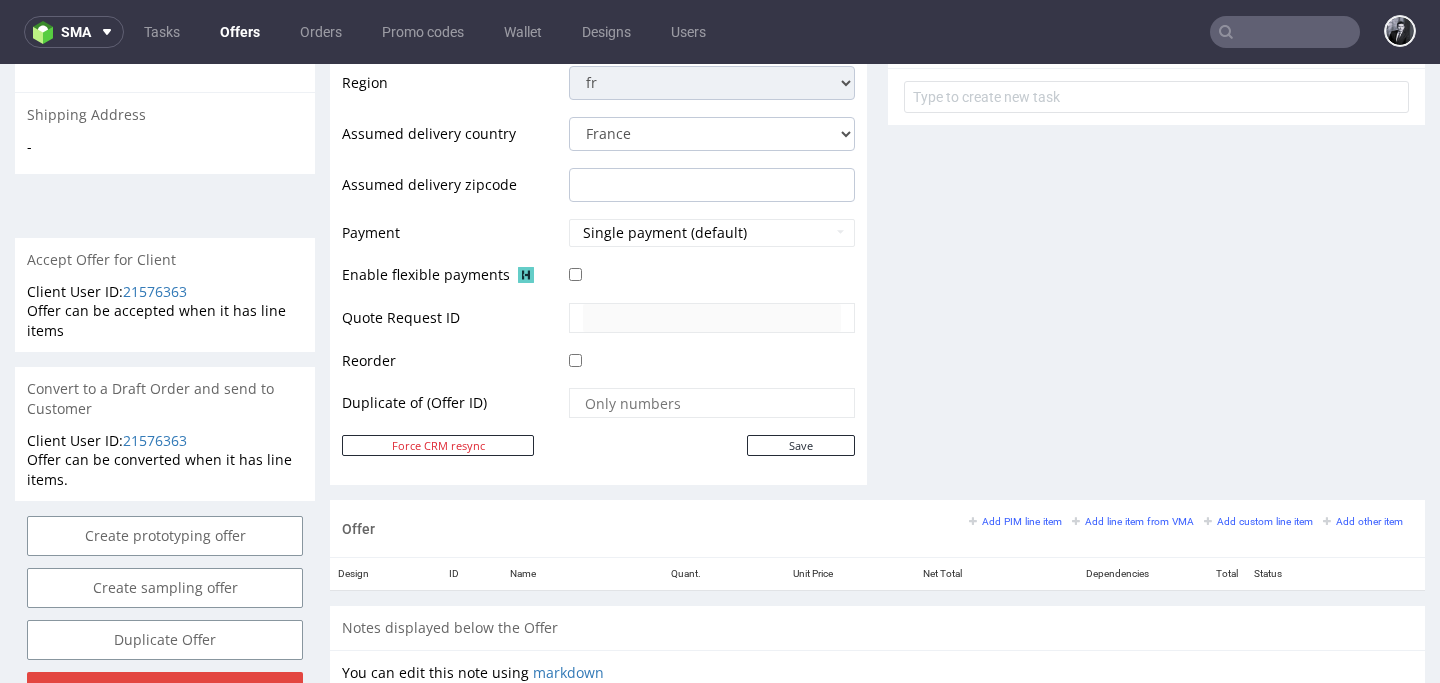 scroll, scrollTop: 1171, scrollLeft: 0, axis: vertical 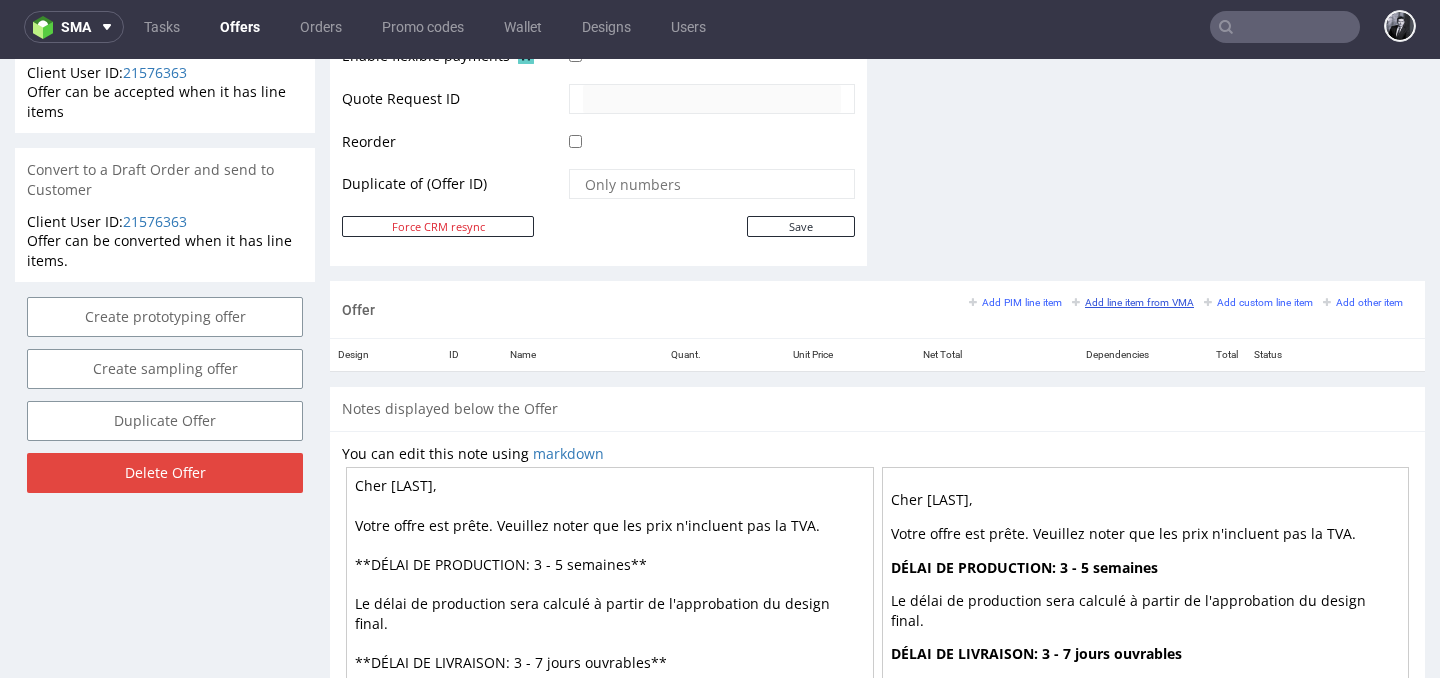 click on "Add line item from VMA" at bounding box center [1133, 302] 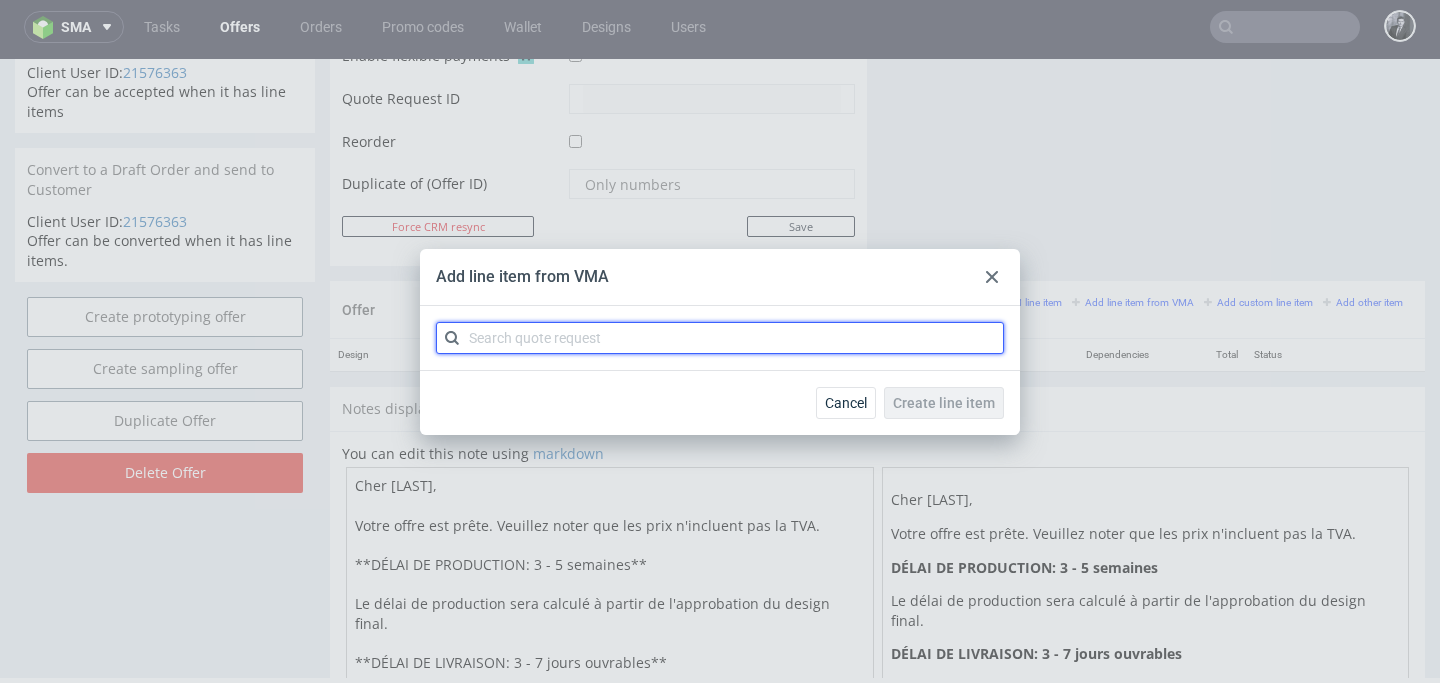 click at bounding box center [720, 338] 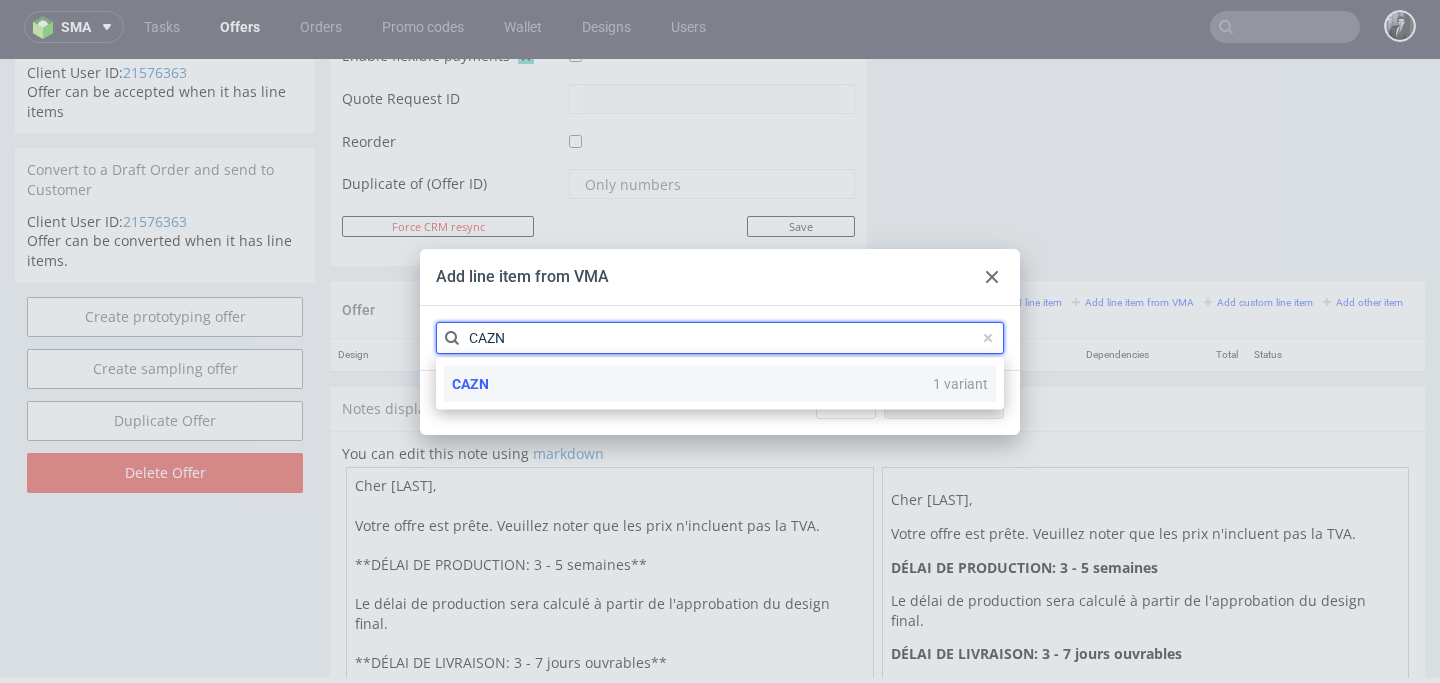 type on "CAZN" 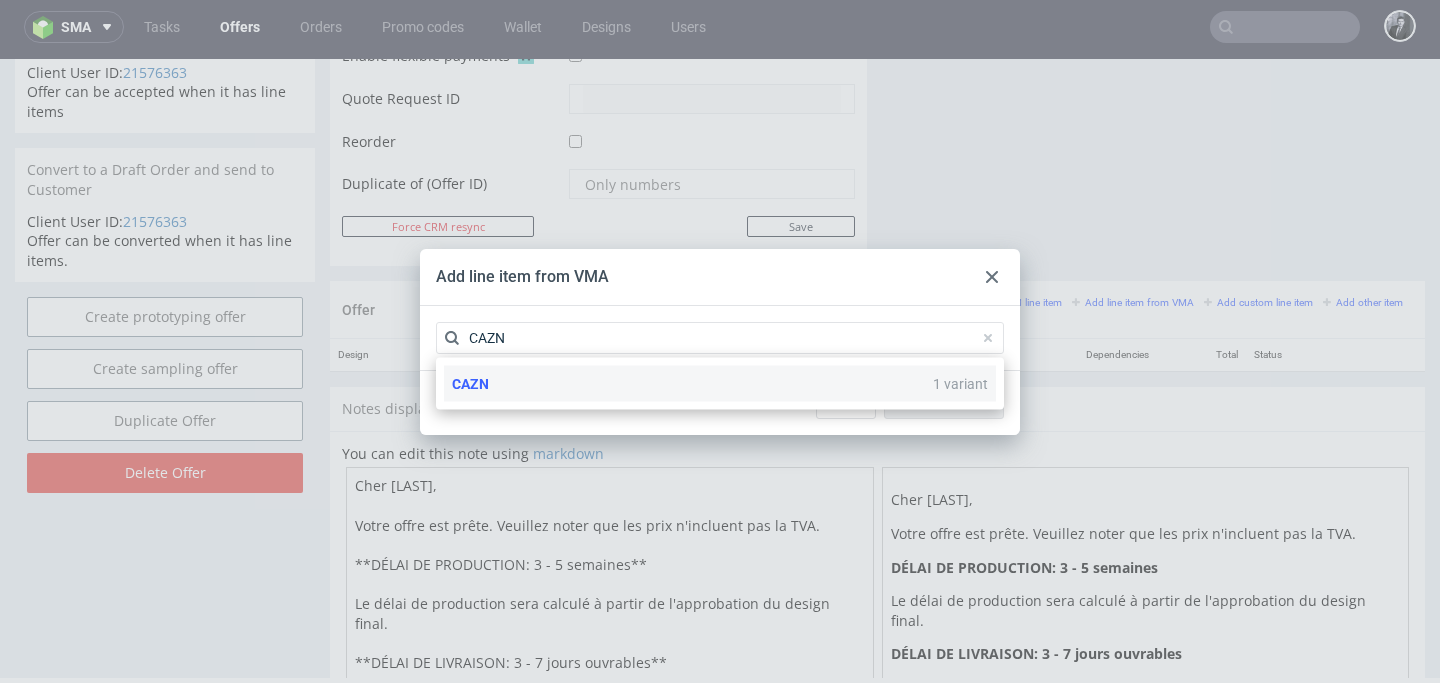 click on "CAZN 1 variant" at bounding box center (720, 384) 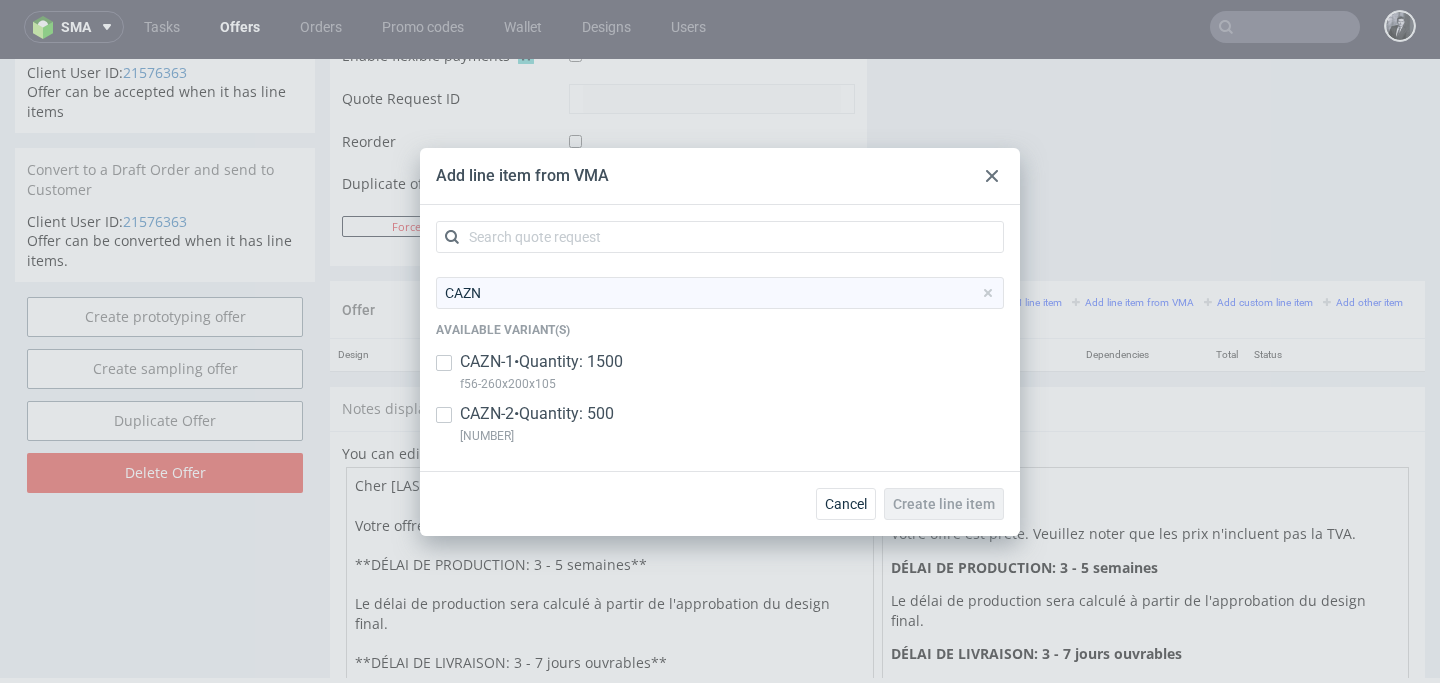 click on "CAZN-1  •  Quantity: 1500" at bounding box center (541, 362) 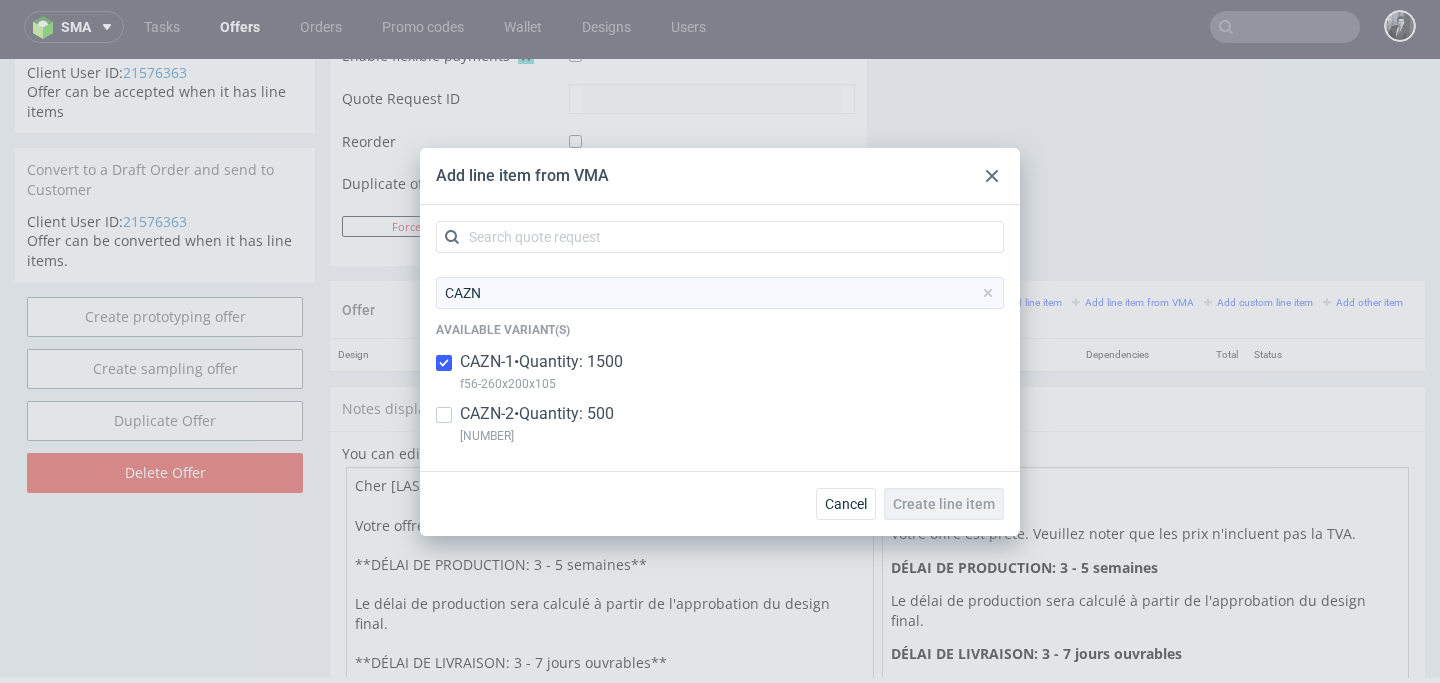 checkbox on "true" 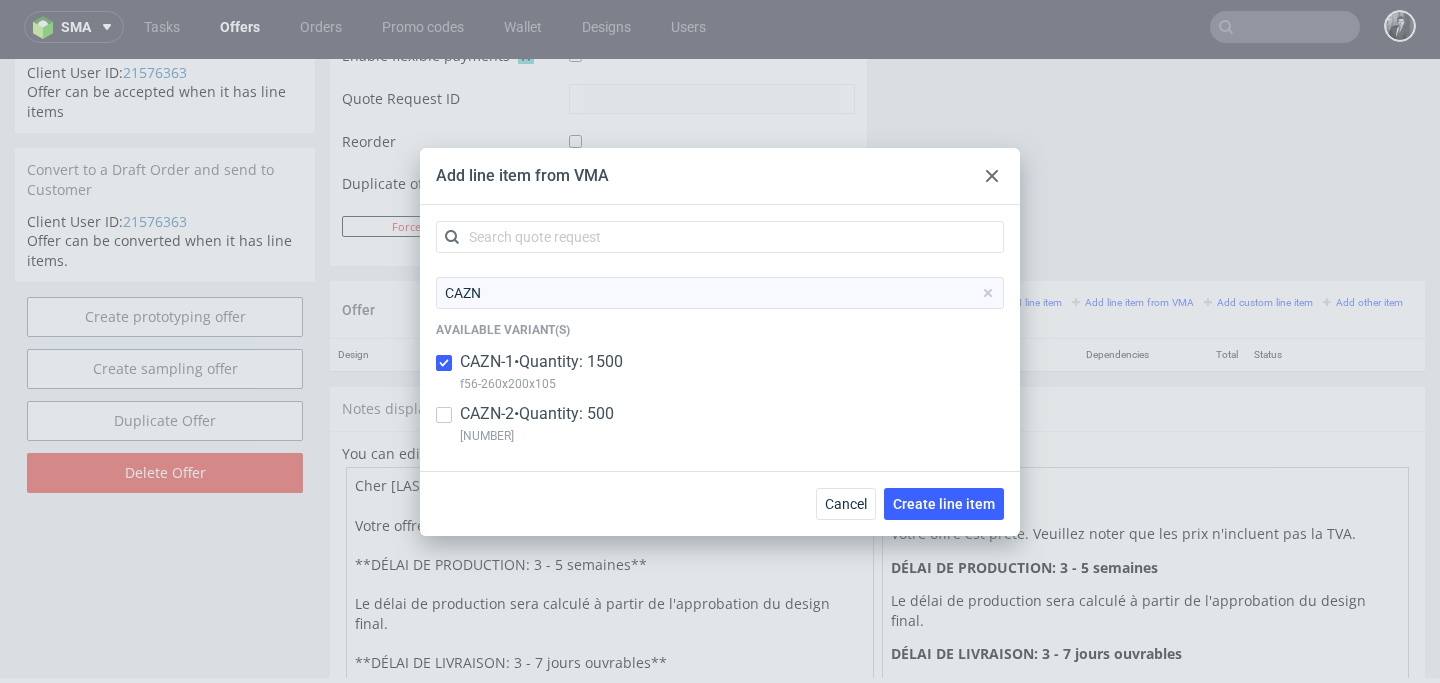 click on "CAZN-2  •  Quantity: 500" at bounding box center [537, 414] 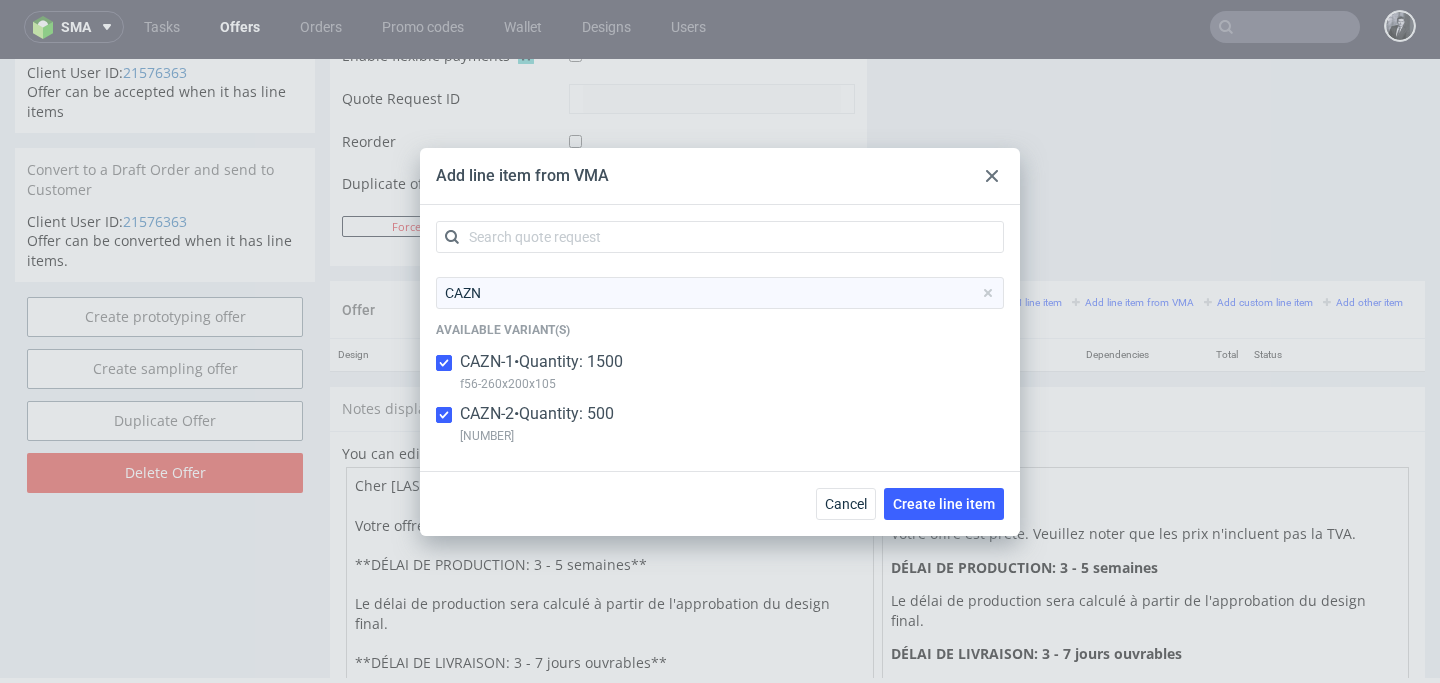 checkbox on "true" 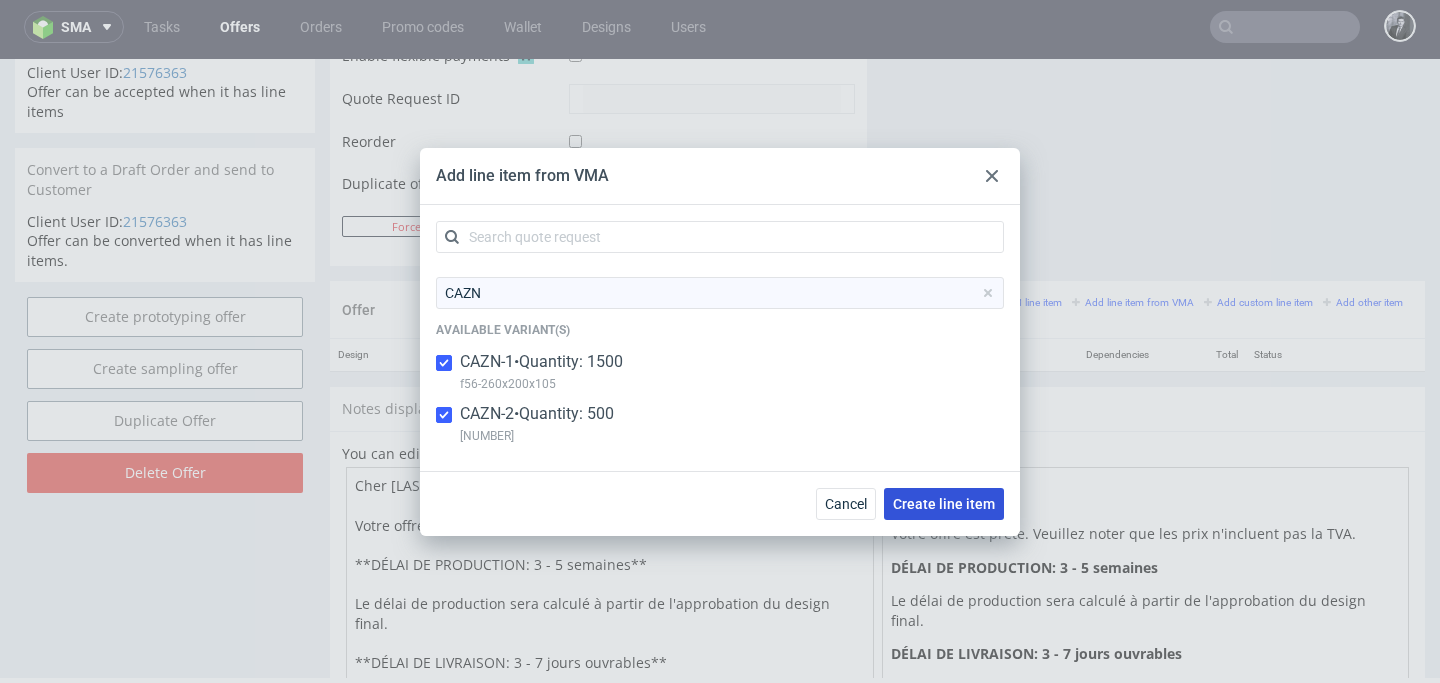 click on "Create line item" at bounding box center [944, 504] 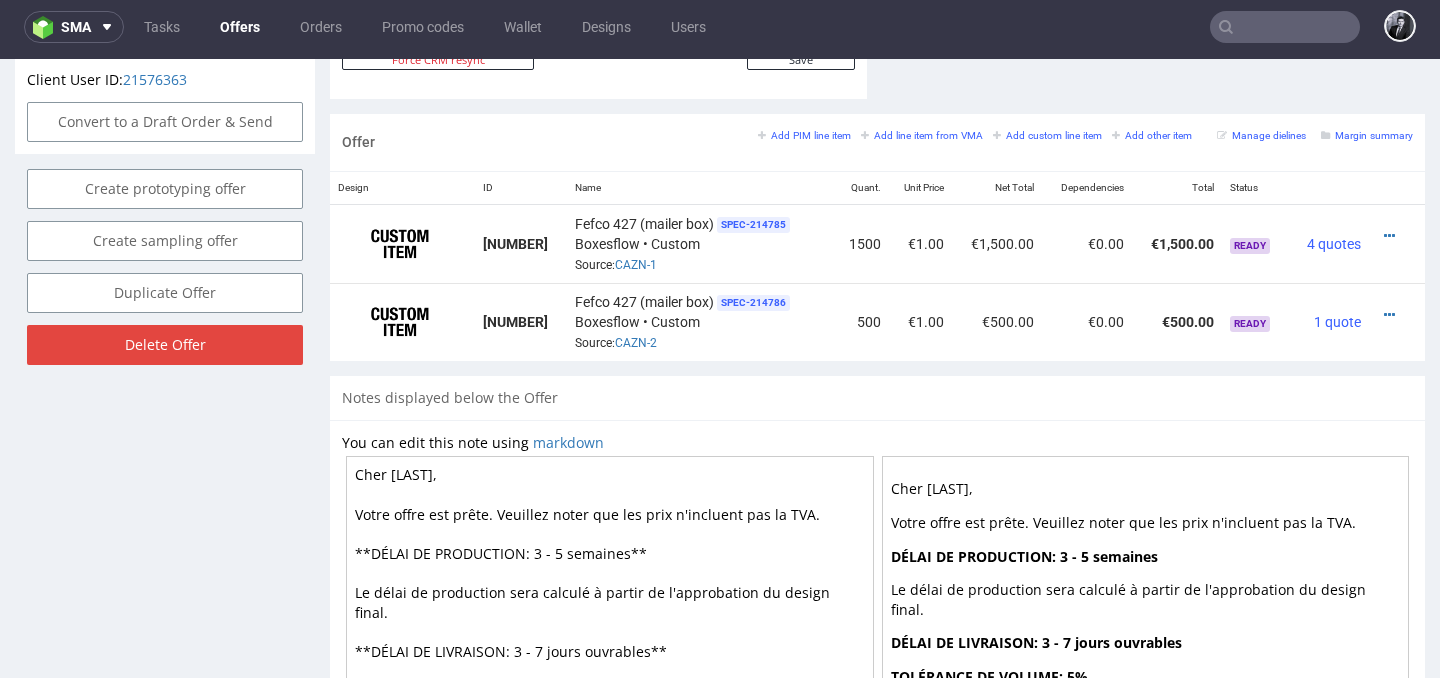 scroll, scrollTop: 1138, scrollLeft: 0, axis: vertical 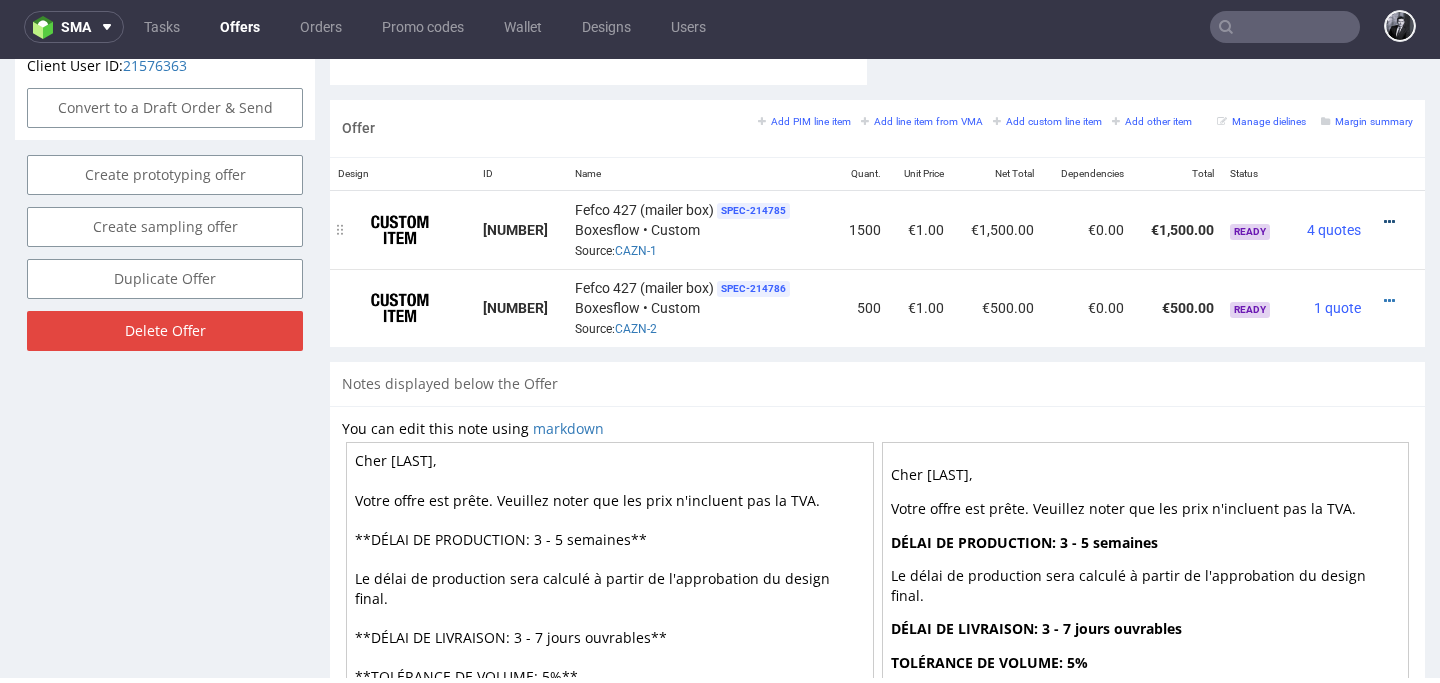 click at bounding box center (1389, 222) 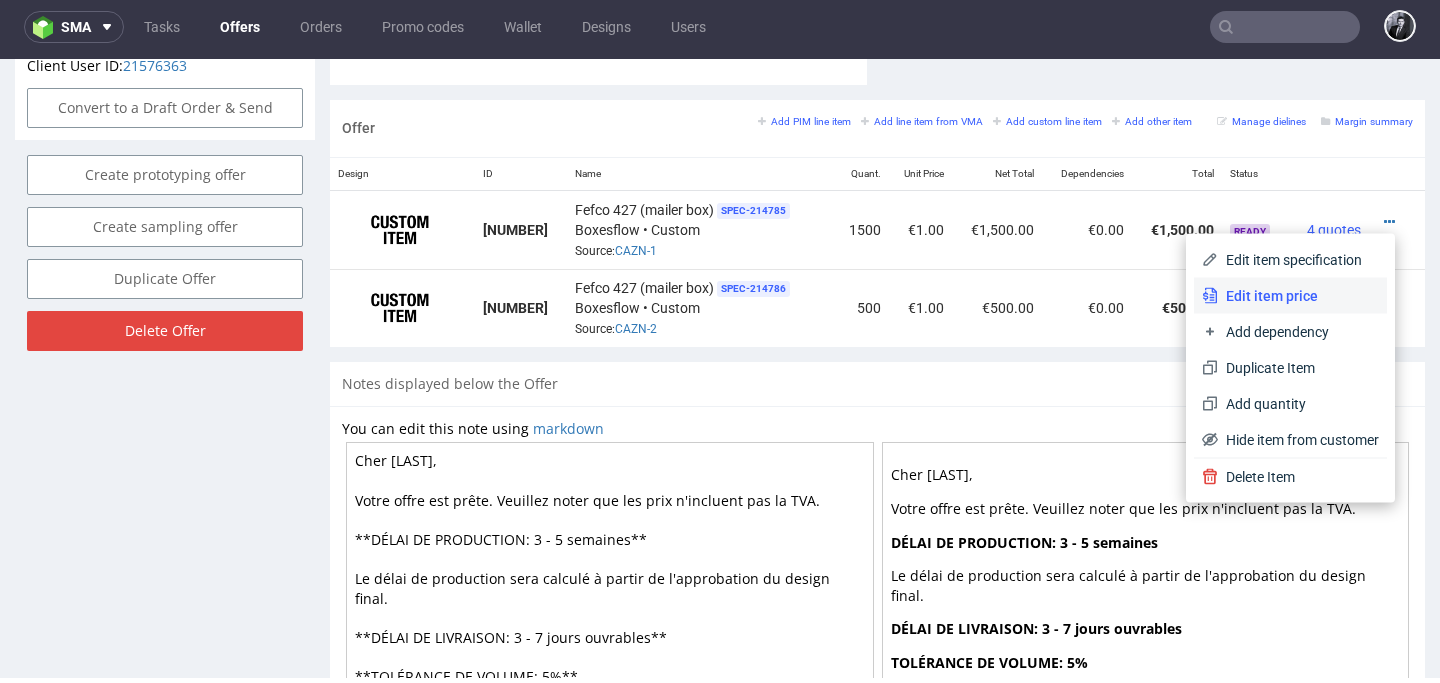 click on "Edit item price" at bounding box center [1290, 296] 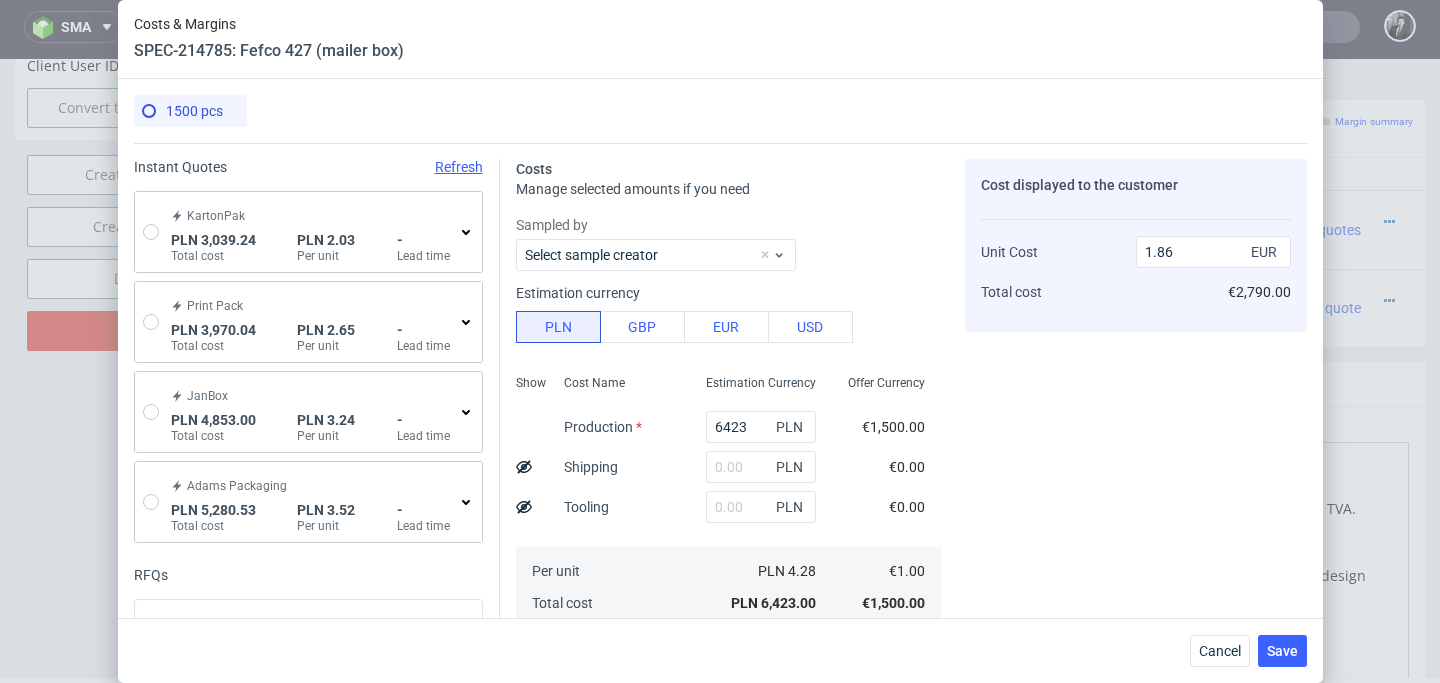 click on "KartonPak" at bounding box center (216, 216) 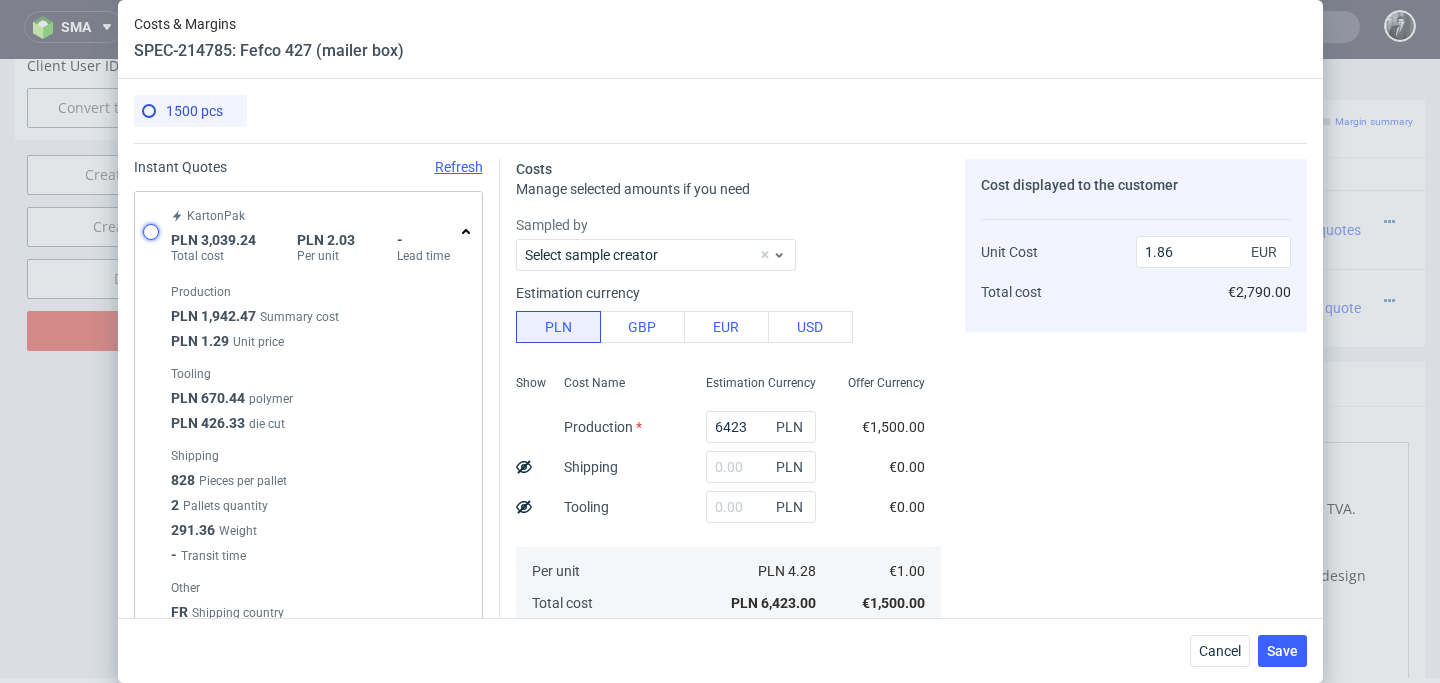click at bounding box center (151, 232) 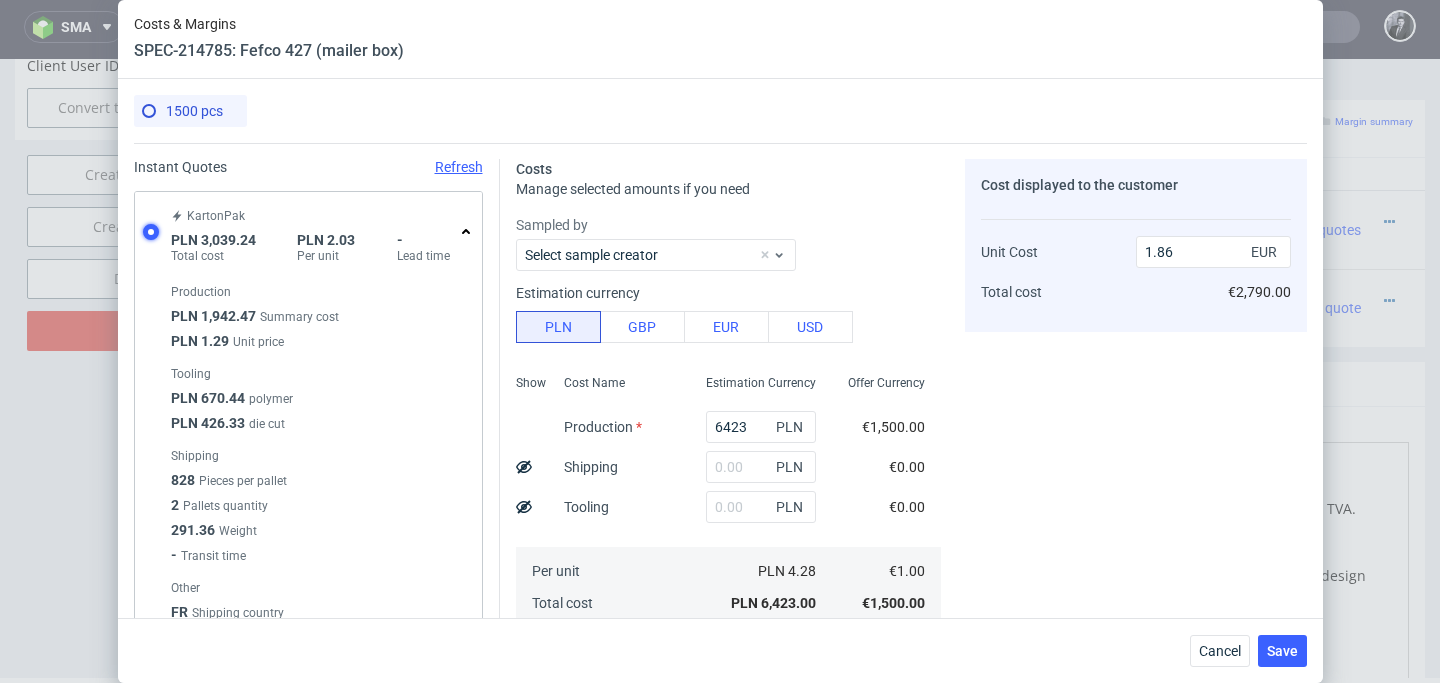 radio on "true" 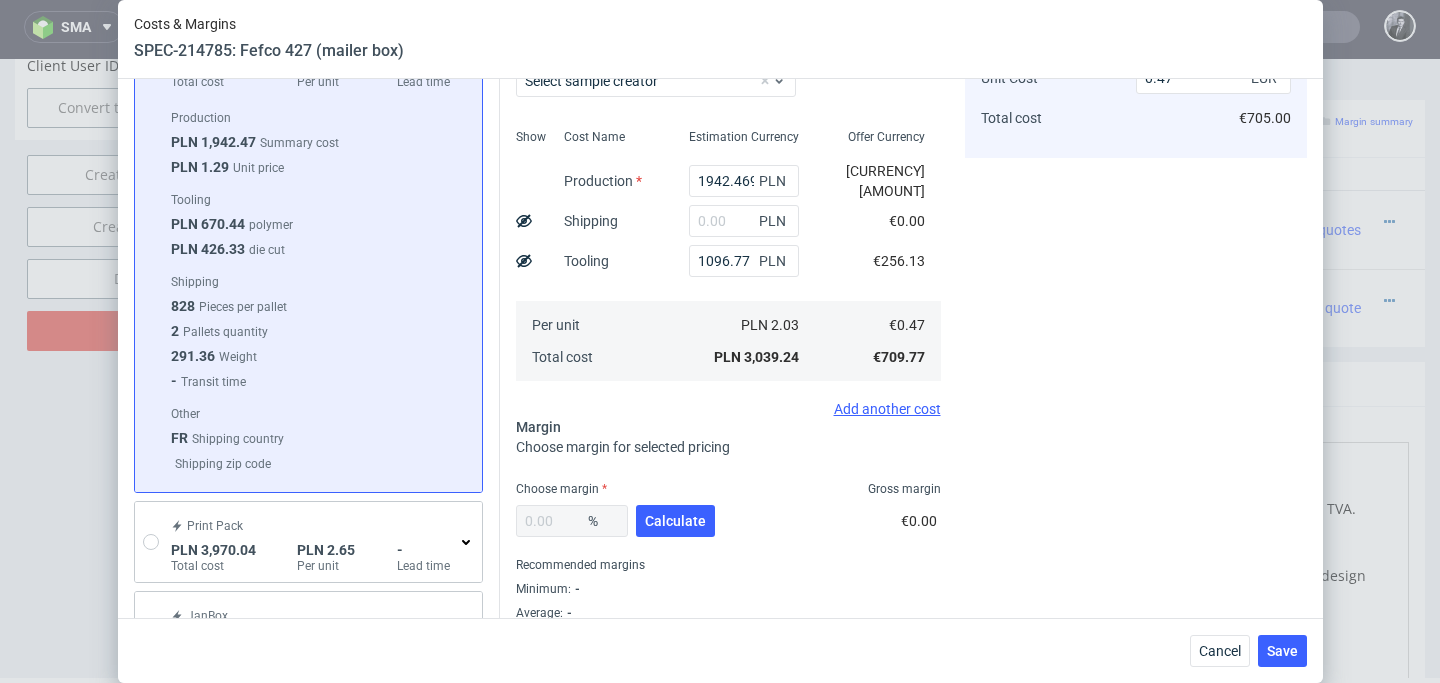 scroll, scrollTop: 177, scrollLeft: 0, axis: vertical 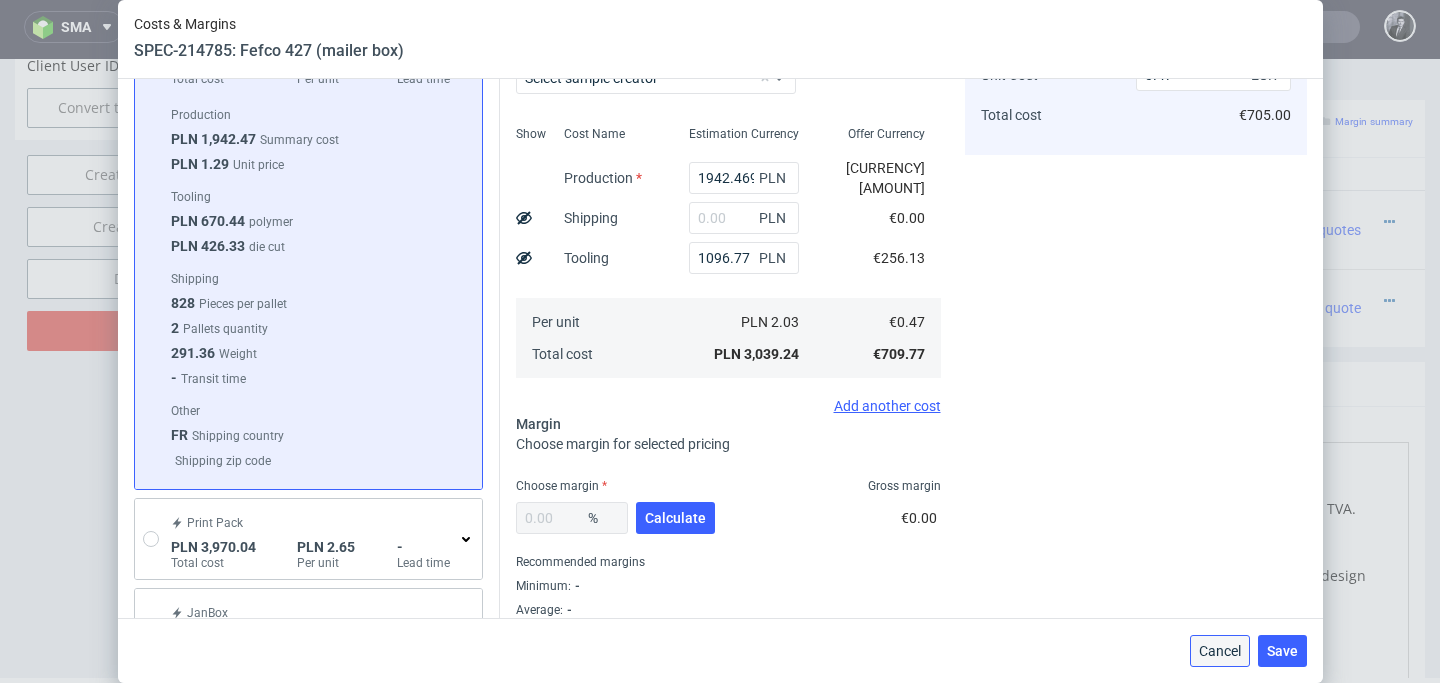 click on "Cancel" at bounding box center (1220, 651) 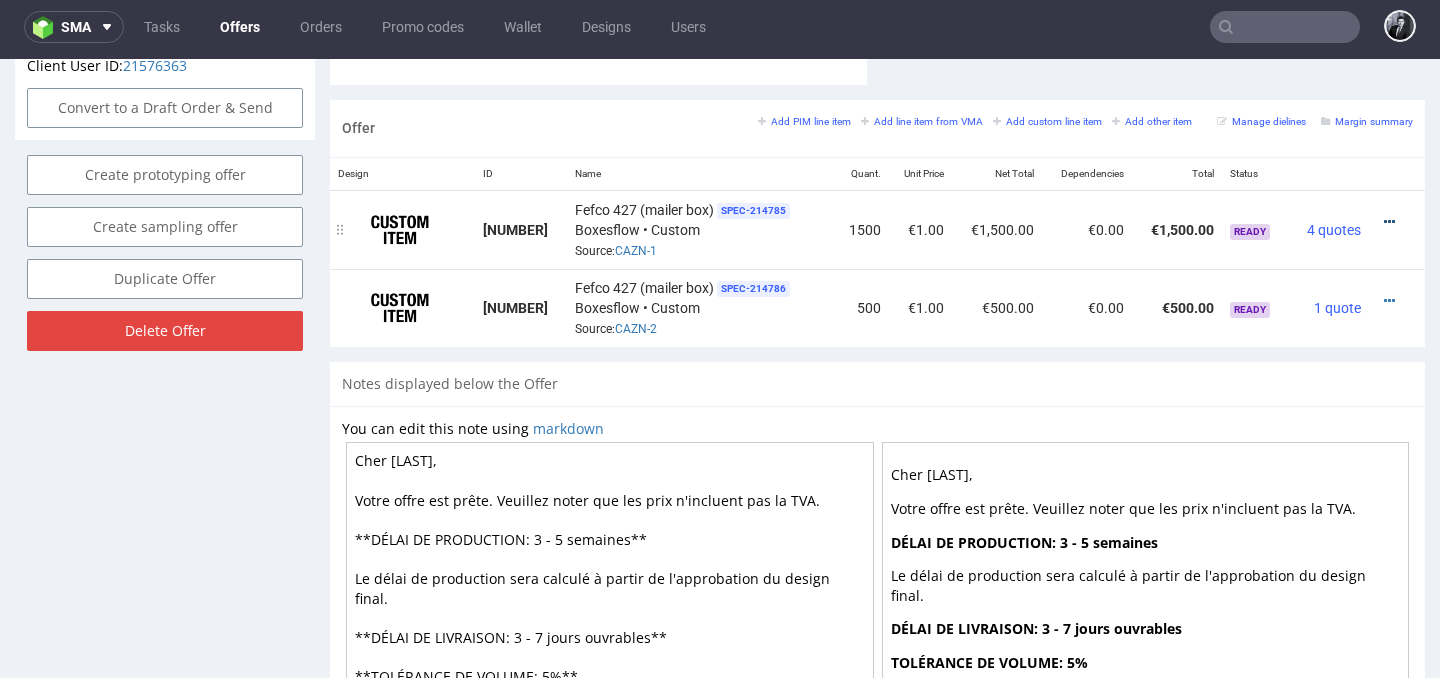 click at bounding box center (1389, 222) 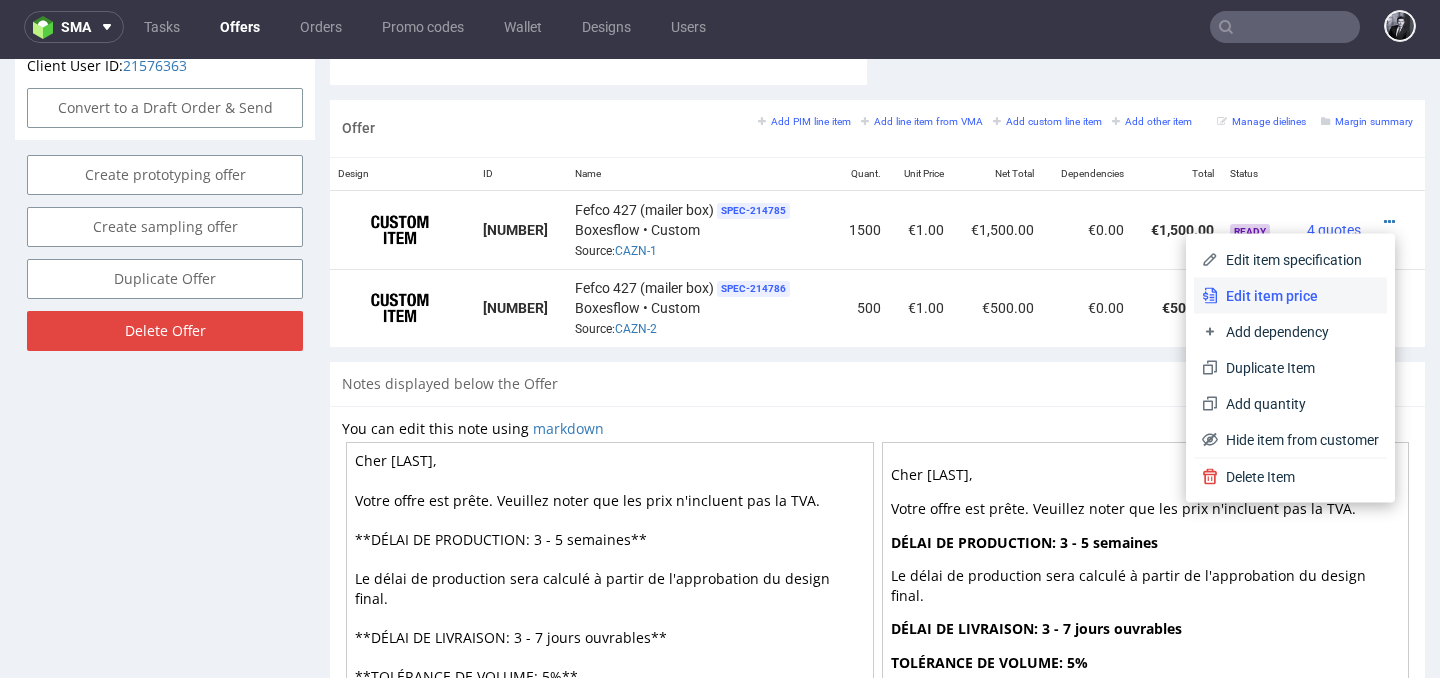 click on "Edit item price" at bounding box center [1298, 296] 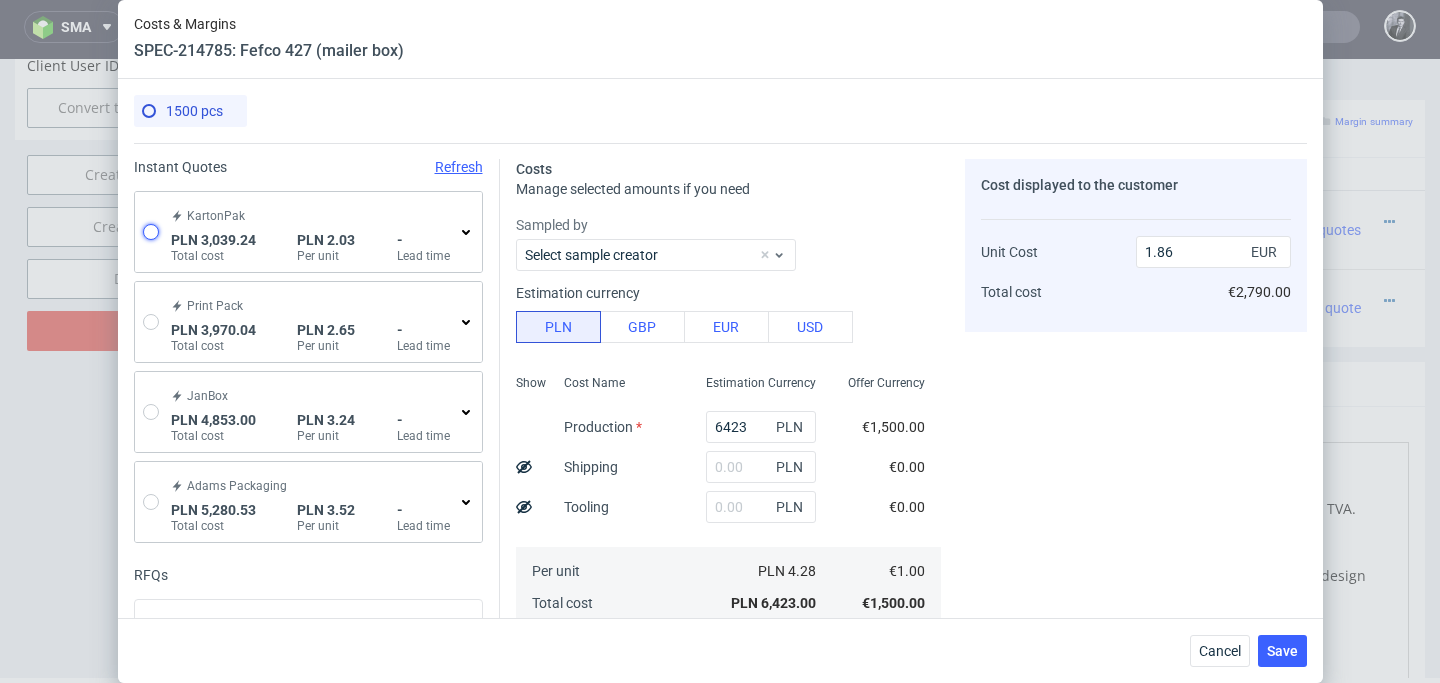 click at bounding box center [151, 232] 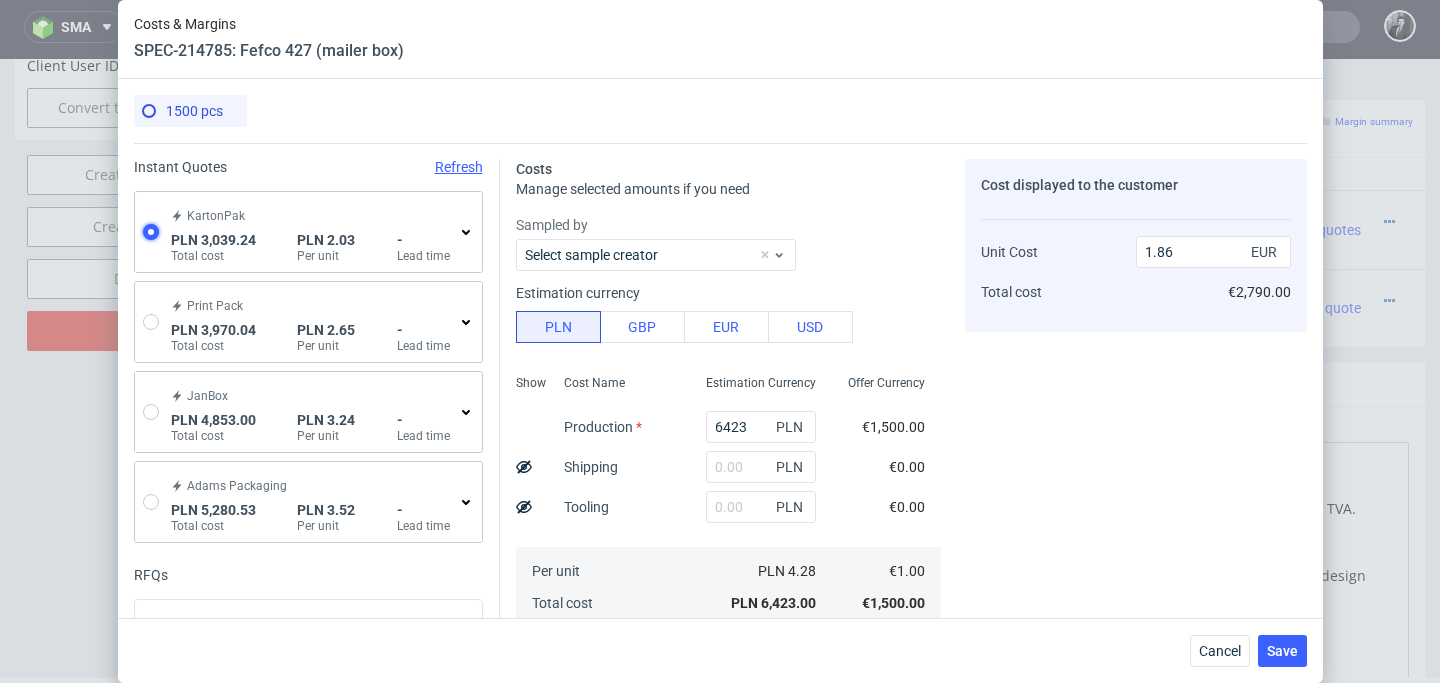 radio on "true" 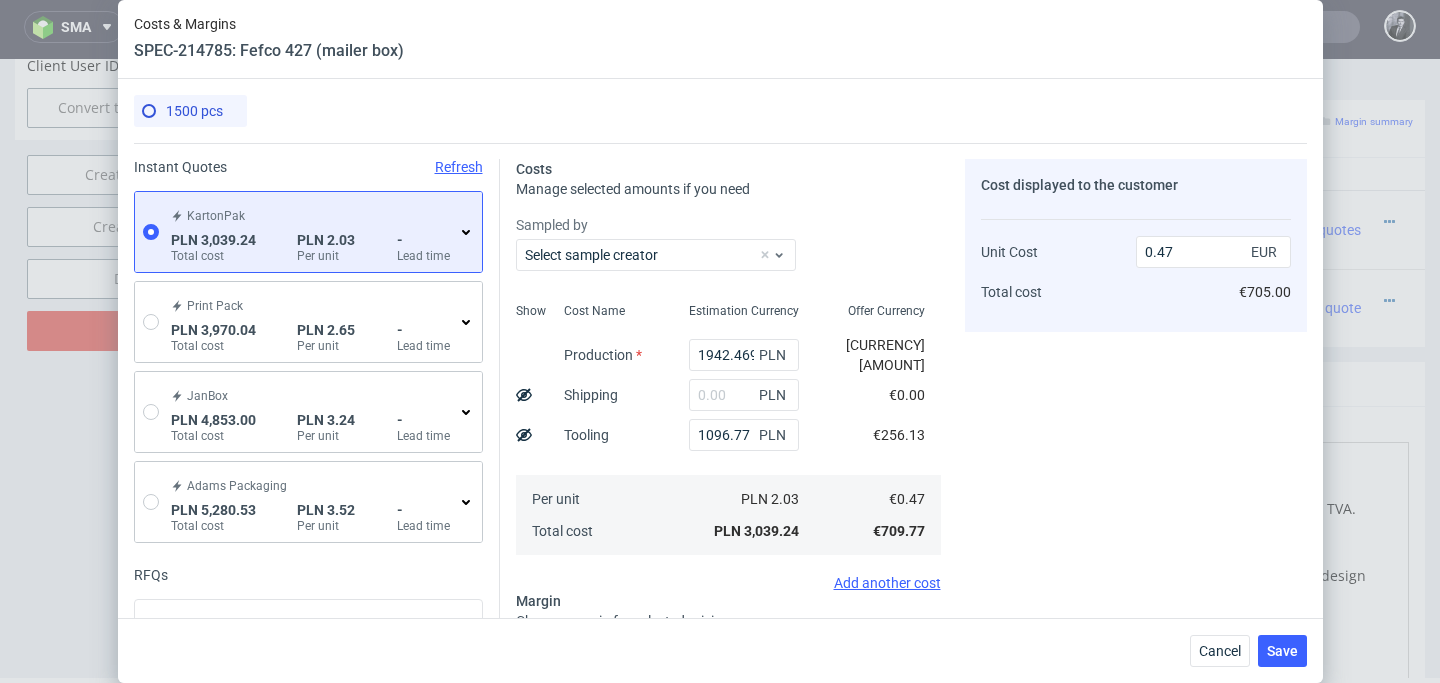 click 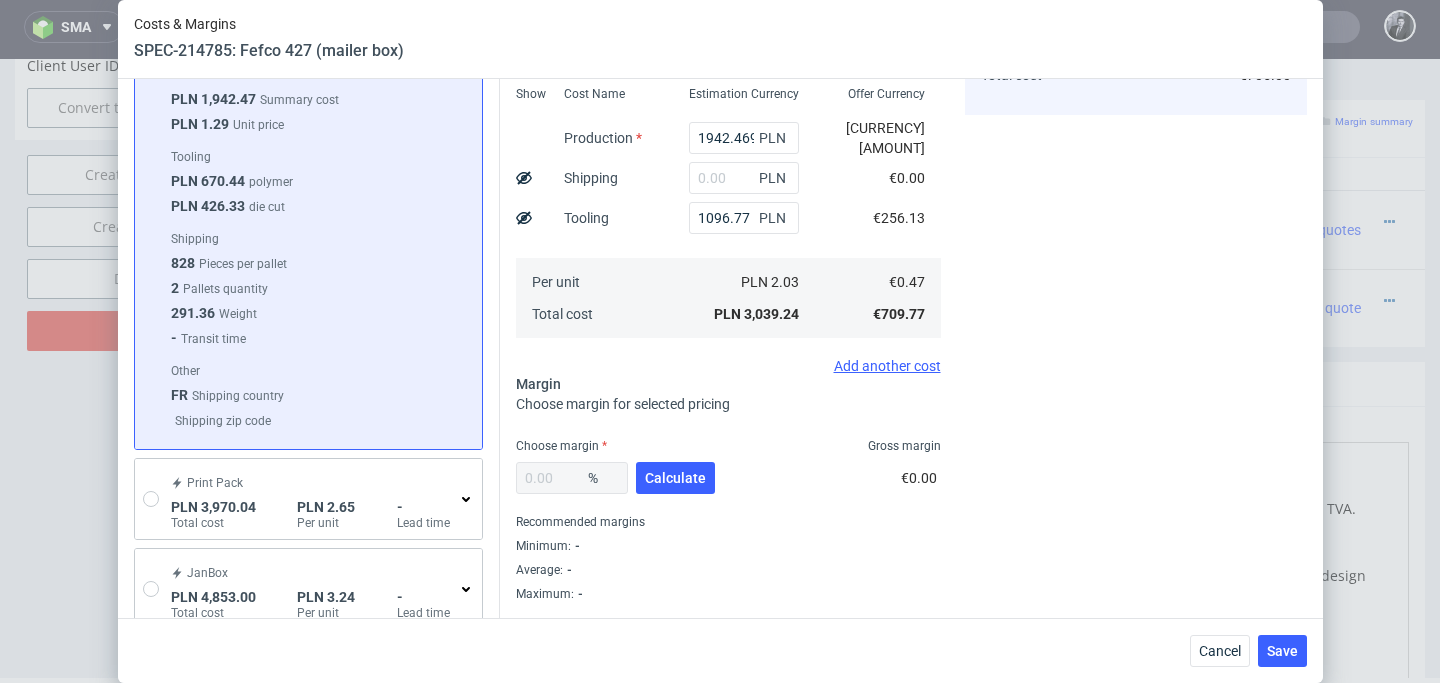 scroll, scrollTop: 235, scrollLeft: 0, axis: vertical 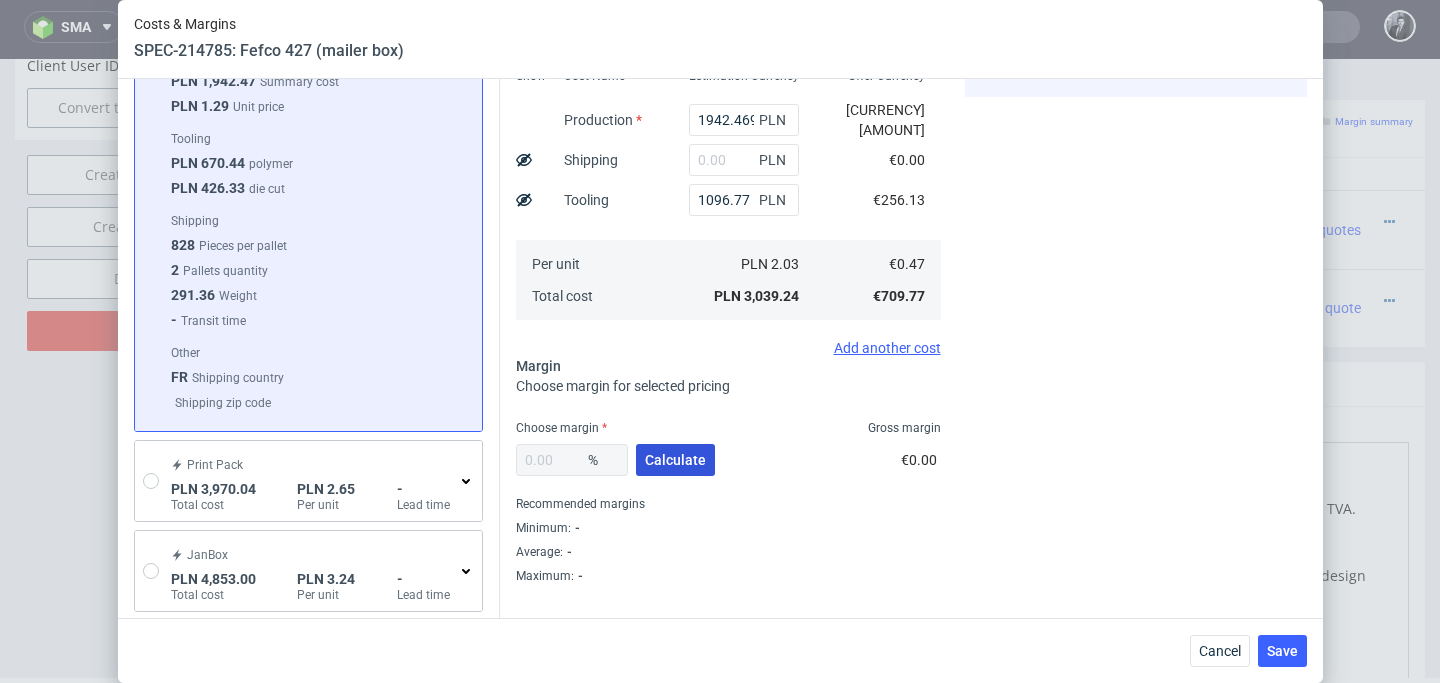 click on "Calculate" at bounding box center [675, 460] 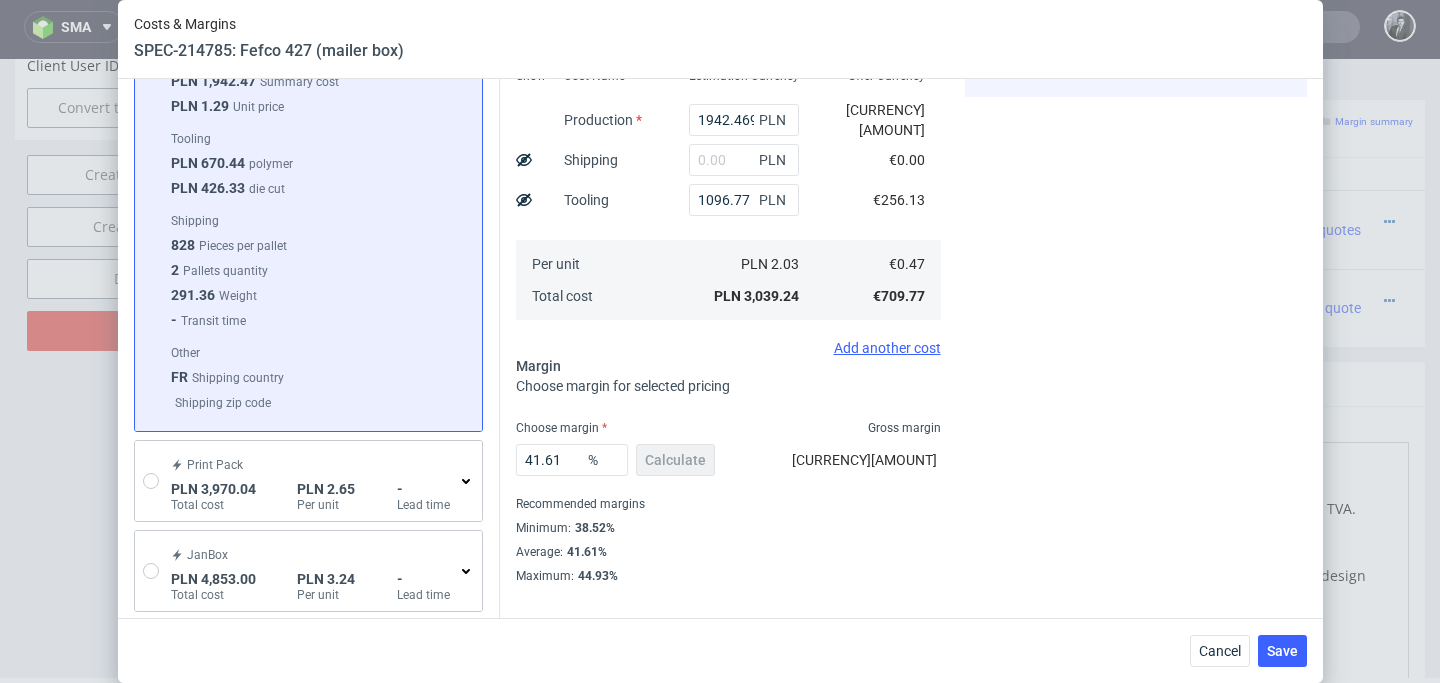 scroll, scrollTop: 101, scrollLeft: 0, axis: vertical 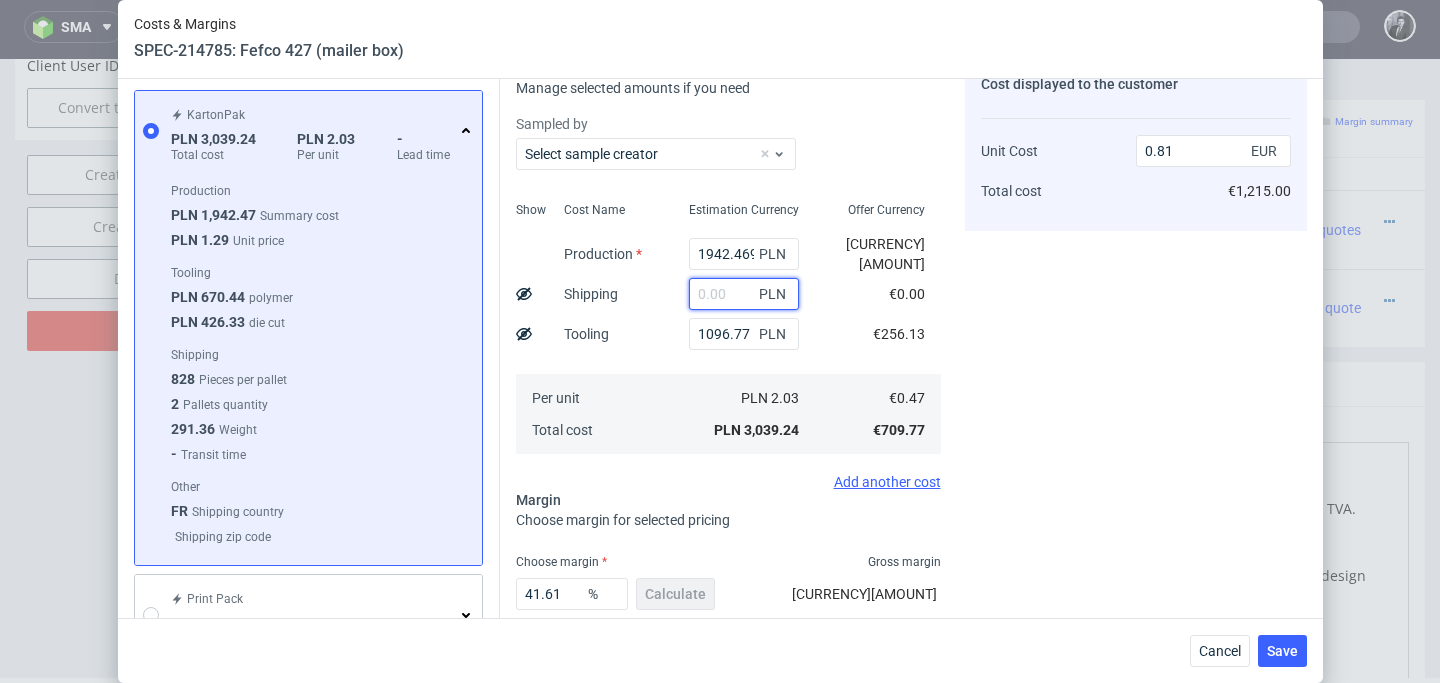 click at bounding box center [744, 294] 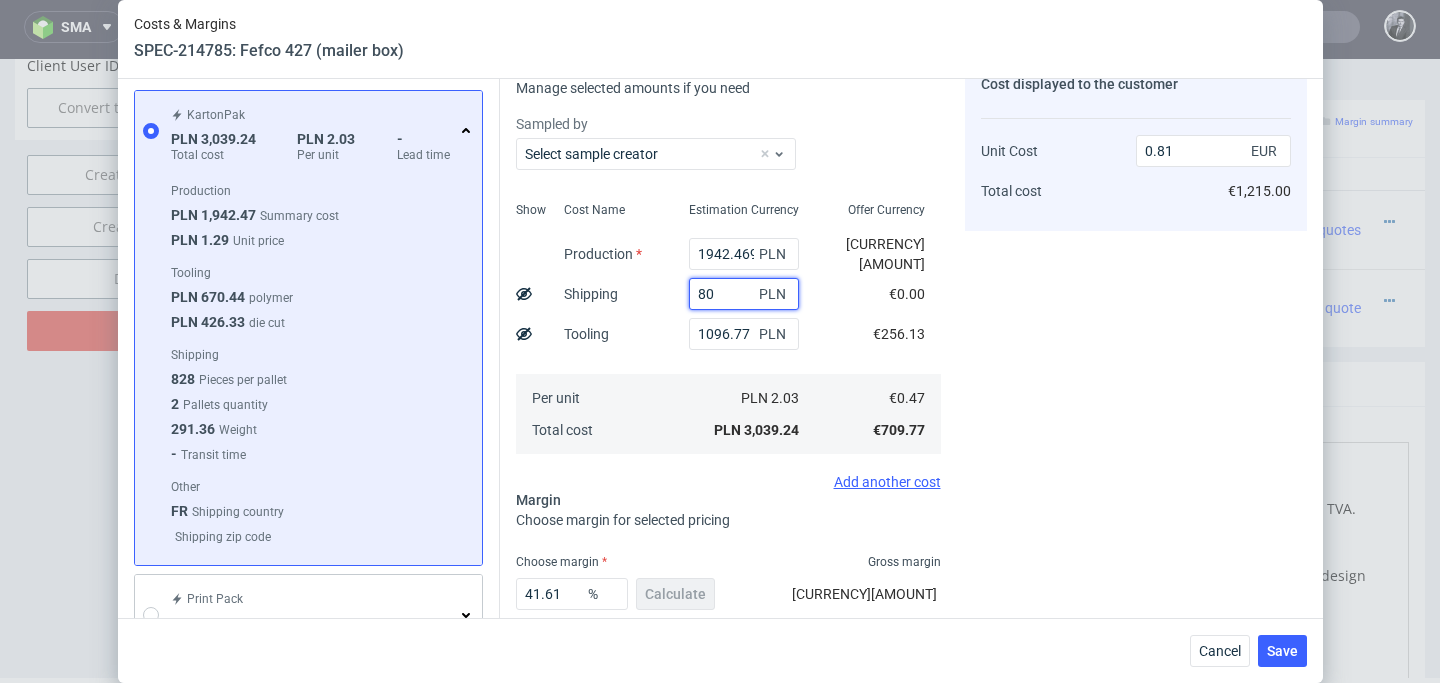 type on "800" 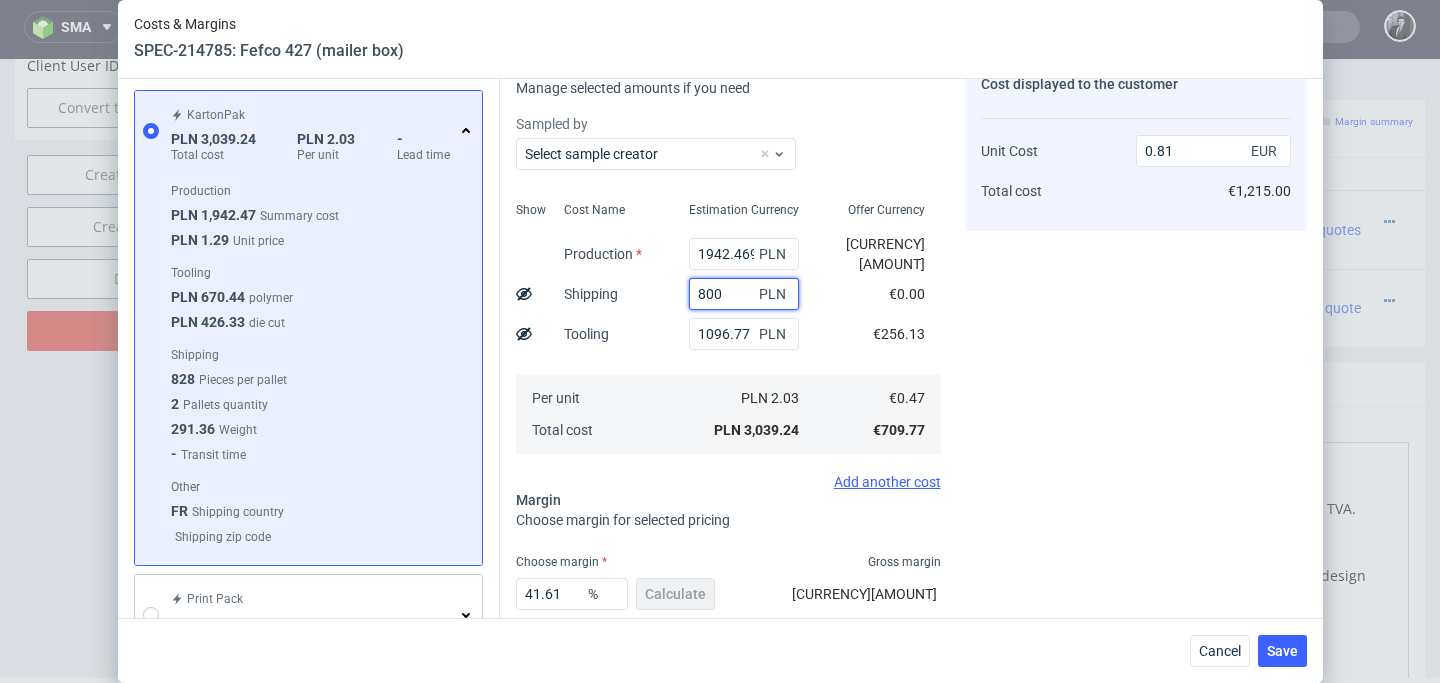 type on "1.02" 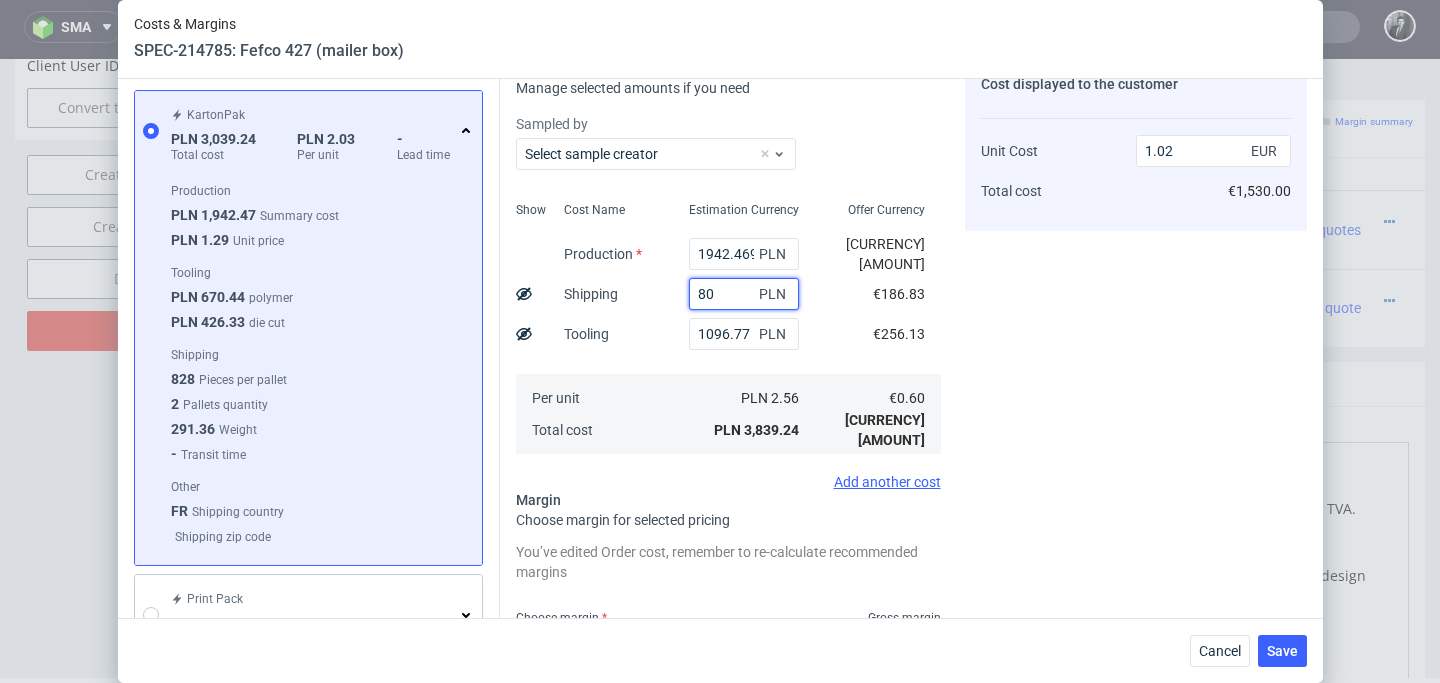 type on "8" 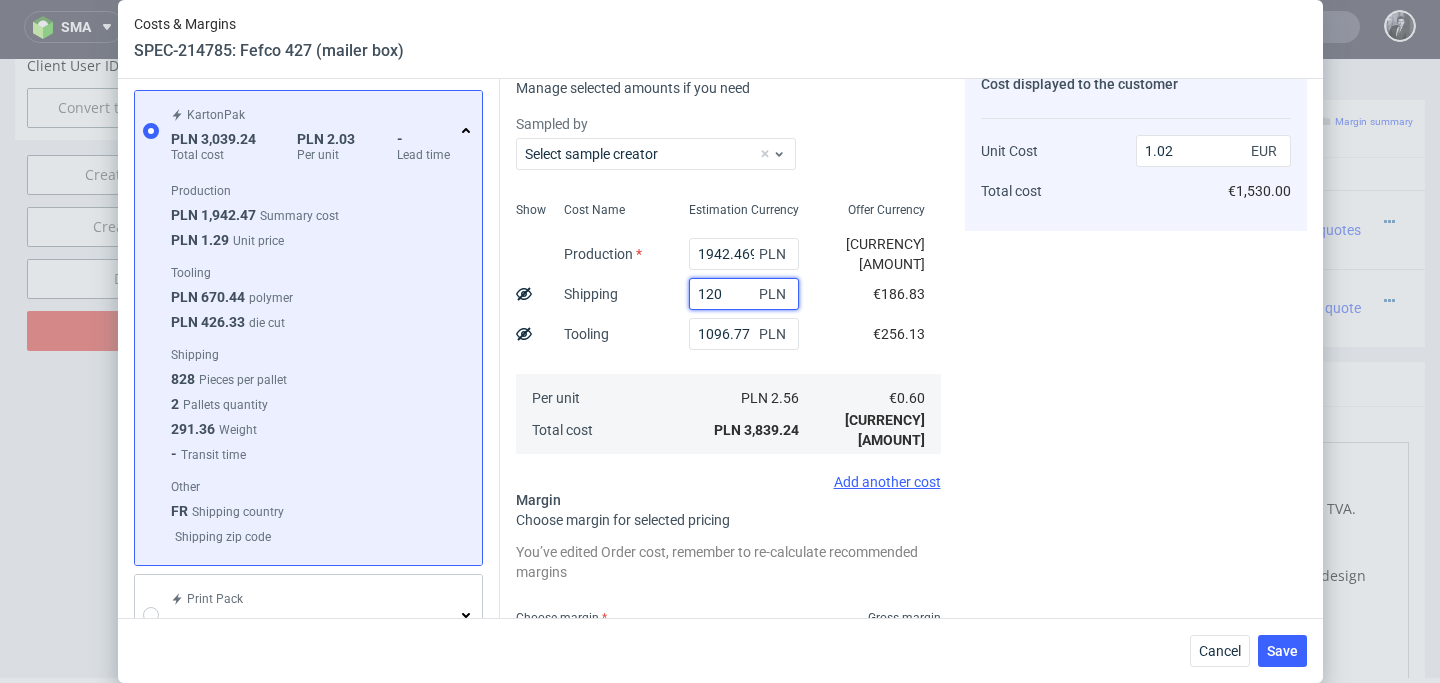 type on "1200" 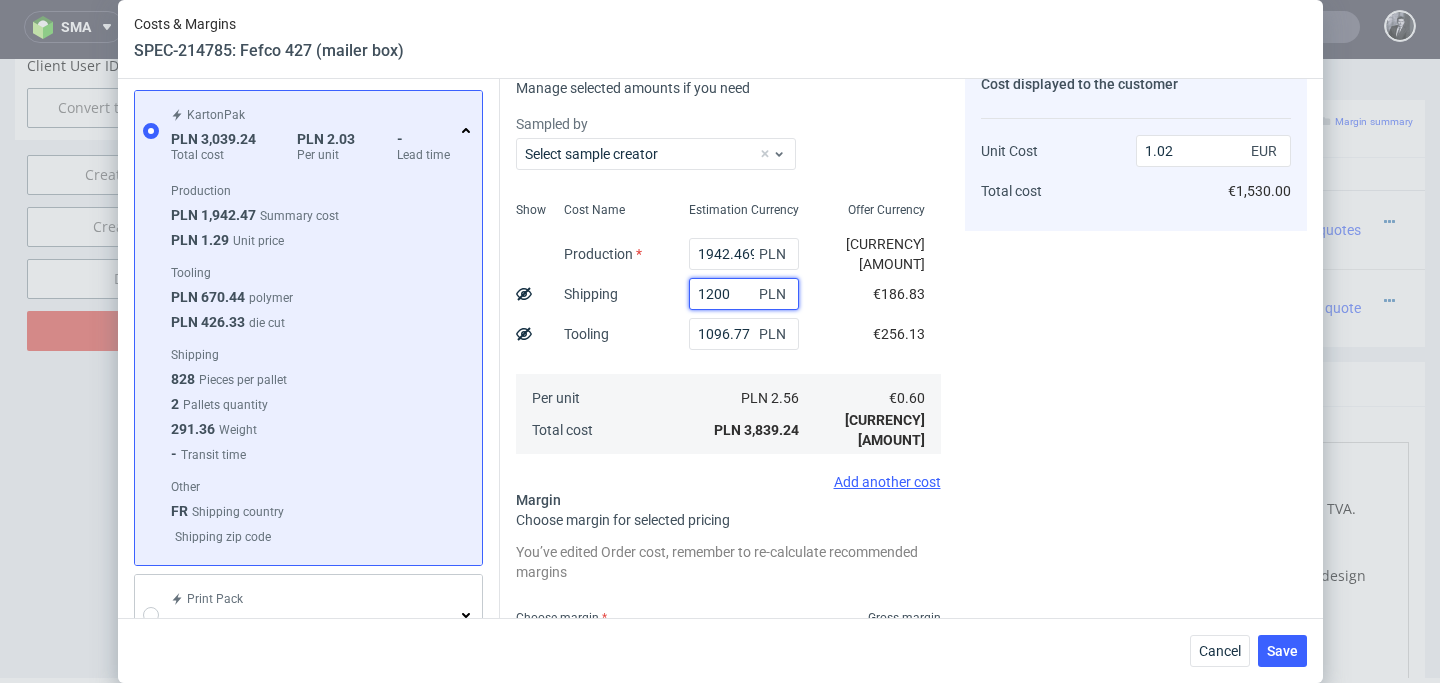 type on "1.13" 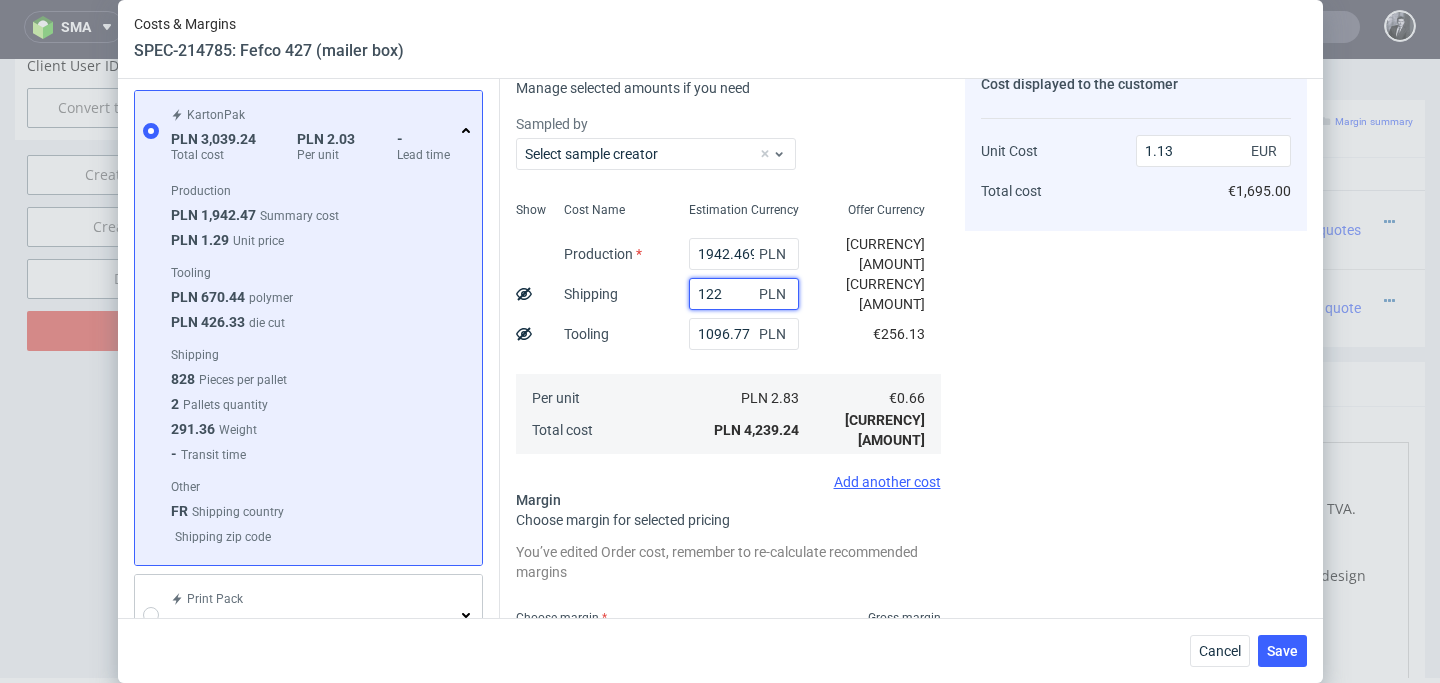 type on "1225" 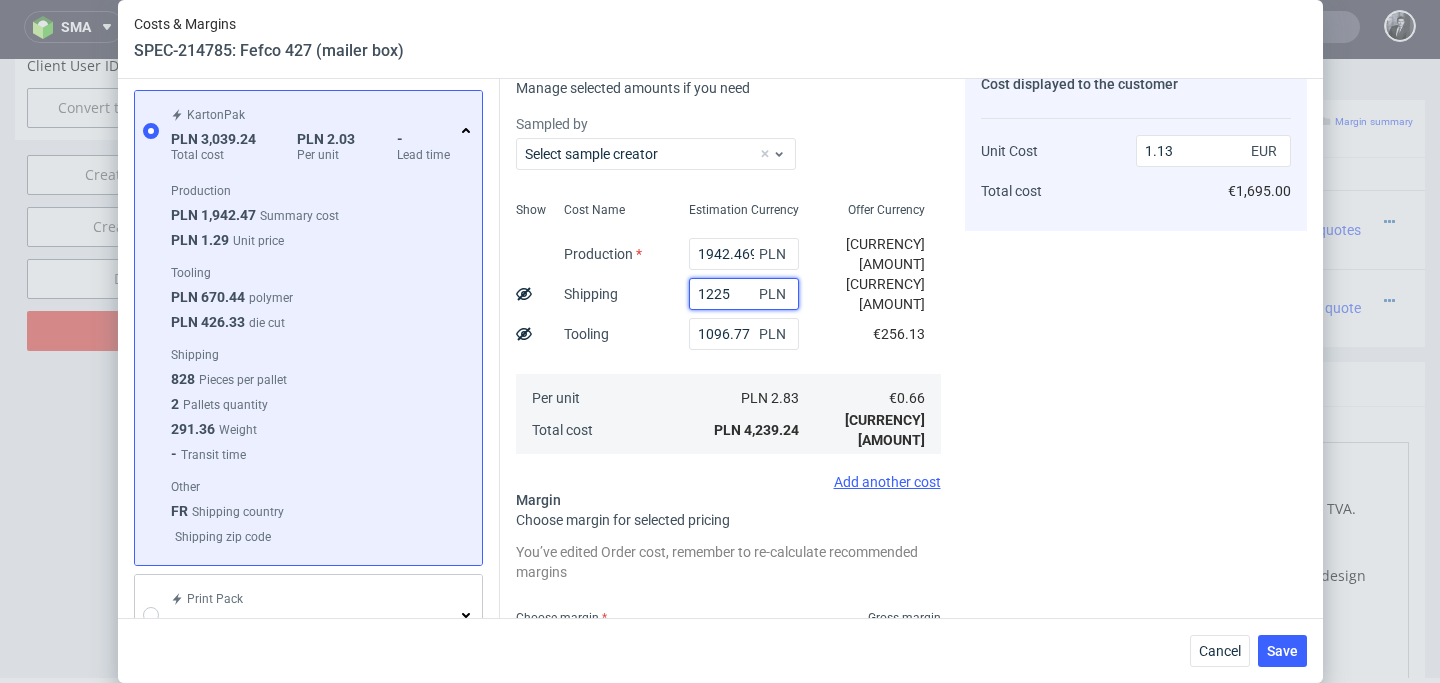type on "1.14" 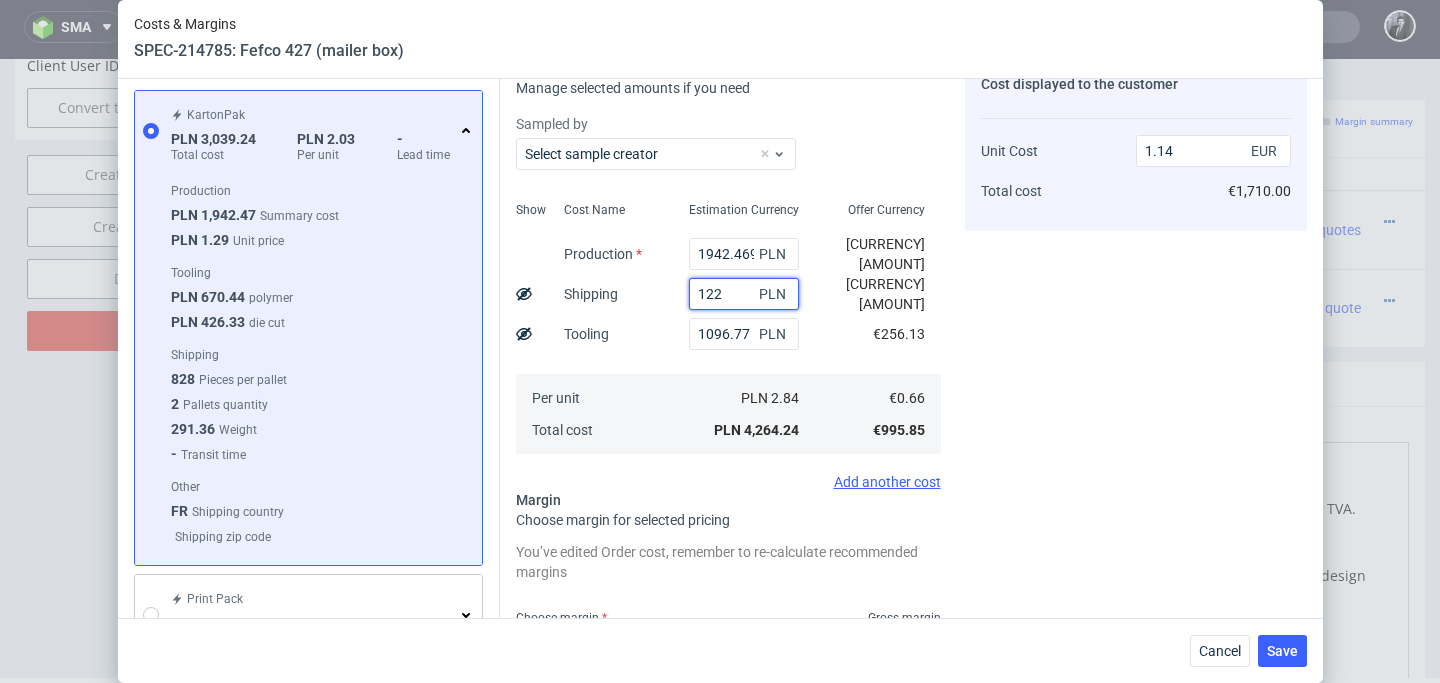 type on "12" 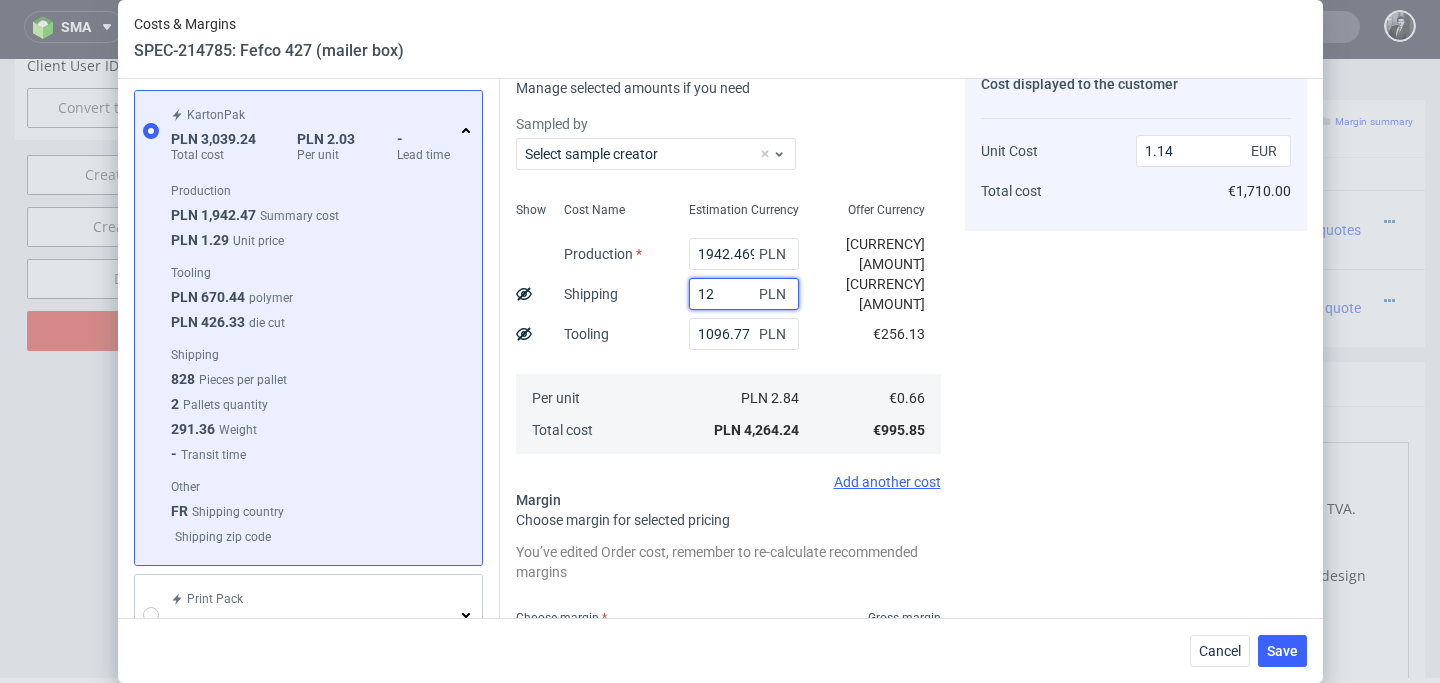type on "0.81" 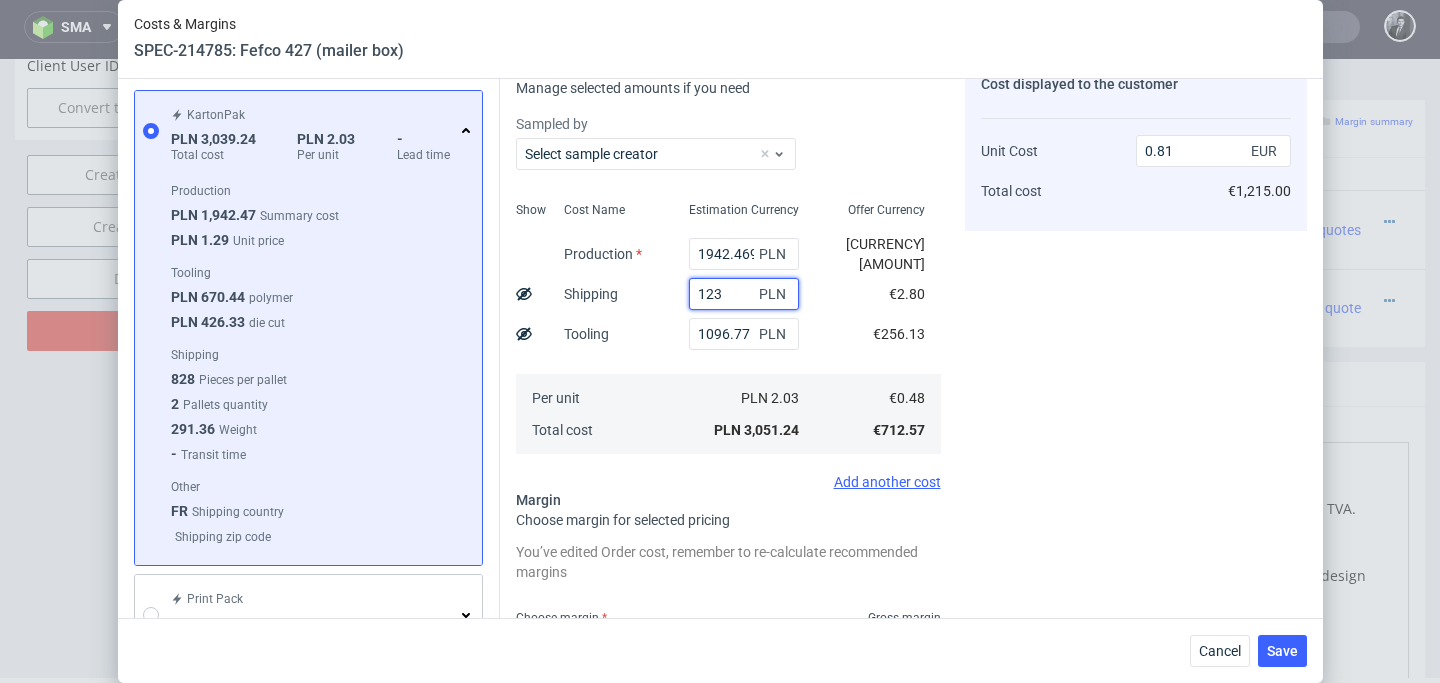 type on "1230" 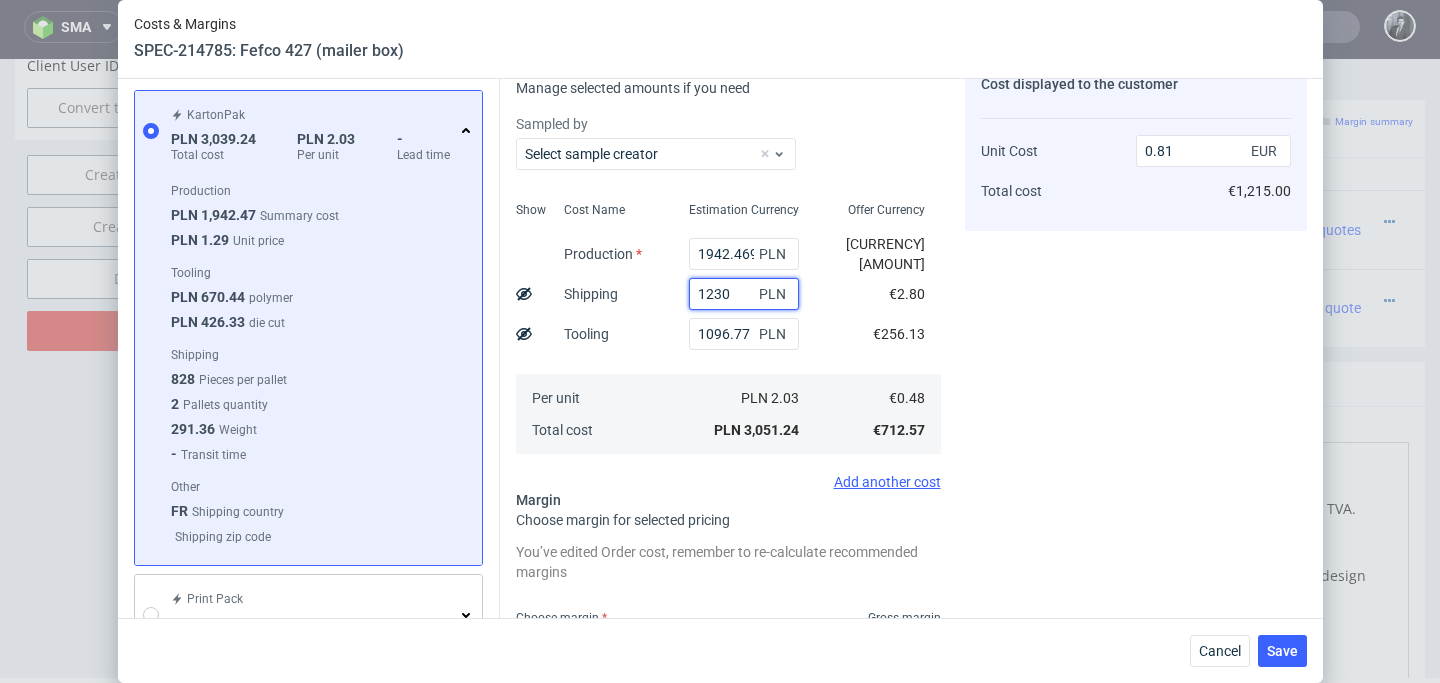 type on "1.14" 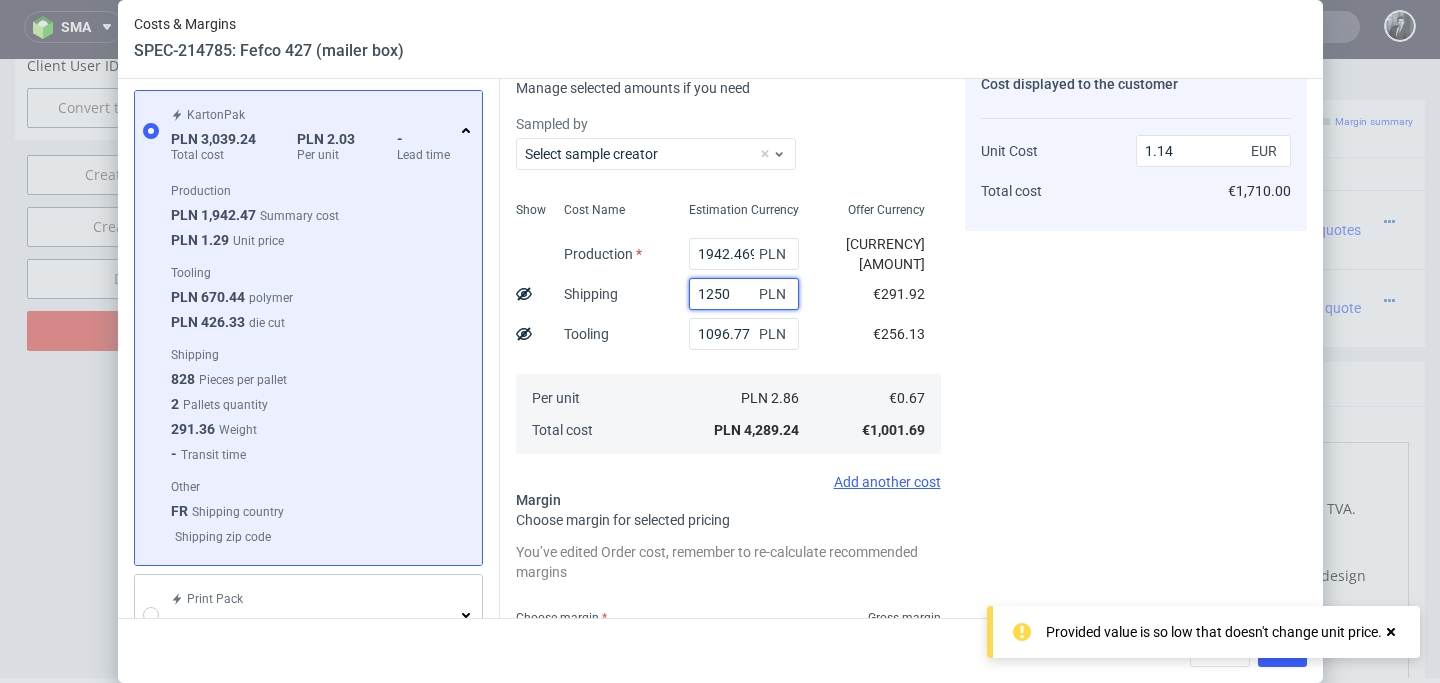 type on "1250" 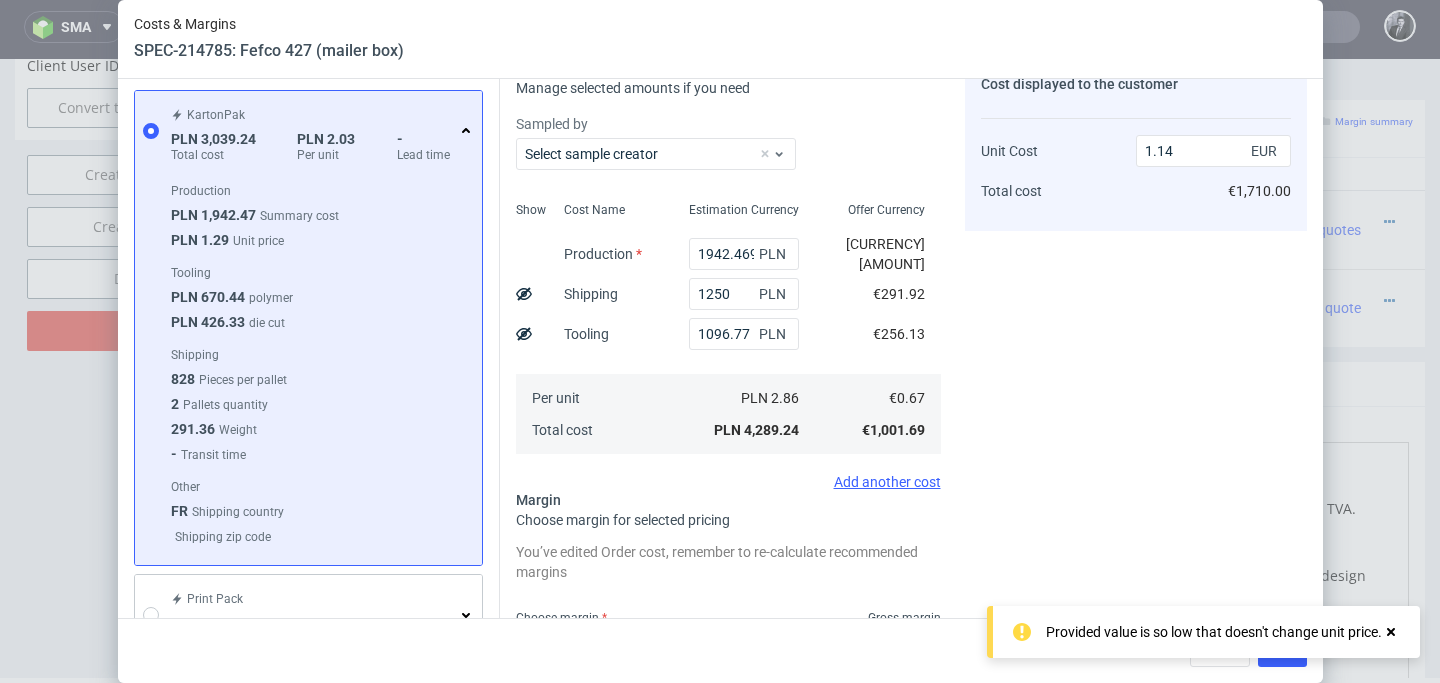 click on "Cost displayed to the customer Unit Cost Total cost 1.14 EUR €1,710.00" at bounding box center [1136, 416] 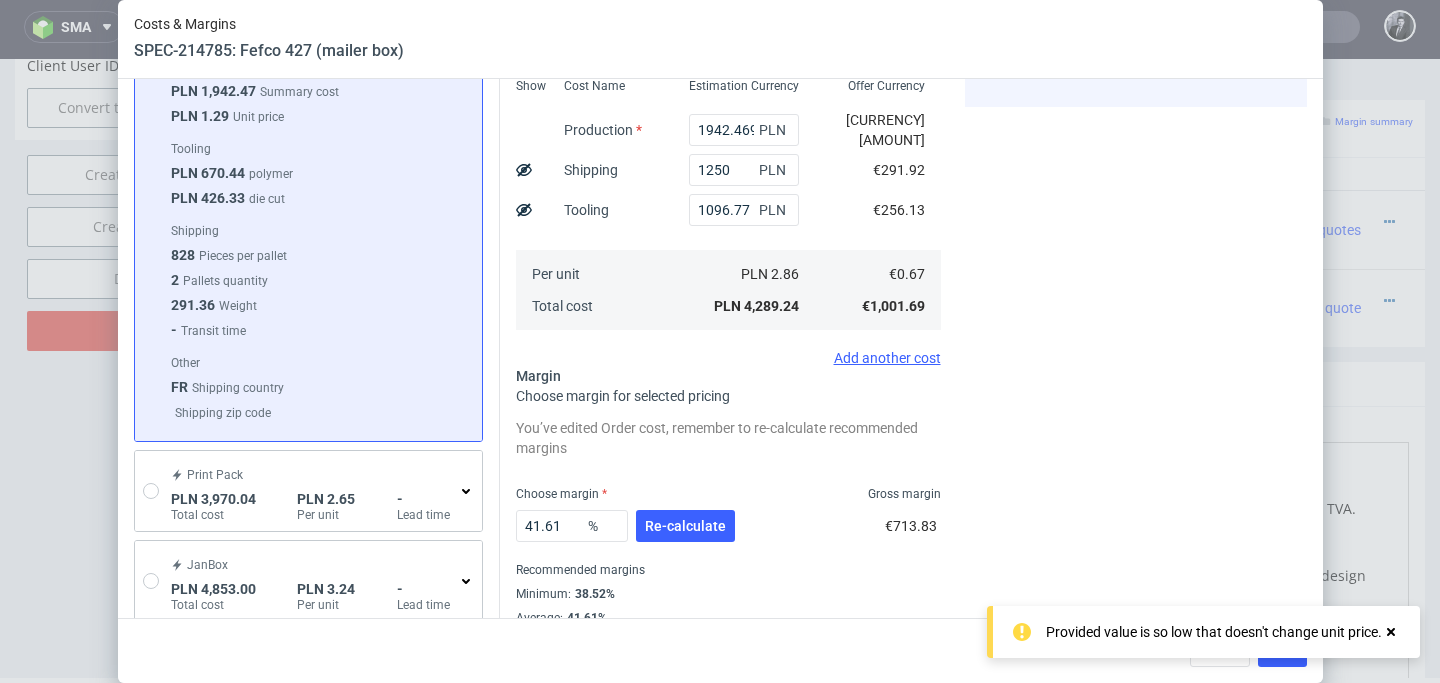 scroll, scrollTop: 215, scrollLeft: 0, axis: vertical 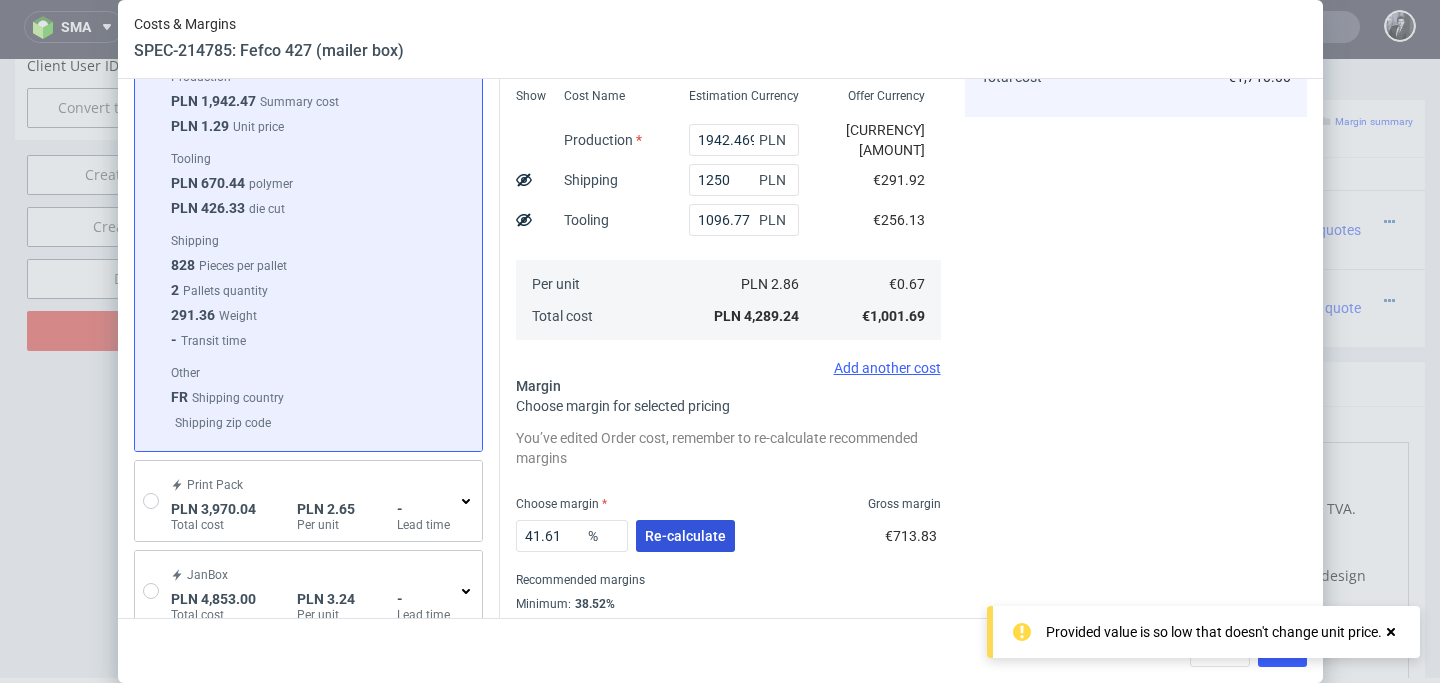 click on "Re-calculate" at bounding box center (685, 536) 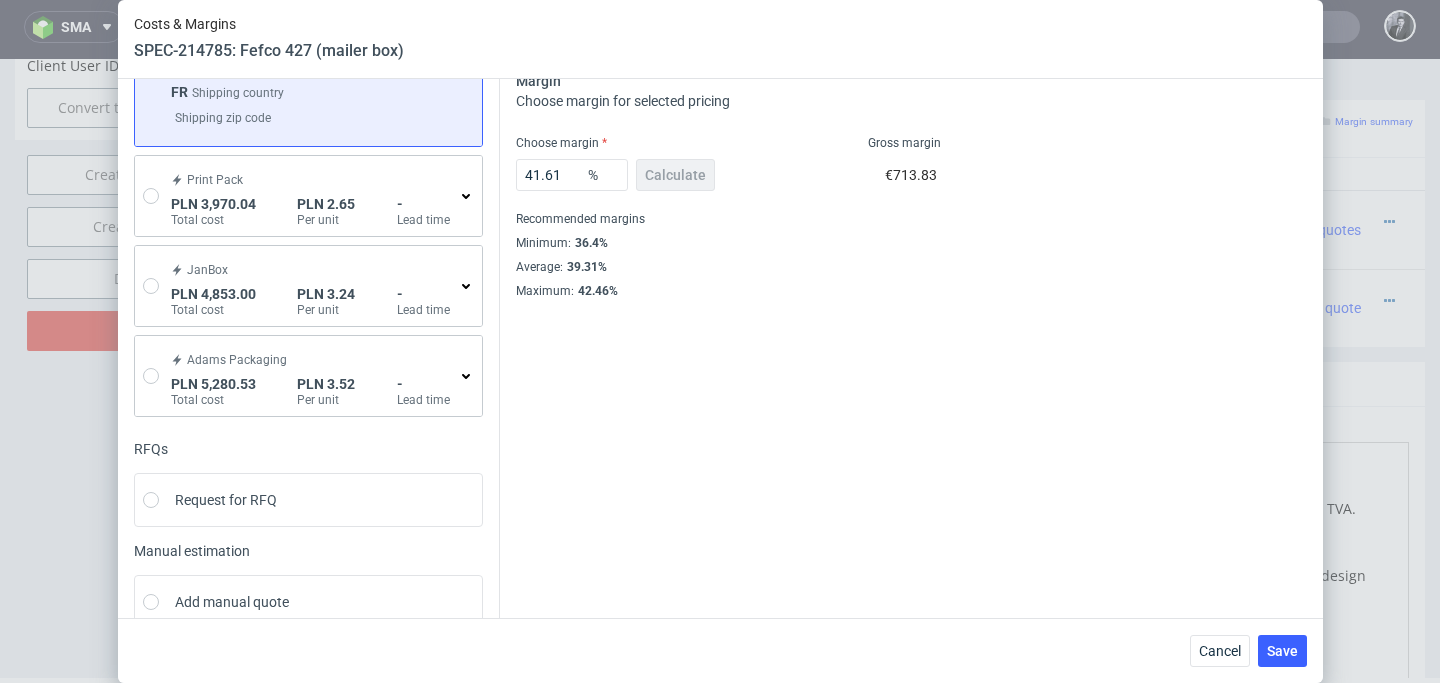 scroll, scrollTop: 558, scrollLeft: 0, axis: vertical 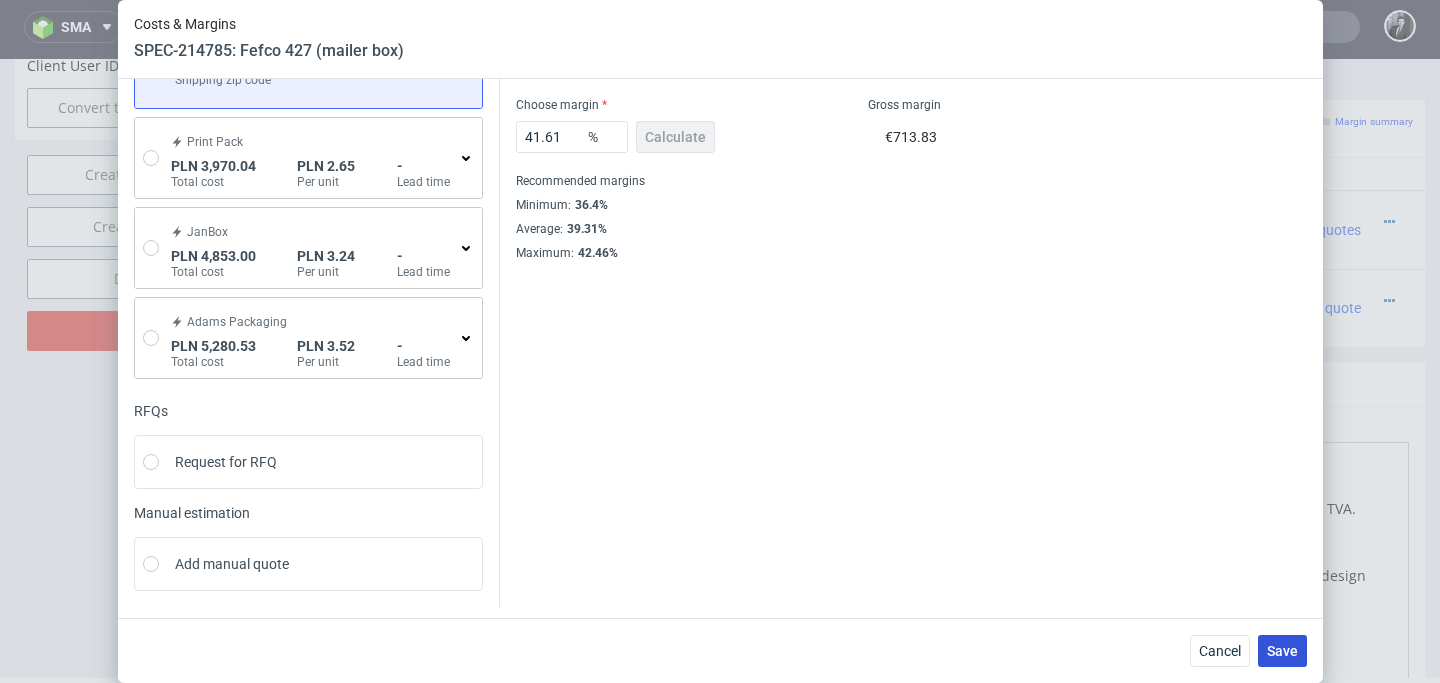 click on "Save" at bounding box center [1282, 651] 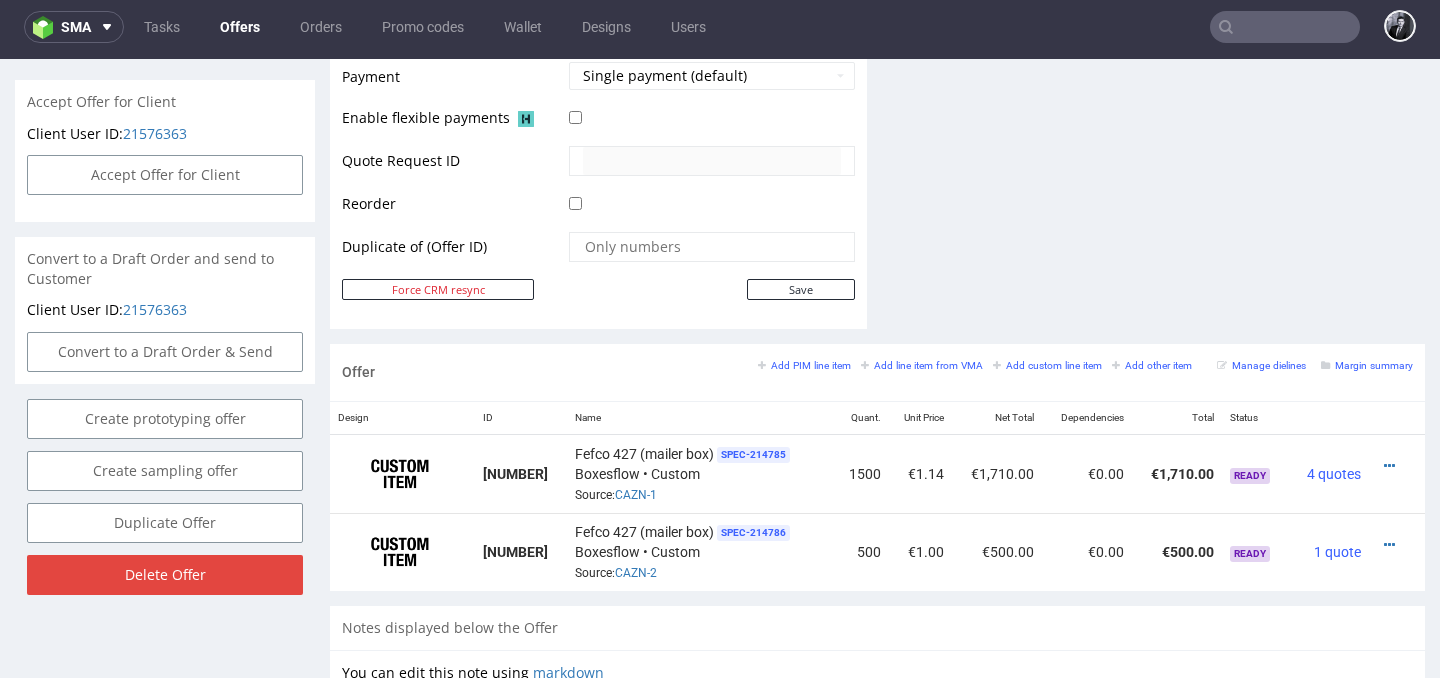 scroll, scrollTop: 896, scrollLeft: 0, axis: vertical 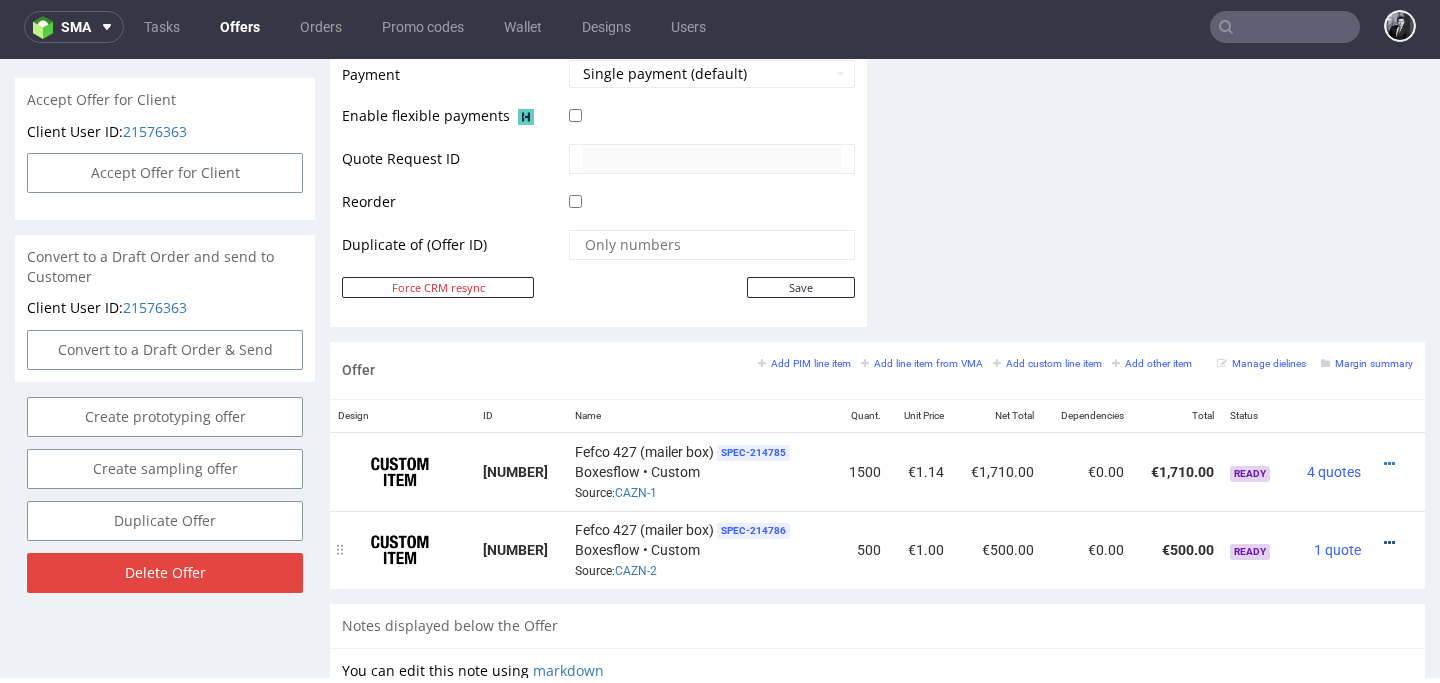 click at bounding box center (1389, 543) 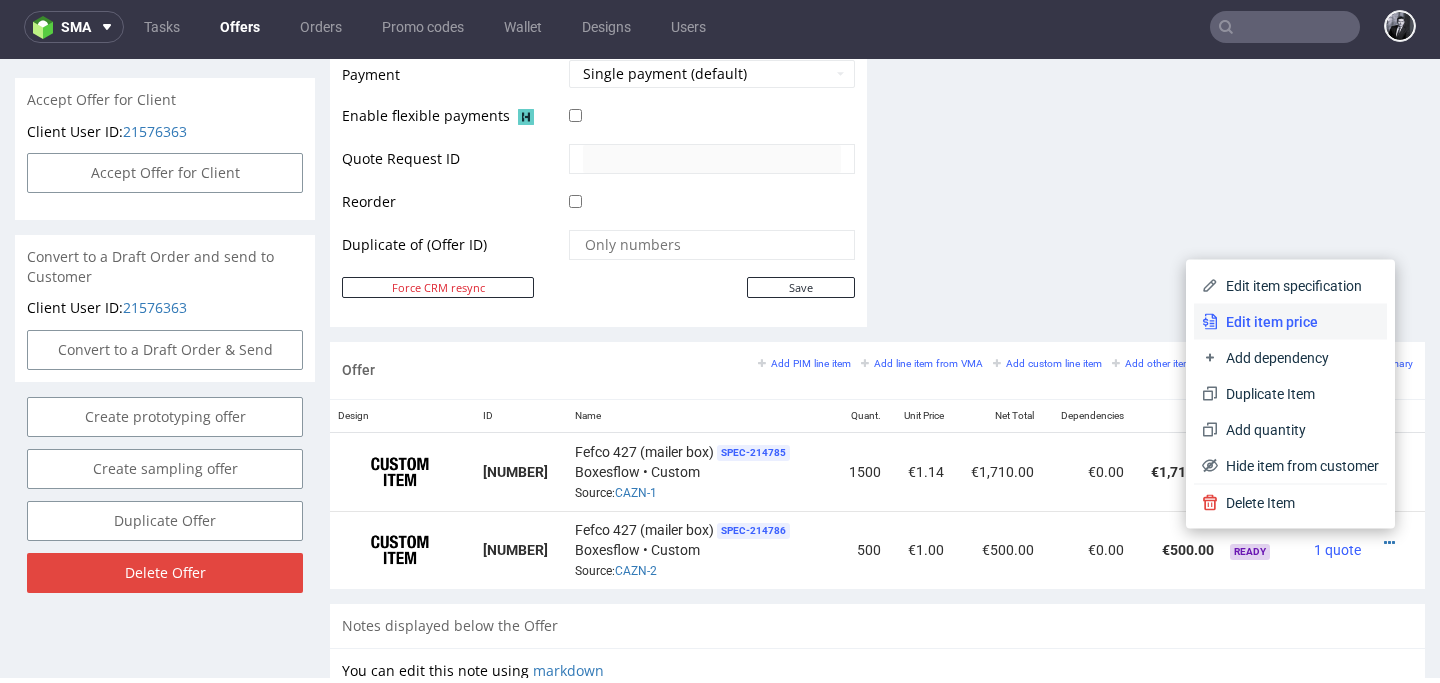 click on "Edit item price" at bounding box center (1298, 322) 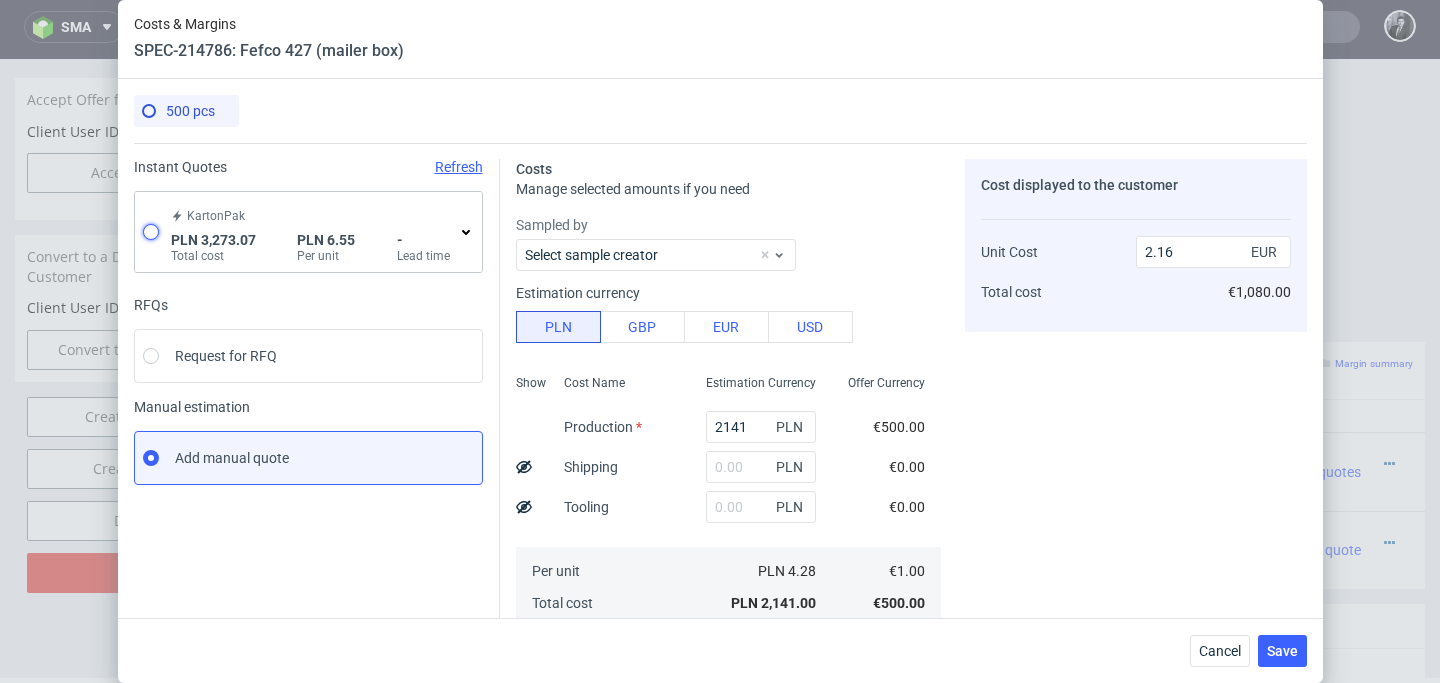 click at bounding box center (151, 232) 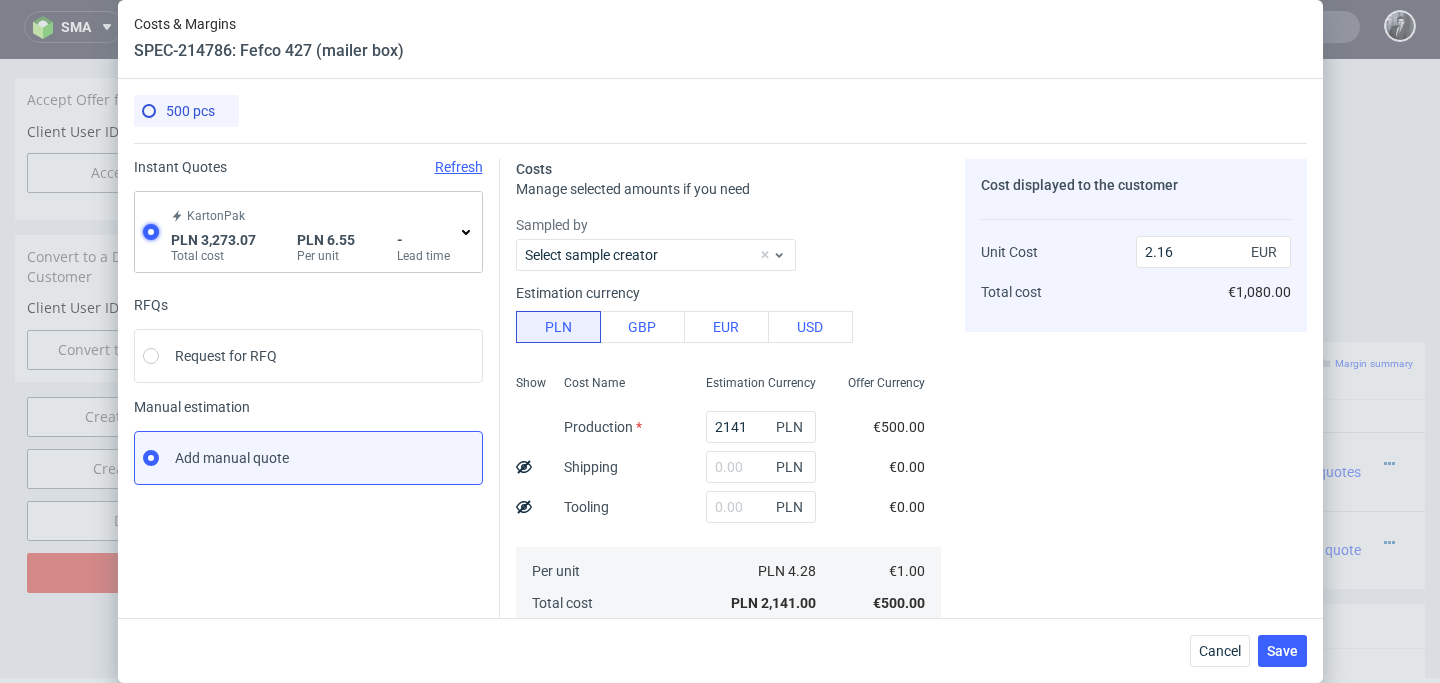 radio on "true" 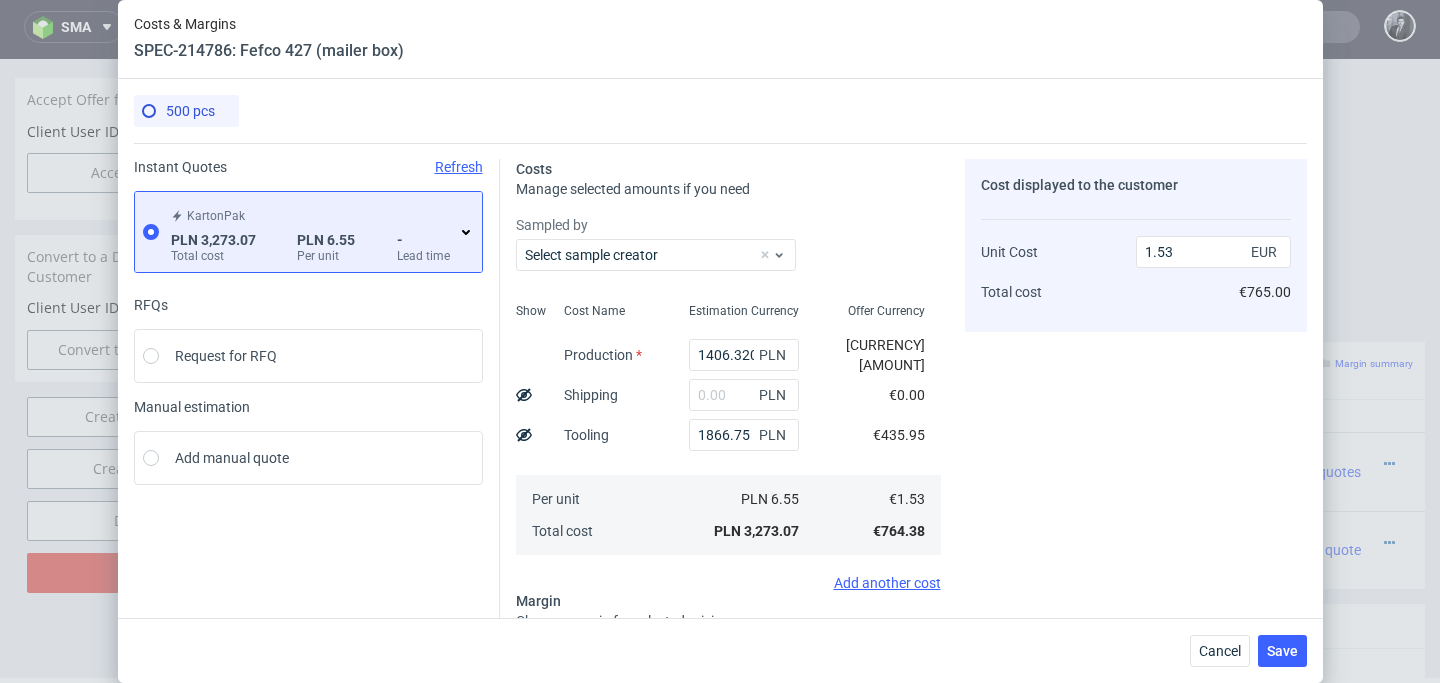 click 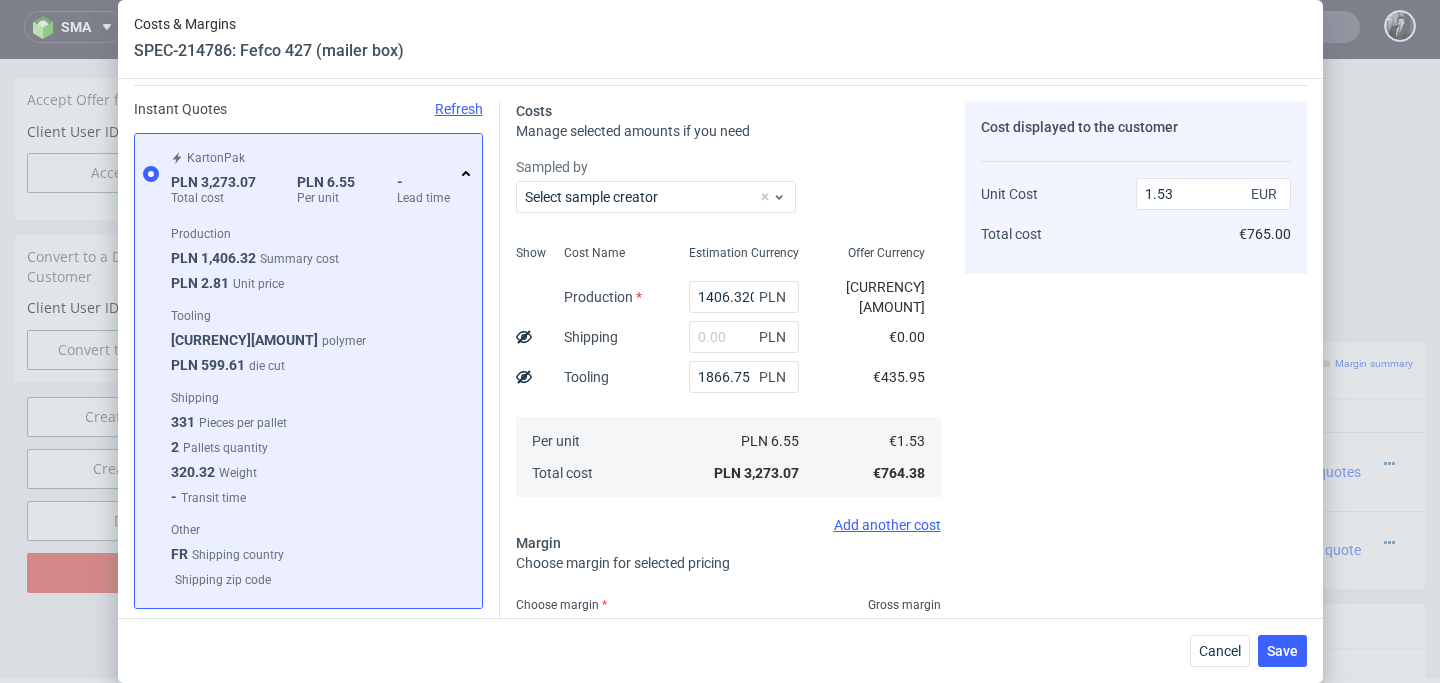 scroll, scrollTop: 24, scrollLeft: 0, axis: vertical 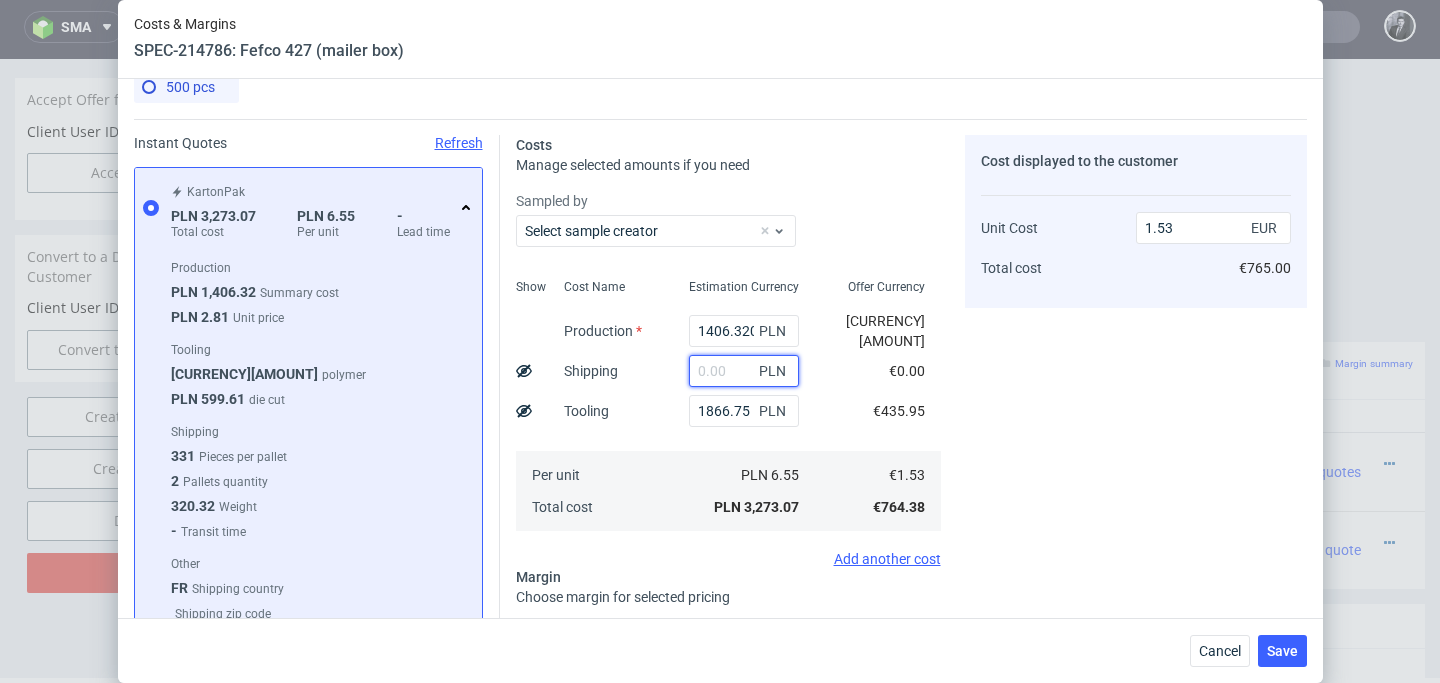 click at bounding box center (744, 371) 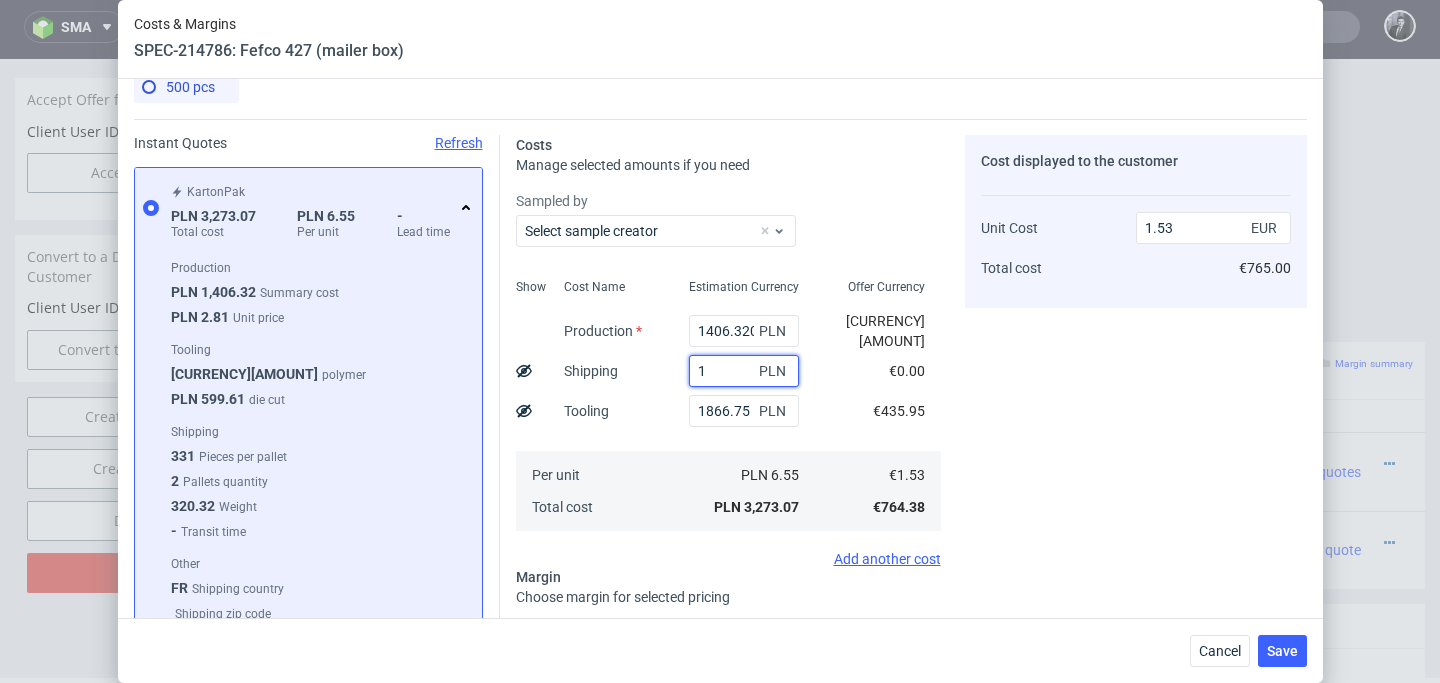 type on "12" 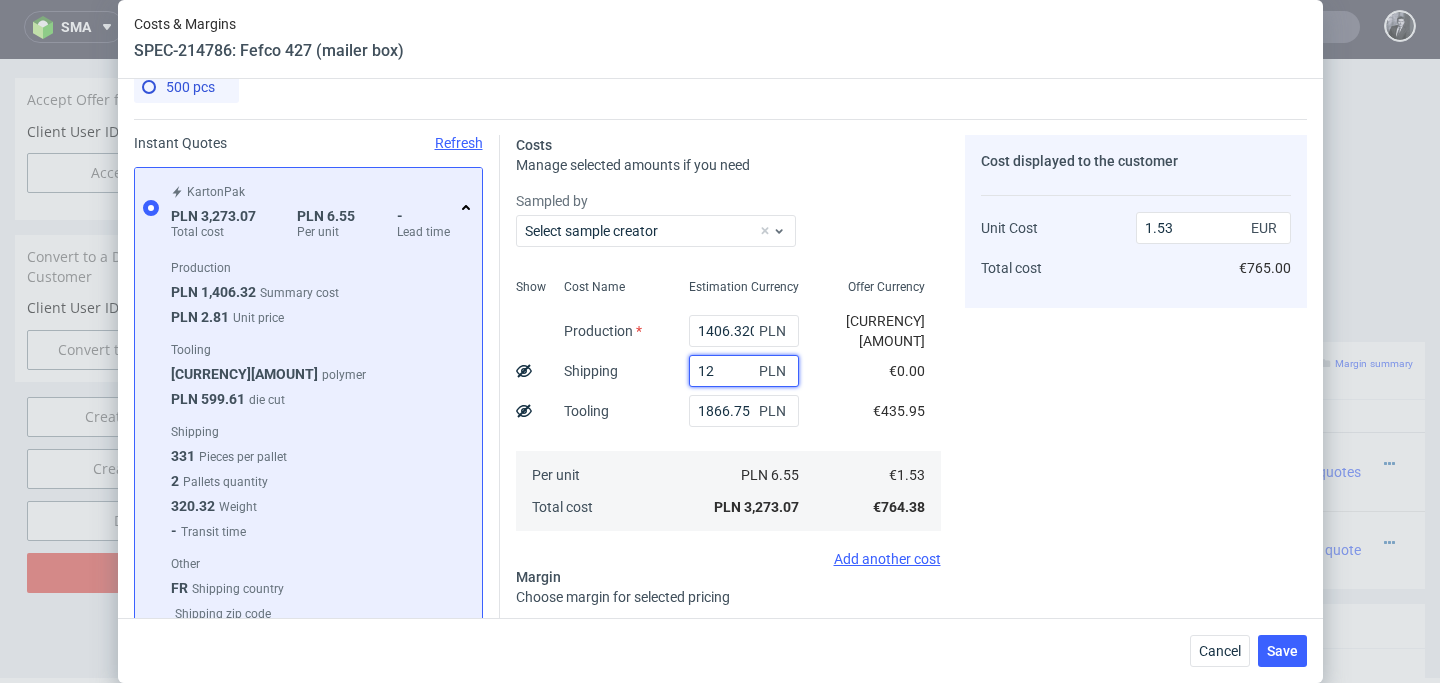 type on "1.54" 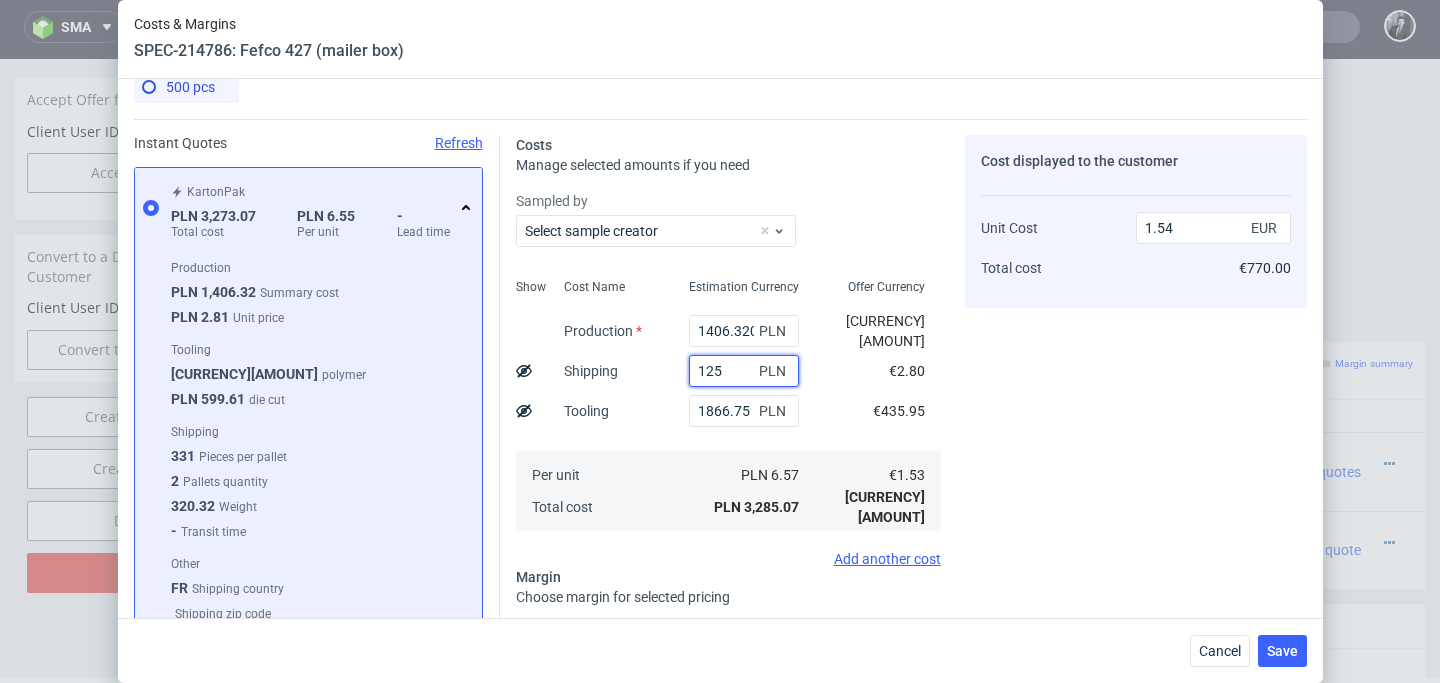 type on "1250" 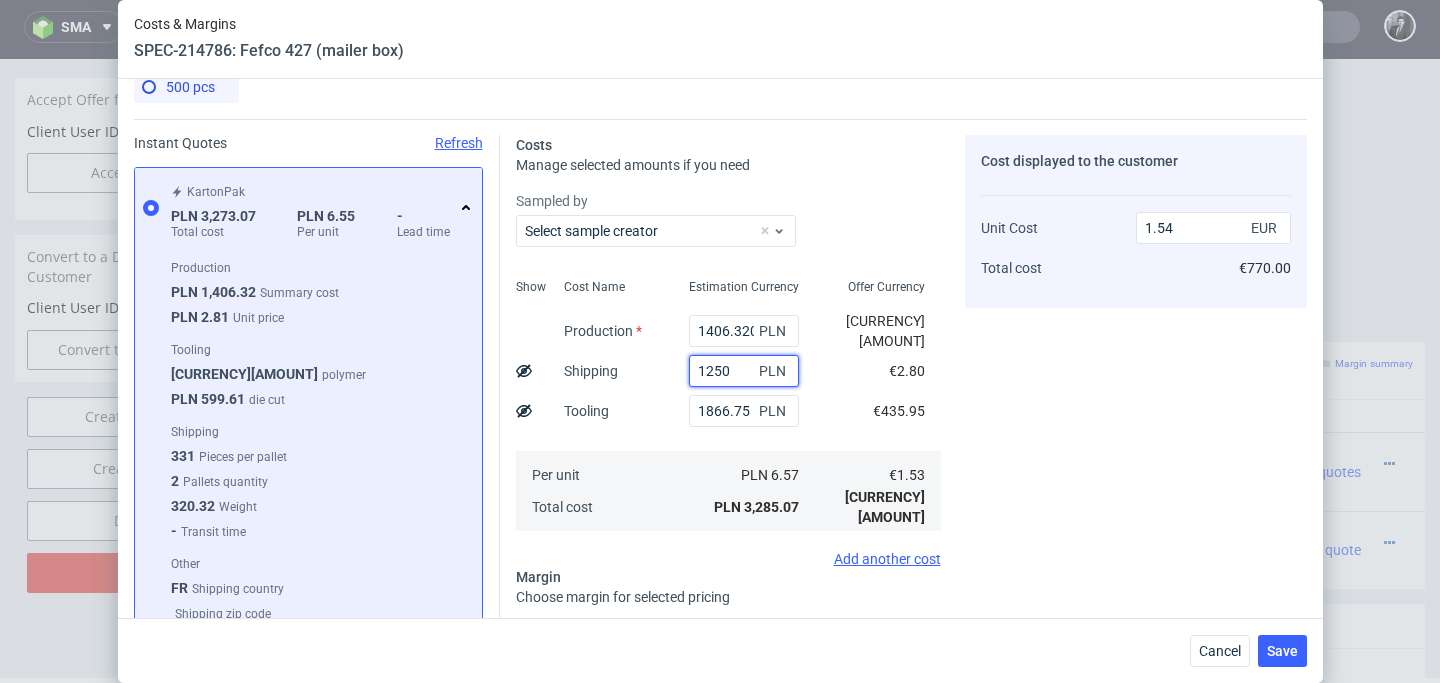 type on "2.11" 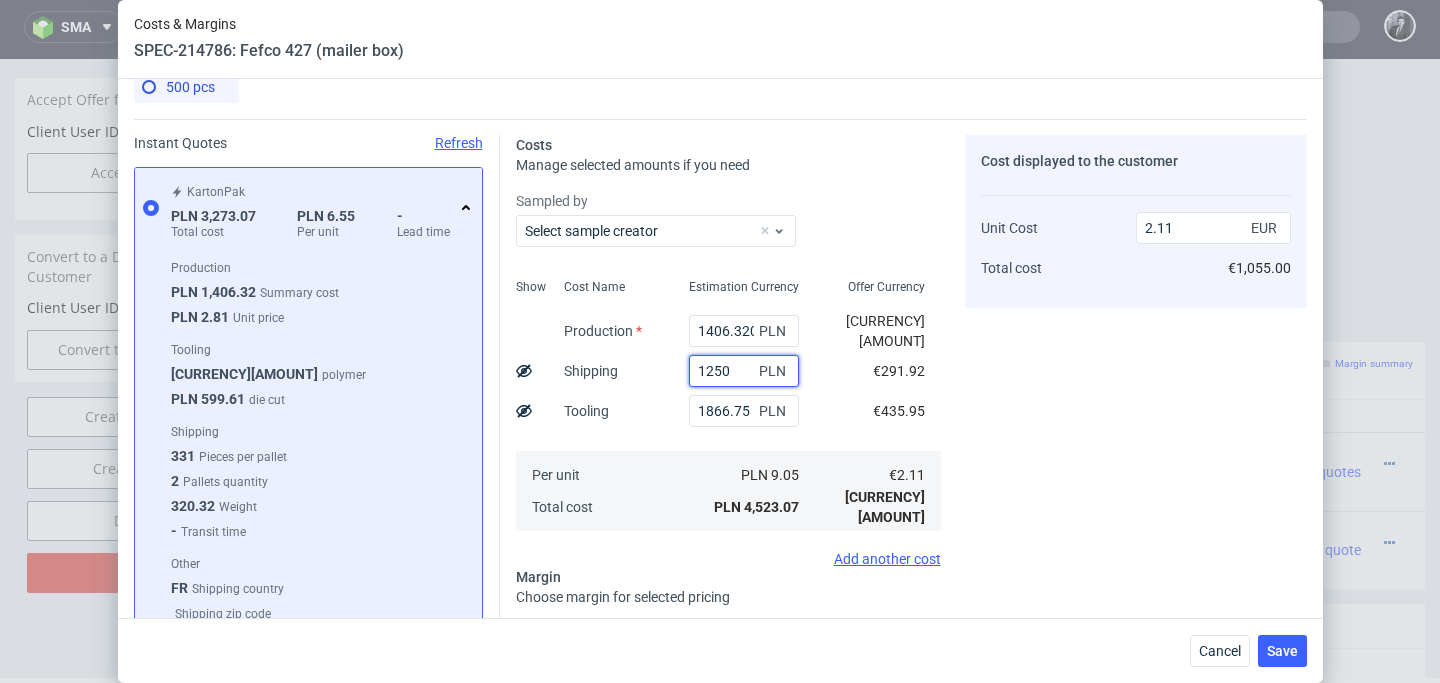 type on "1250" 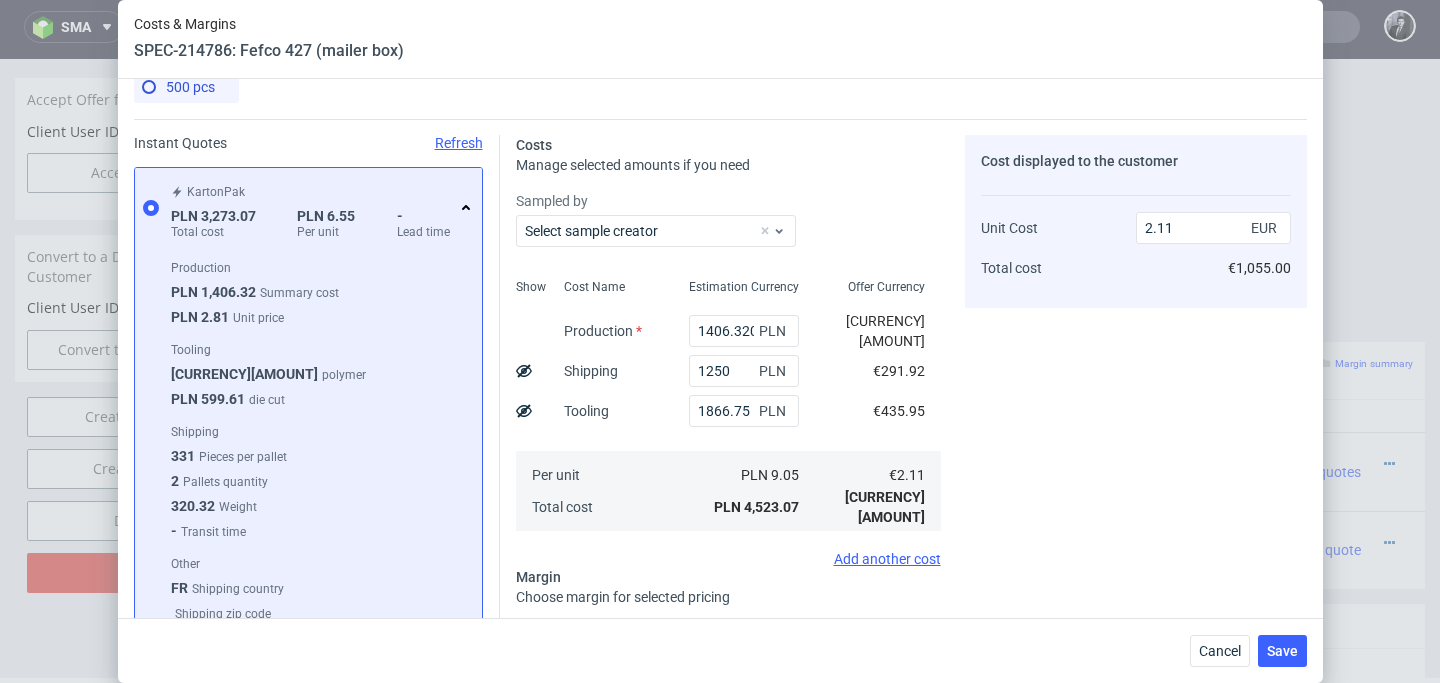 click on "Cost displayed to the customer Unit Cost Total cost 2.11 EUR [CURRENCY][AMOUNT]" at bounding box center (1136, 465) 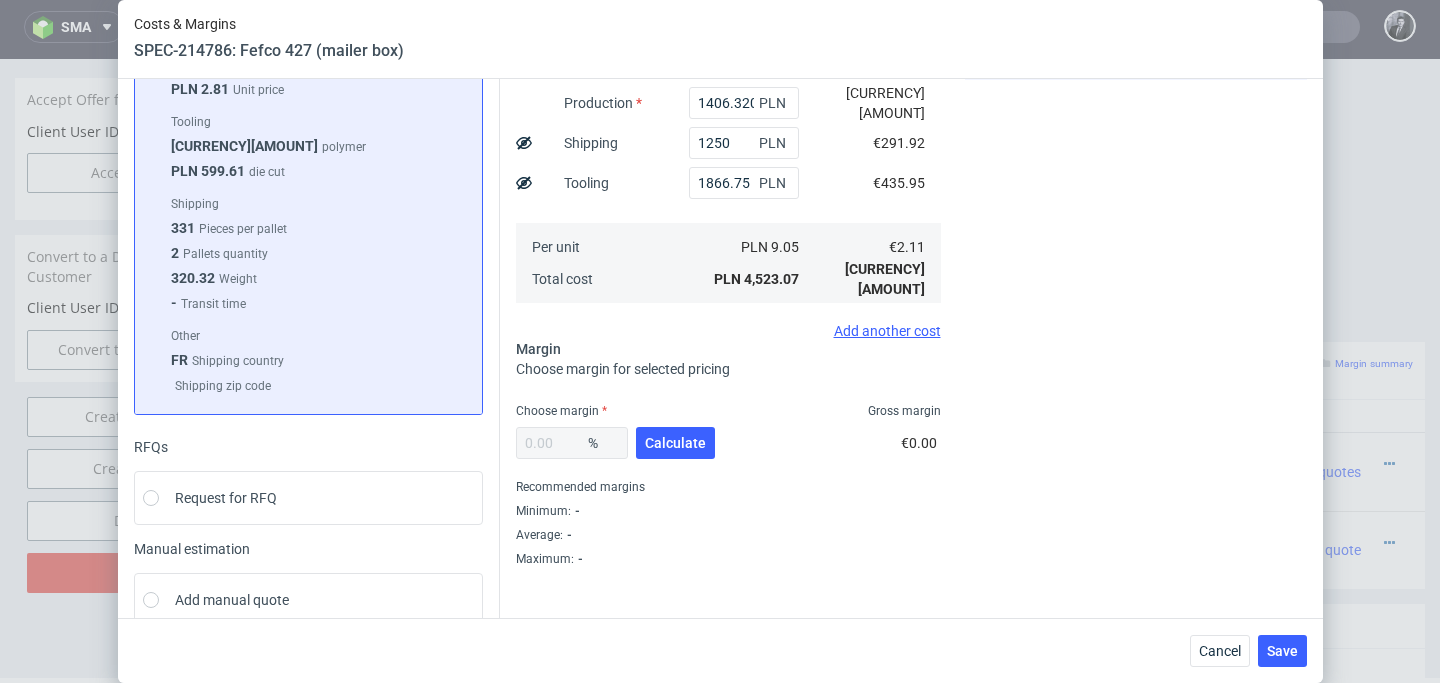 scroll, scrollTop: 259, scrollLeft: 0, axis: vertical 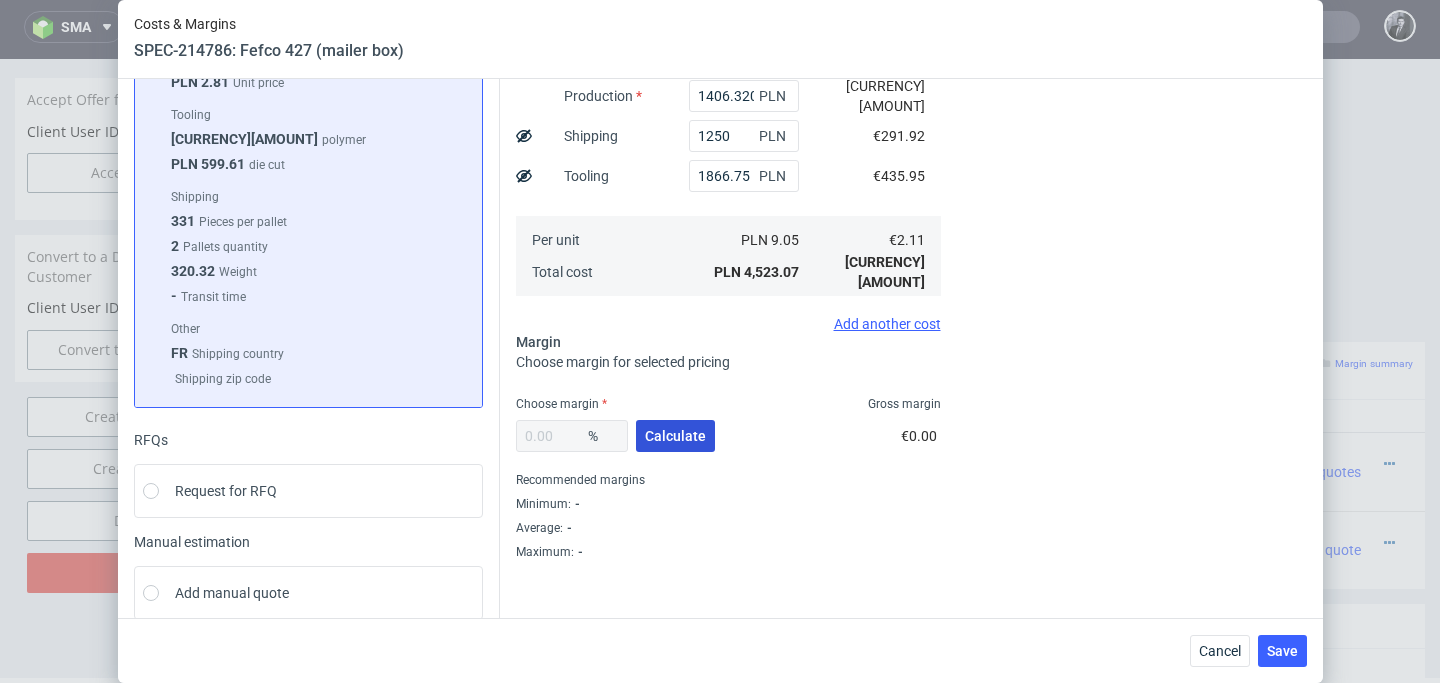 click on "Calculate" at bounding box center [675, 436] 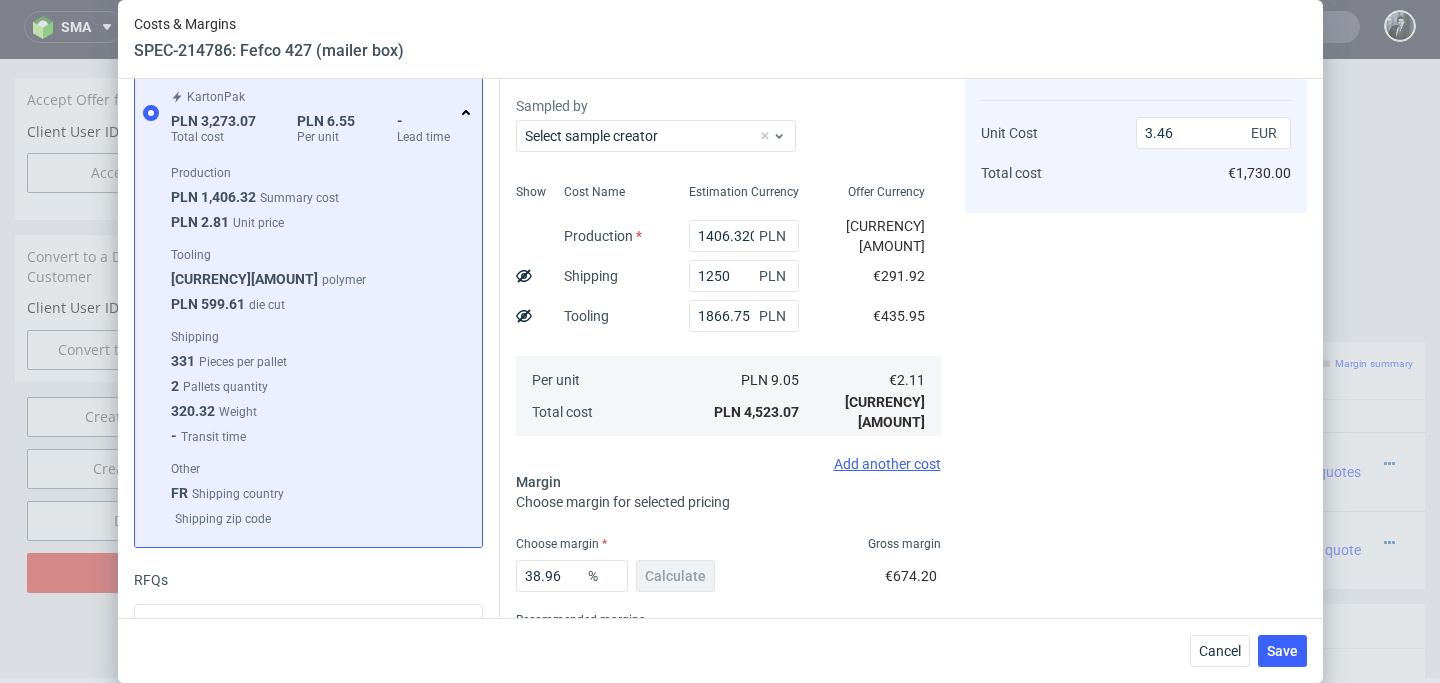 scroll, scrollTop: 165, scrollLeft: 0, axis: vertical 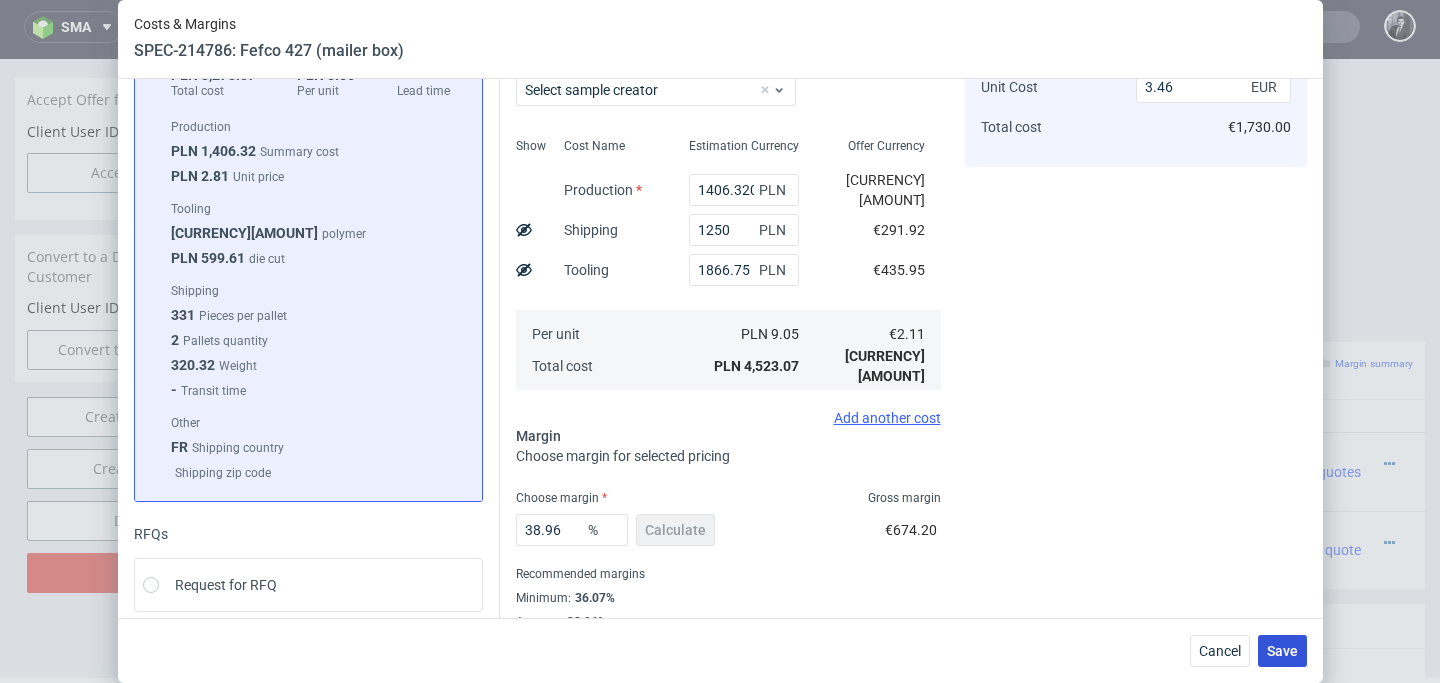 click on "Save" at bounding box center [1282, 651] 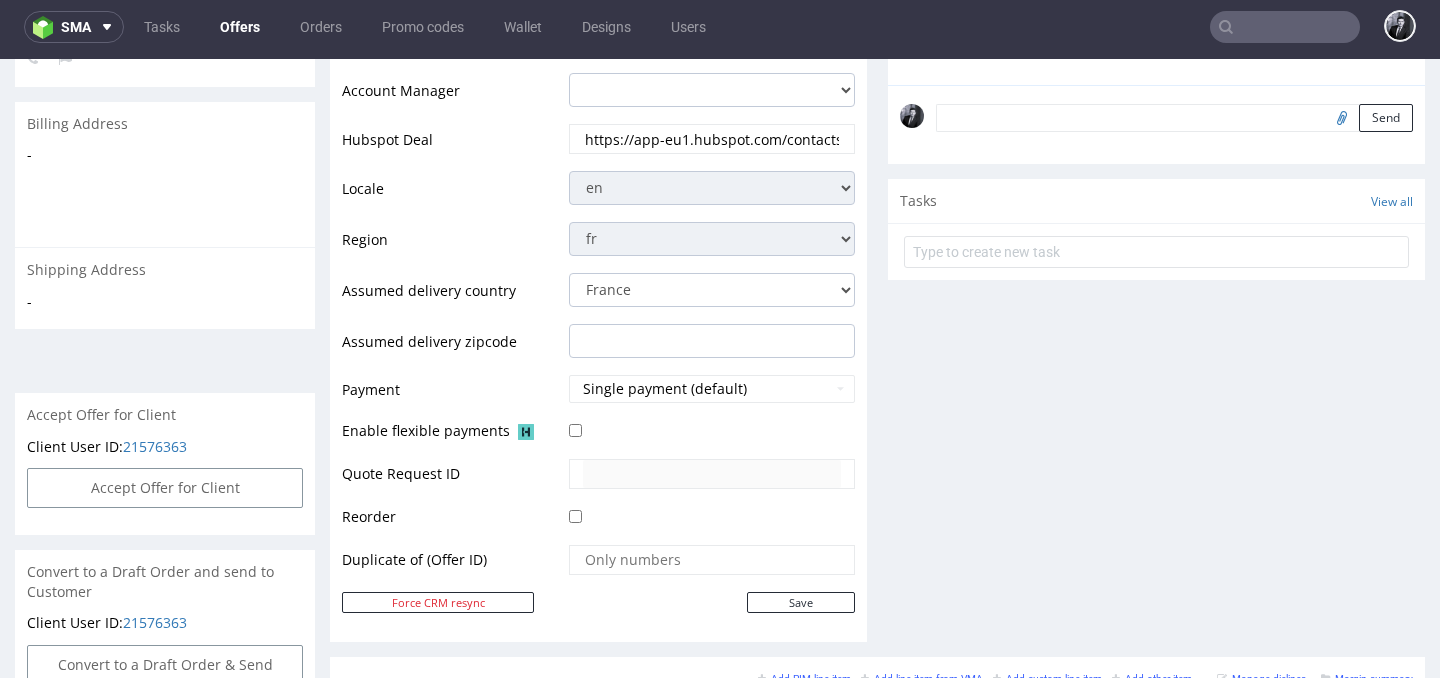 scroll, scrollTop: 609, scrollLeft: 0, axis: vertical 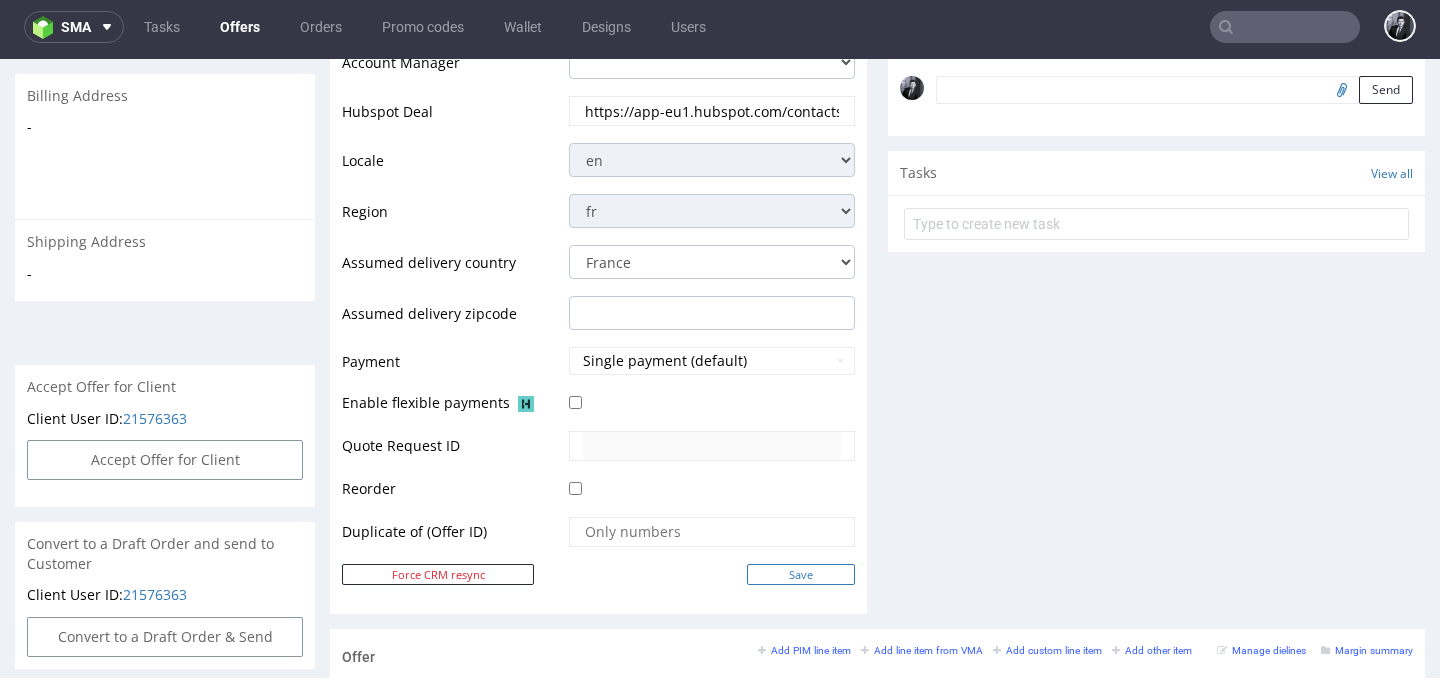 click on "Save" at bounding box center [801, 574] 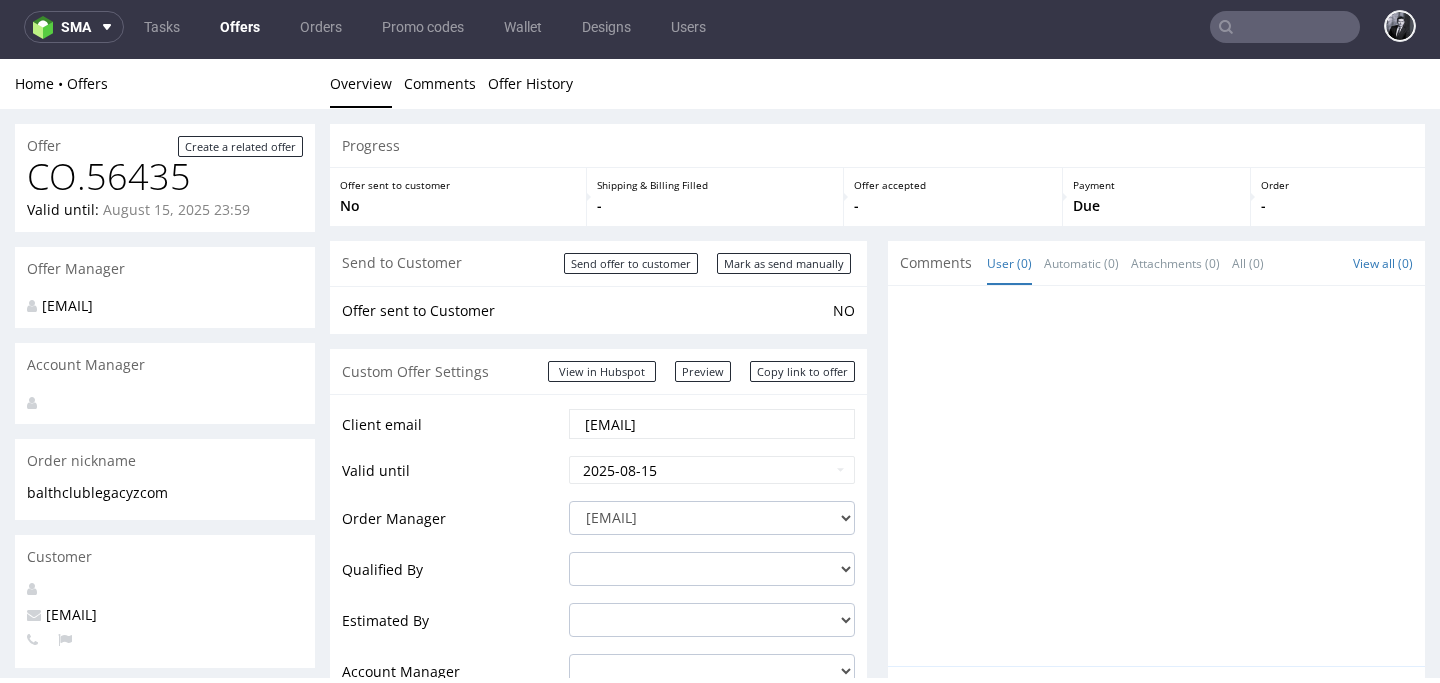 scroll, scrollTop: 0, scrollLeft: 0, axis: both 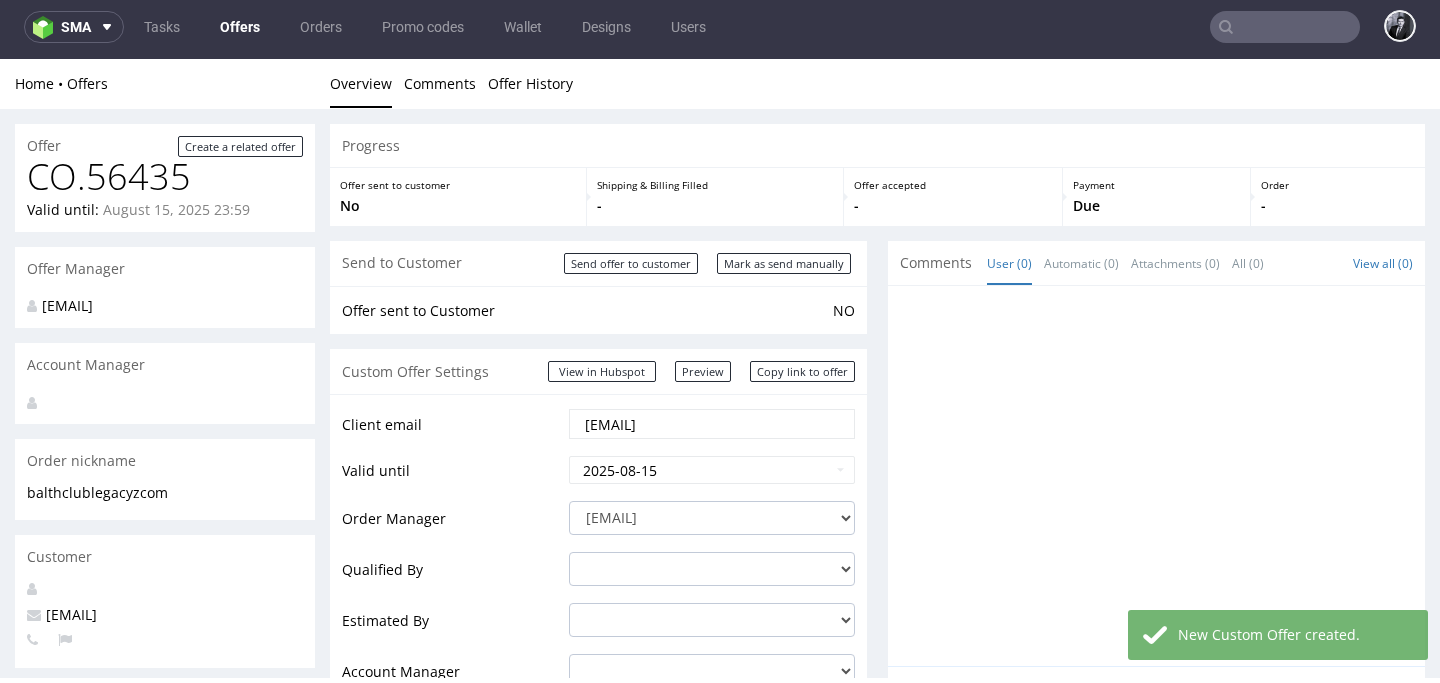 click on "Offers" at bounding box center (240, 27) 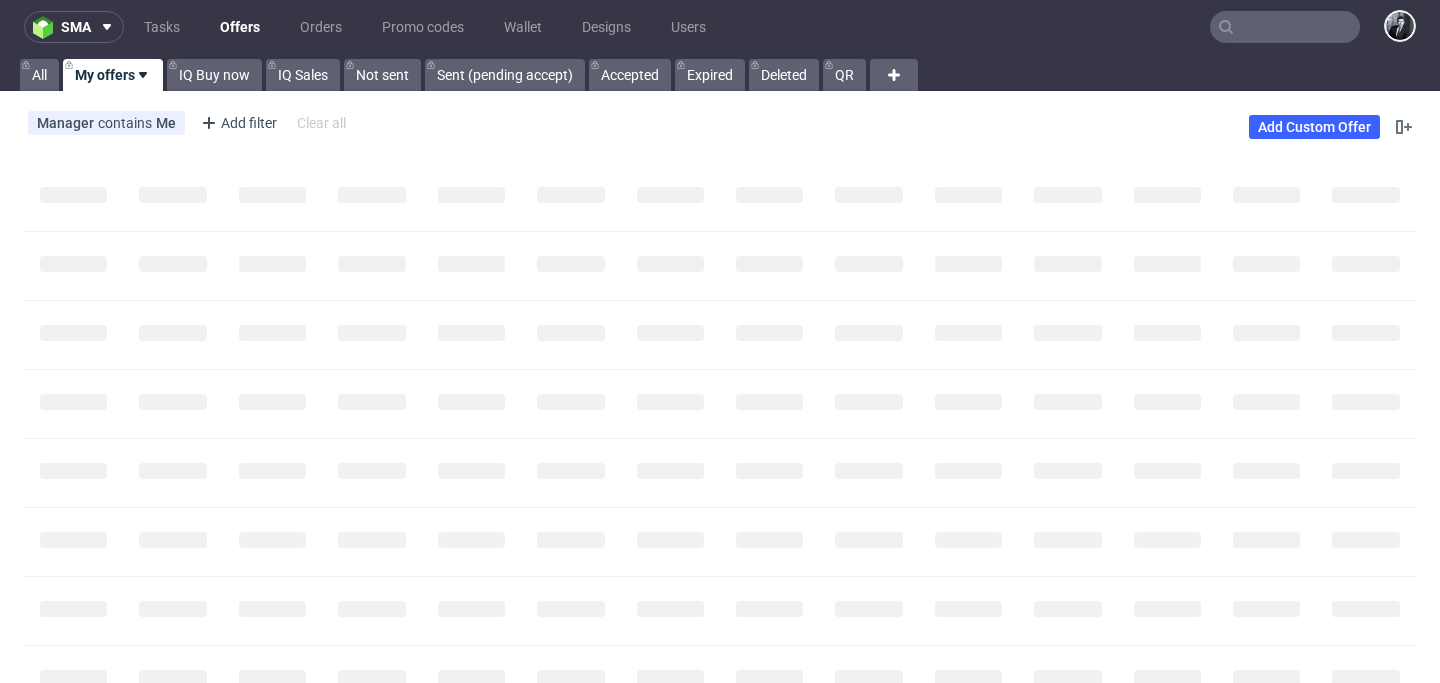 scroll, scrollTop: 0, scrollLeft: 0, axis: both 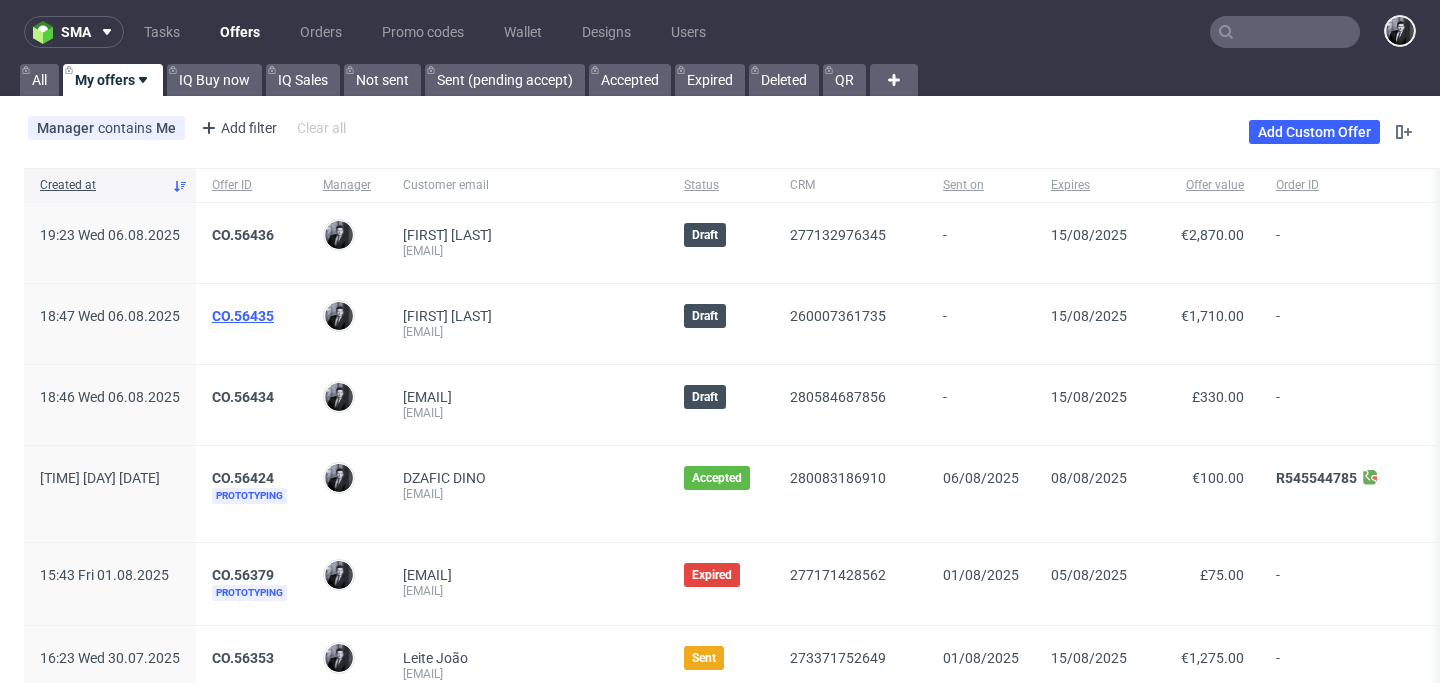click on "CO.56435" at bounding box center [243, 316] 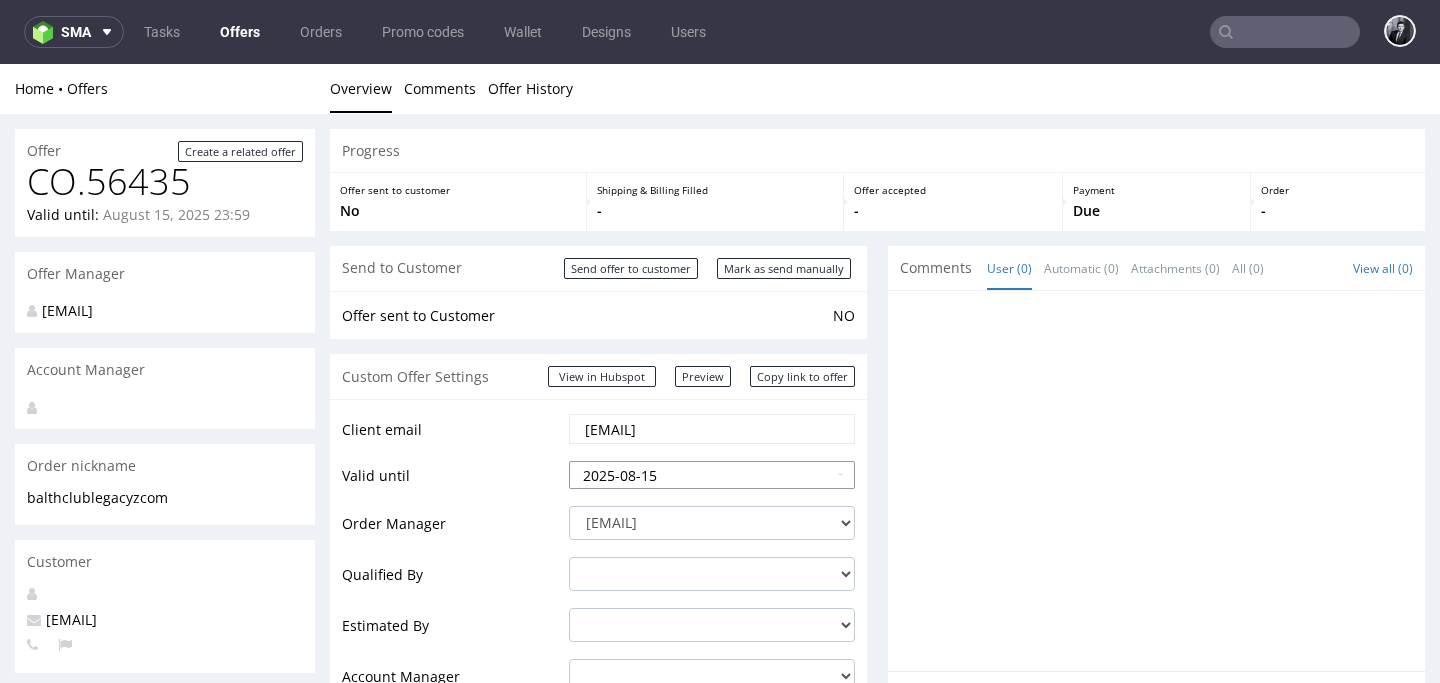 scroll, scrollTop: 0, scrollLeft: 0, axis: both 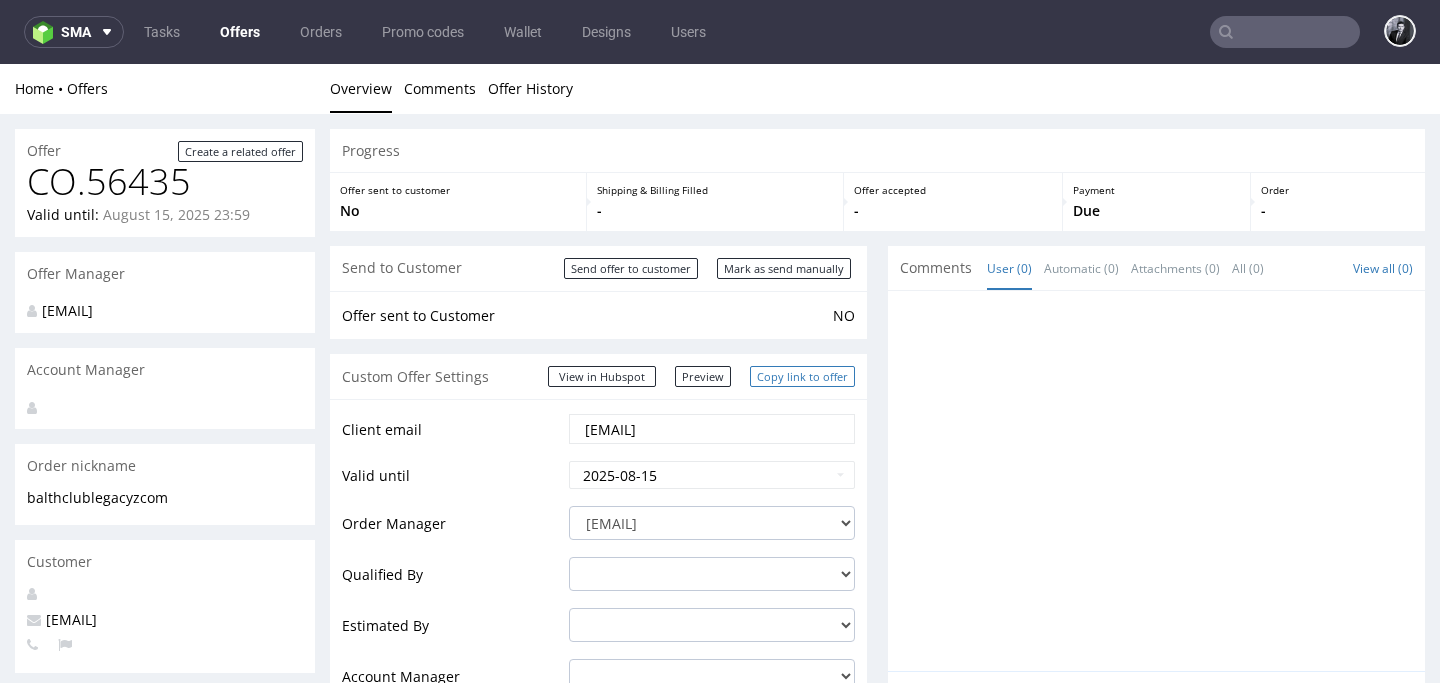 click on "Copy link to offer" at bounding box center [802, 376] 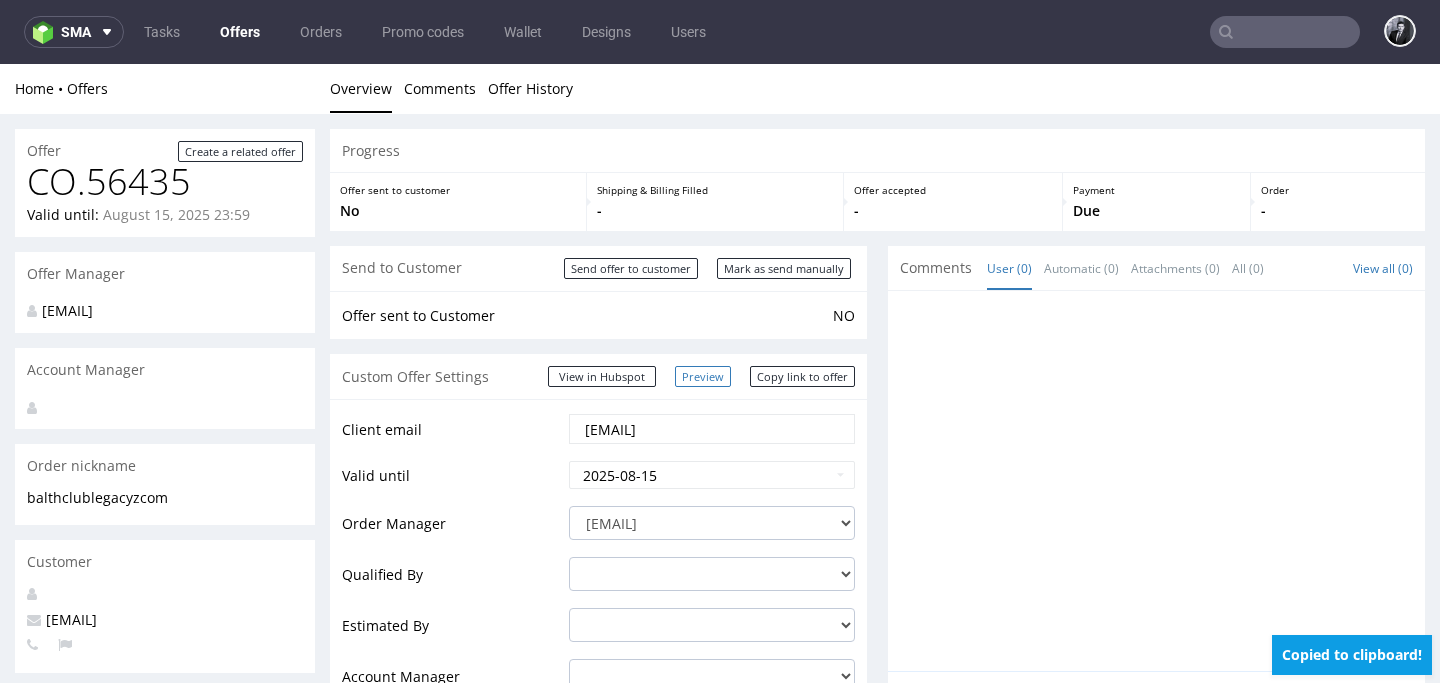 click on "Preview" at bounding box center (703, 376) 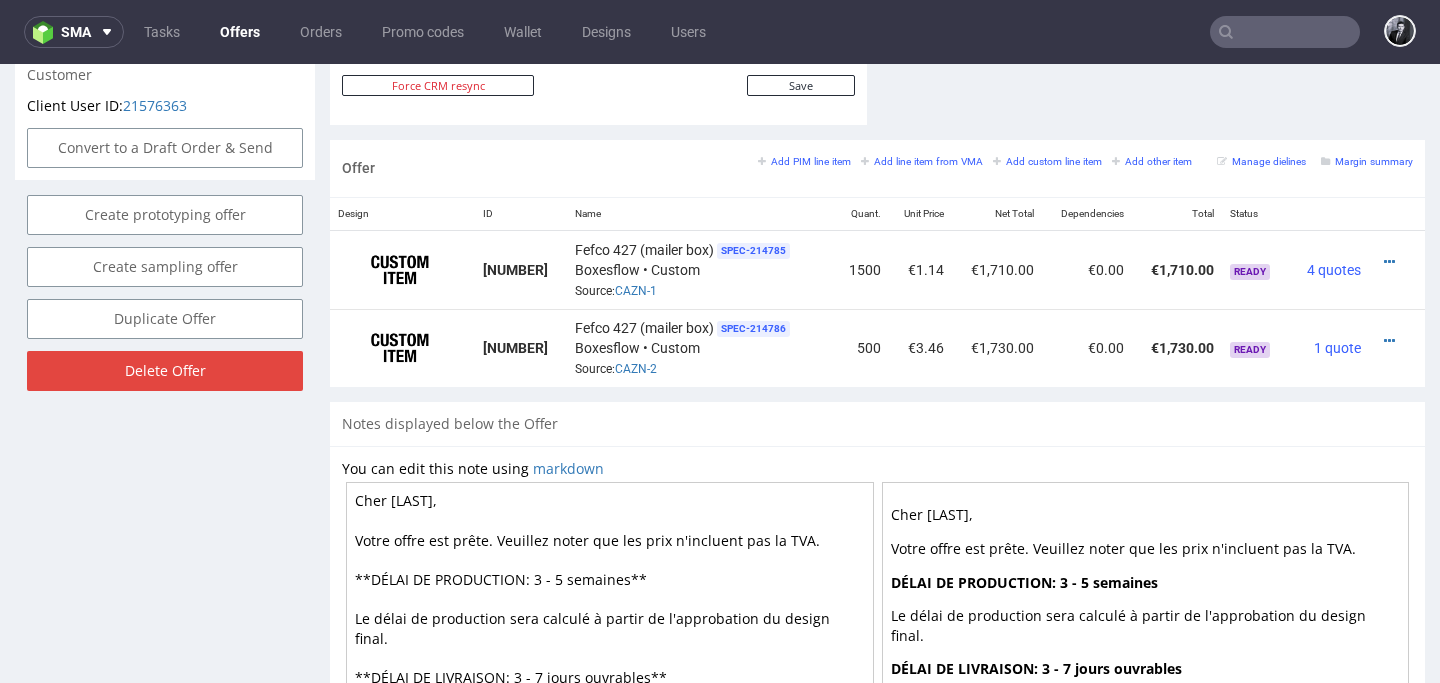 scroll, scrollTop: 1106, scrollLeft: 0, axis: vertical 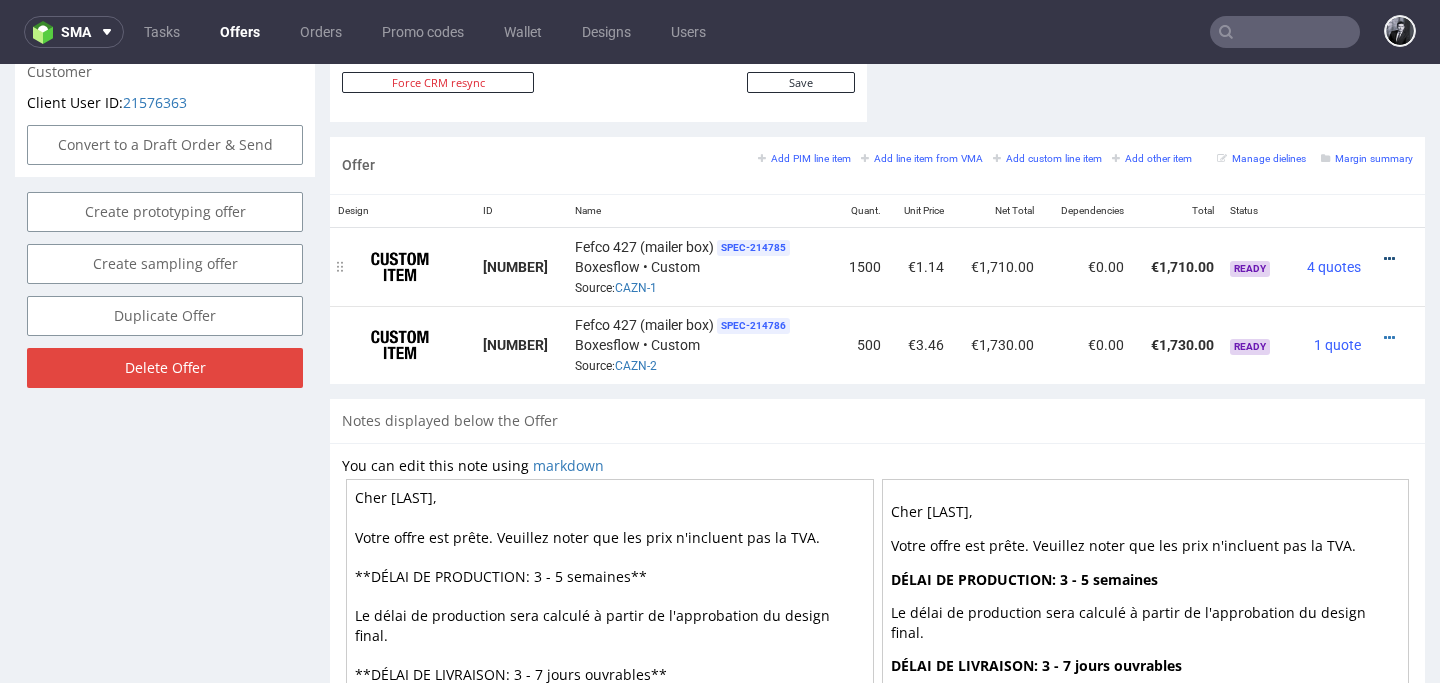click at bounding box center [1389, 259] 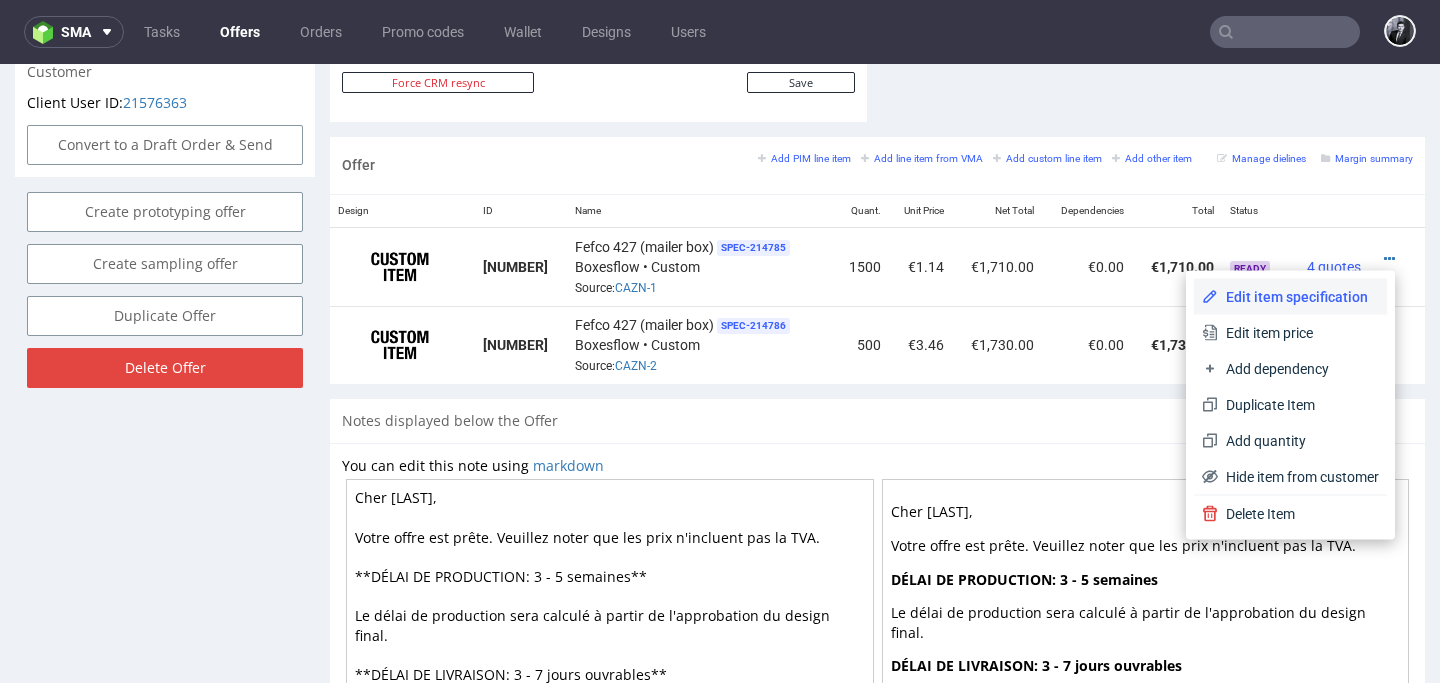 click on "Edit item specification" at bounding box center [1290, 297] 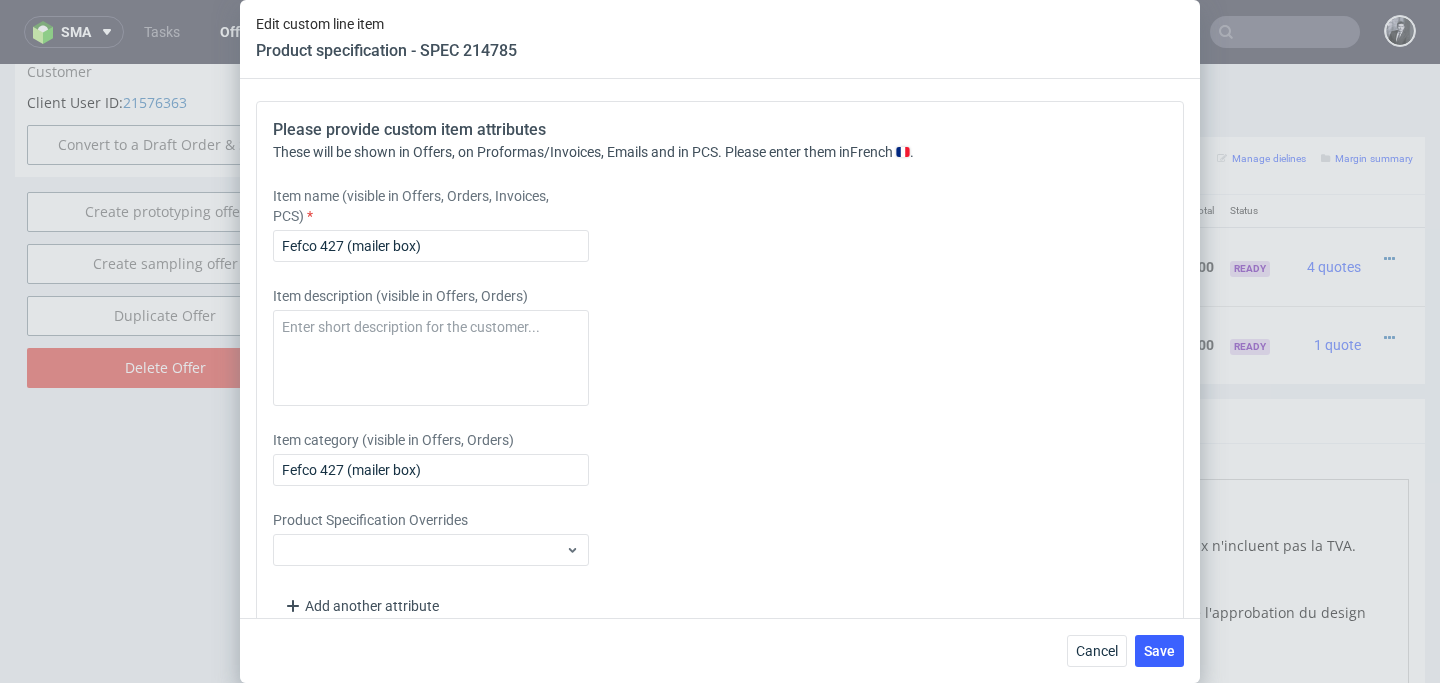 scroll, scrollTop: 2155, scrollLeft: 0, axis: vertical 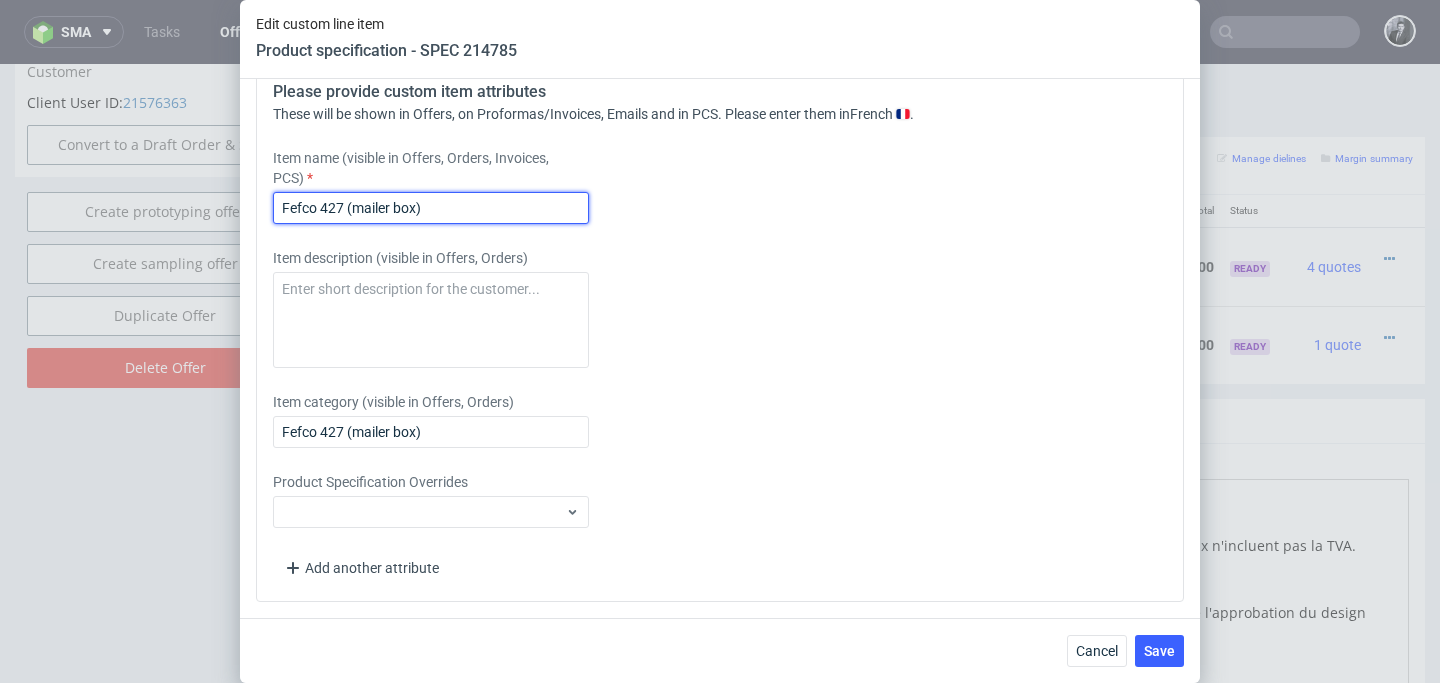 drag, startPoint x: 508, startPoint y: 207, endPoint x: 209, endPoint y: 199, distance: 299.107 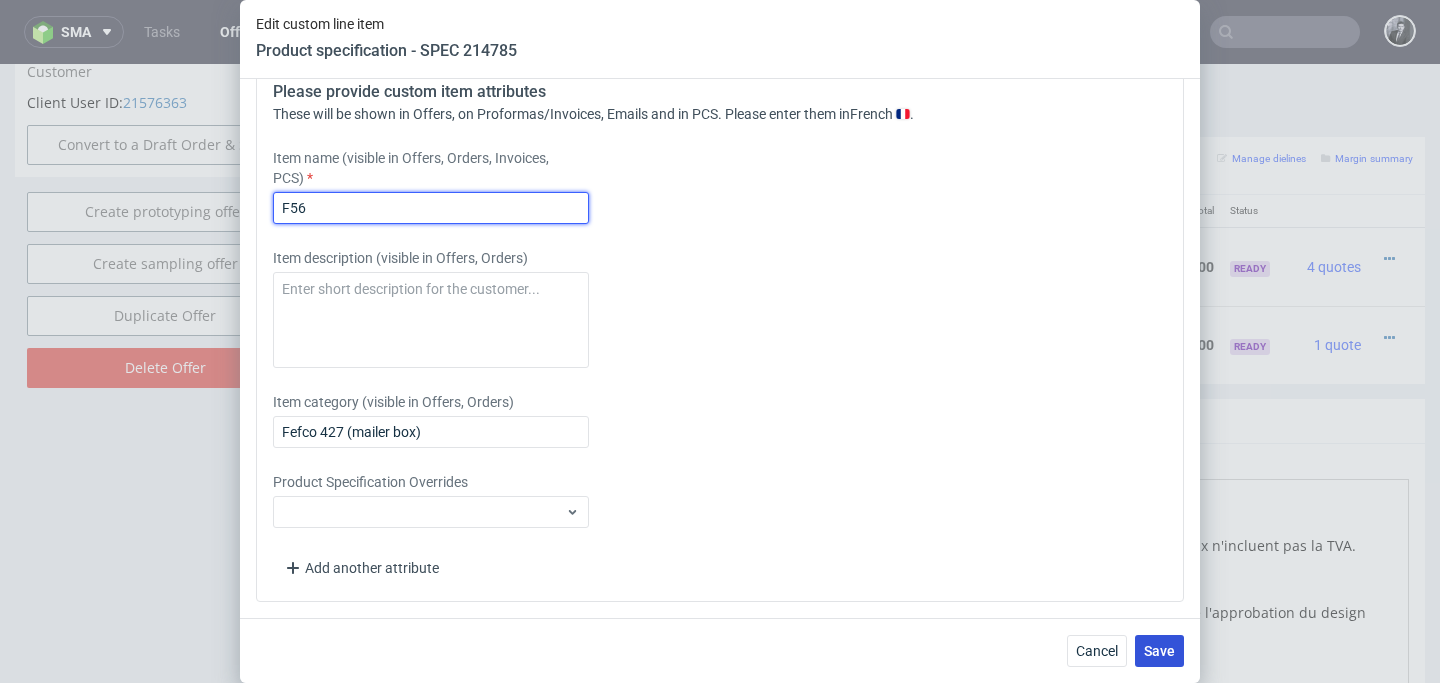 type on "F56" 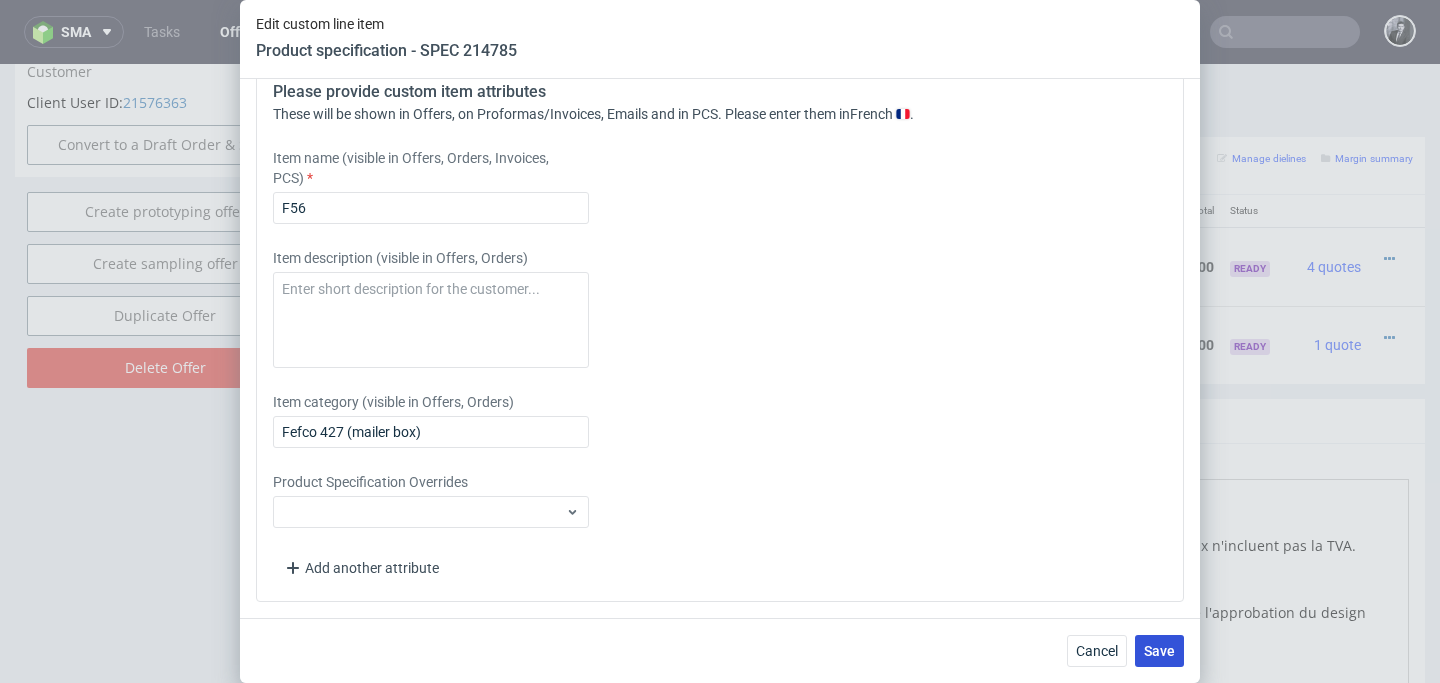 click on "Save" at bounding box center (1159, 651) 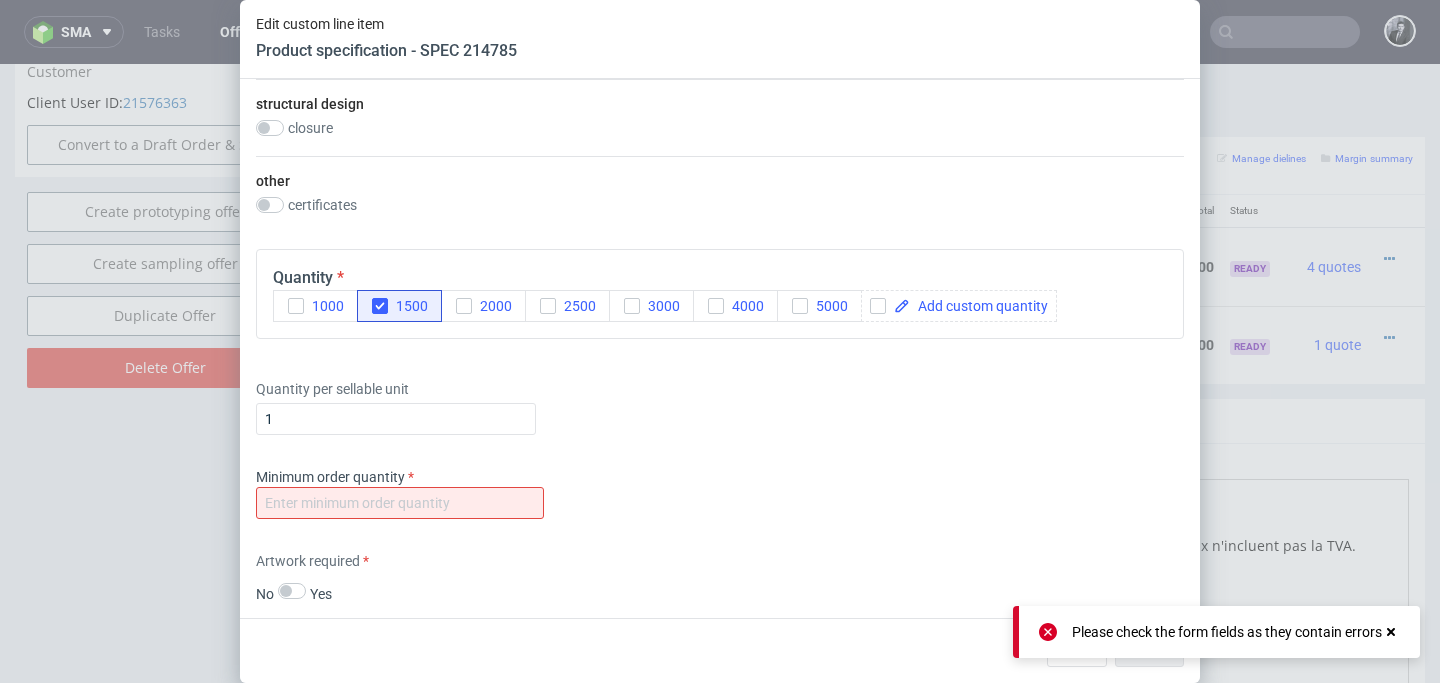 scroll, scrollTop: 1415, scrollLeft: 0, axis: vertical 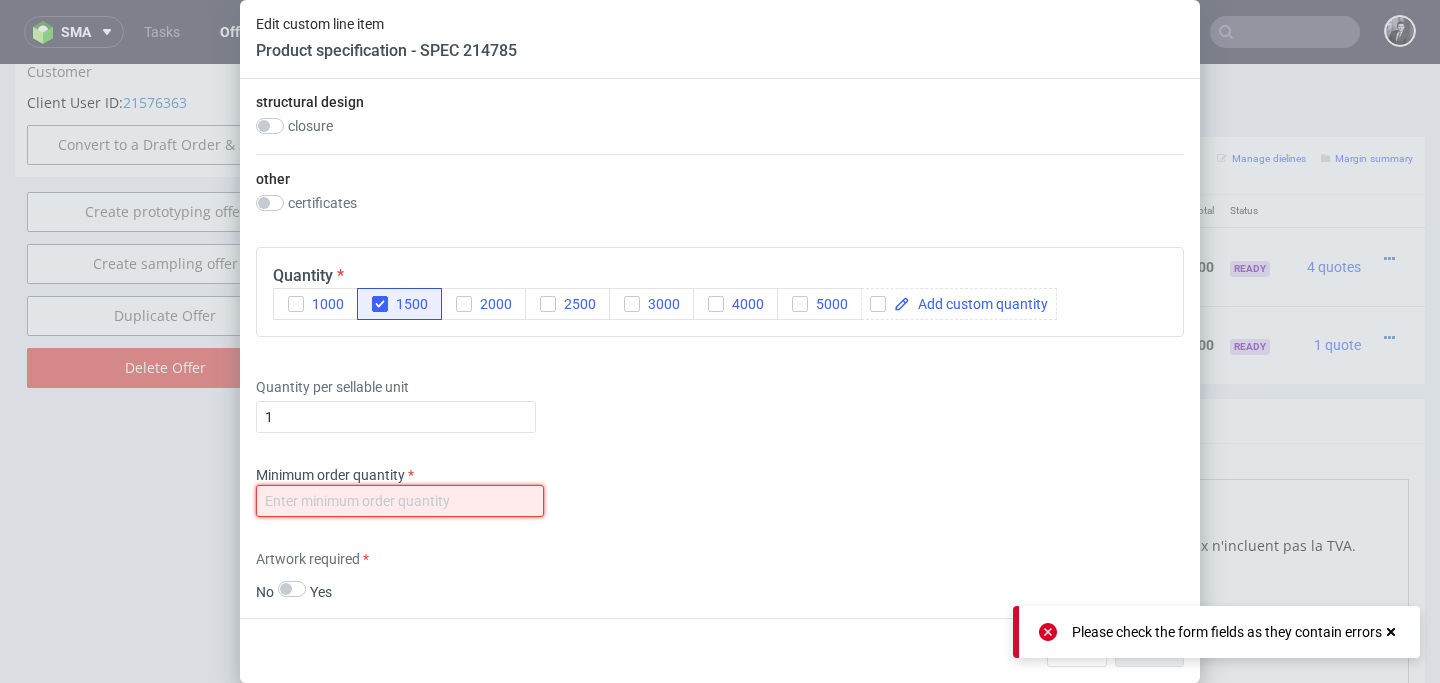 click at bounding box center [400, 501] 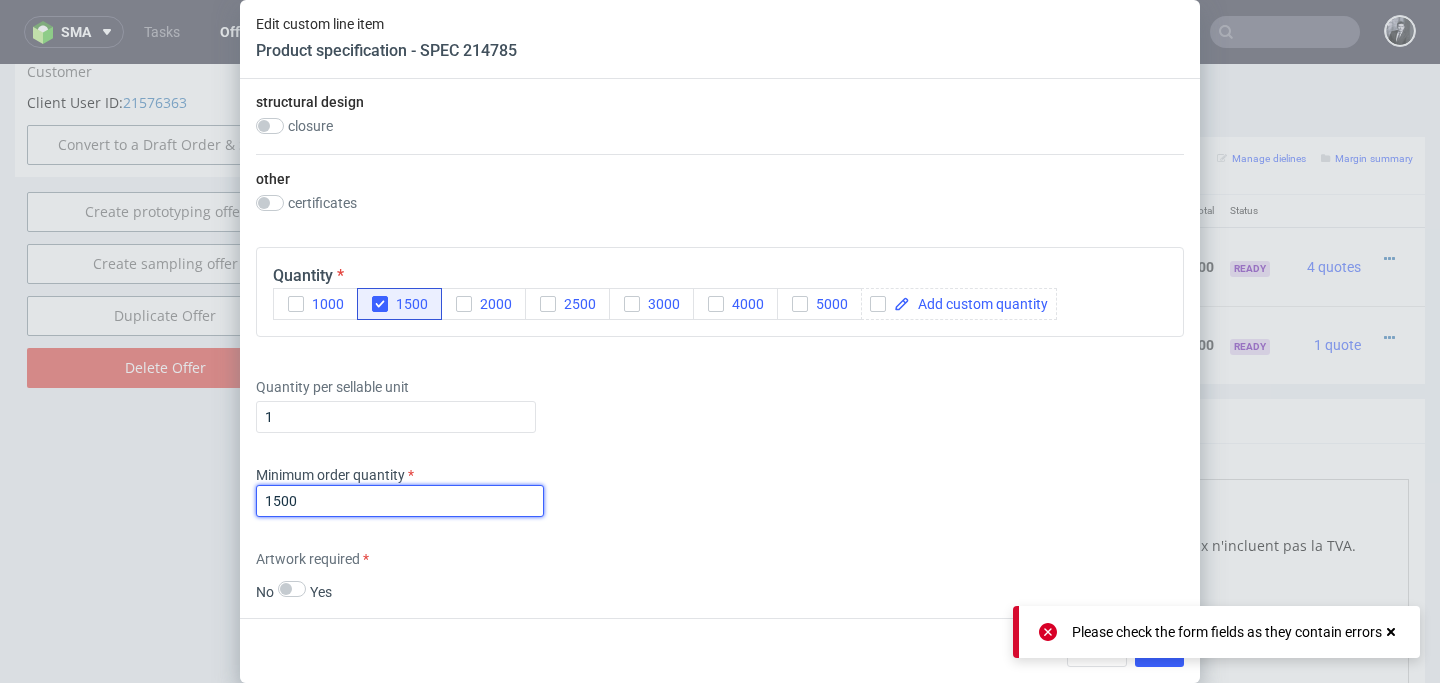 scroll, scrollTop: 2155, scrollLeft: 0, axis: vertical 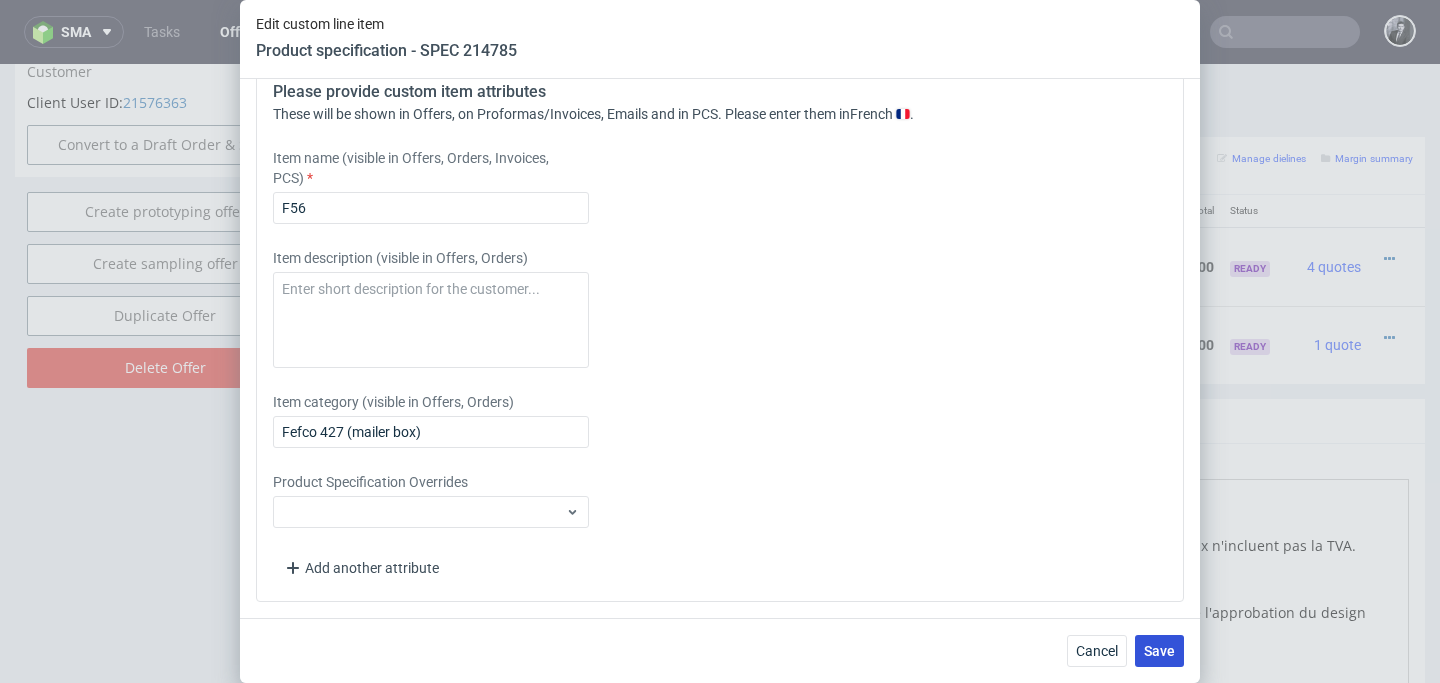 type on "1500" 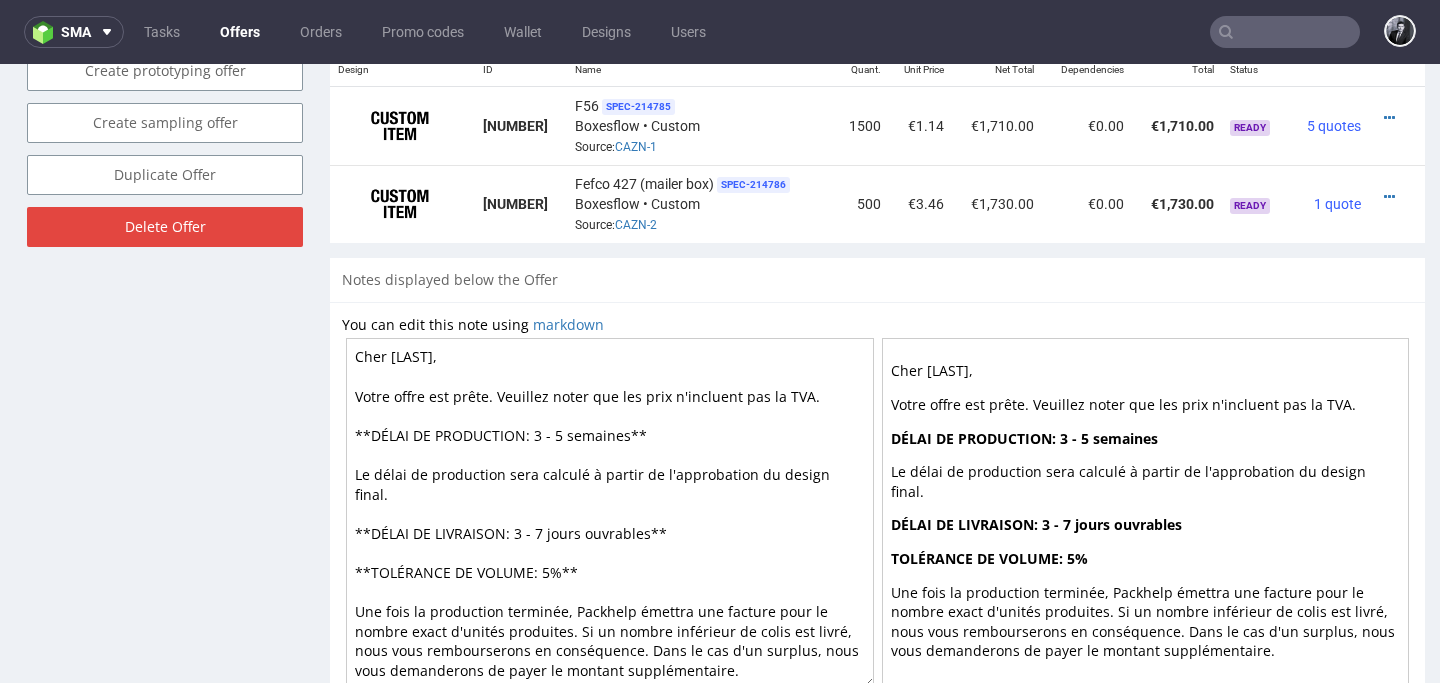 scroll, scrollTop: 1328, scrollLeft: 0, axis: vertical 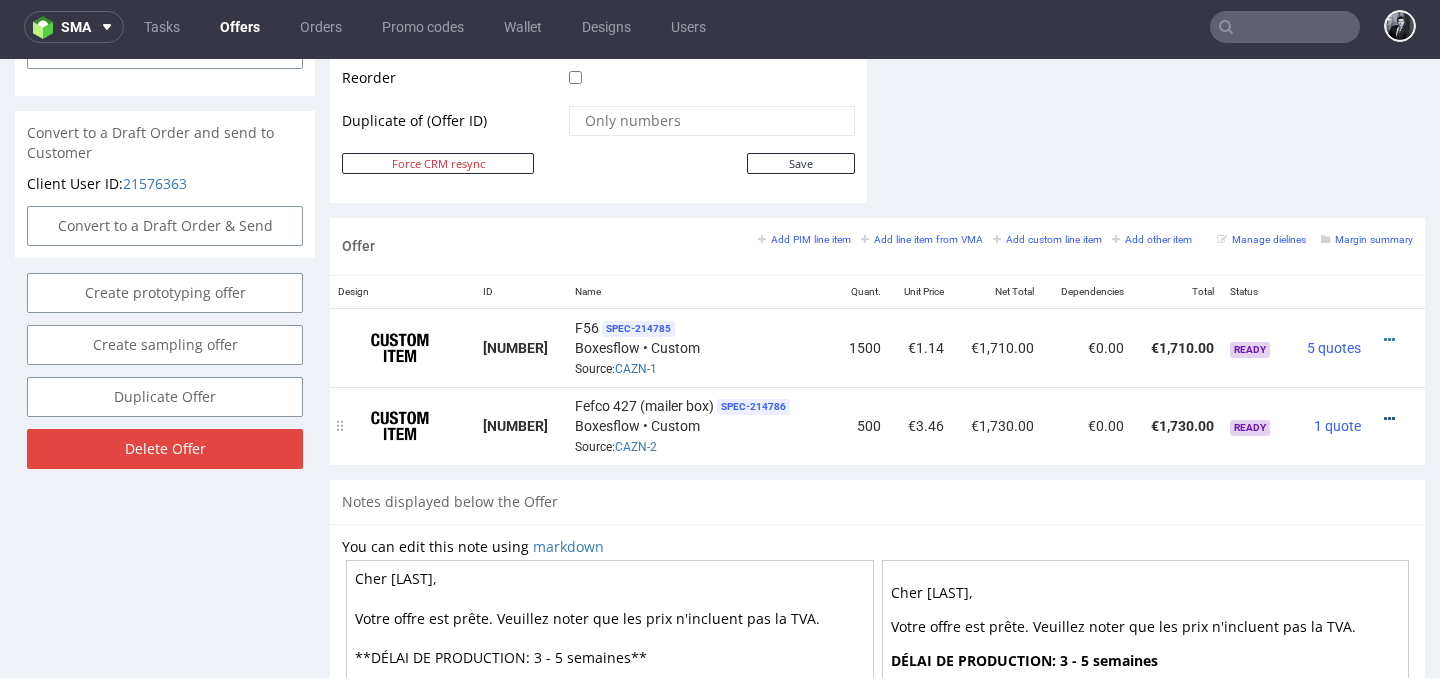 click at bounding box center (1389, 419) 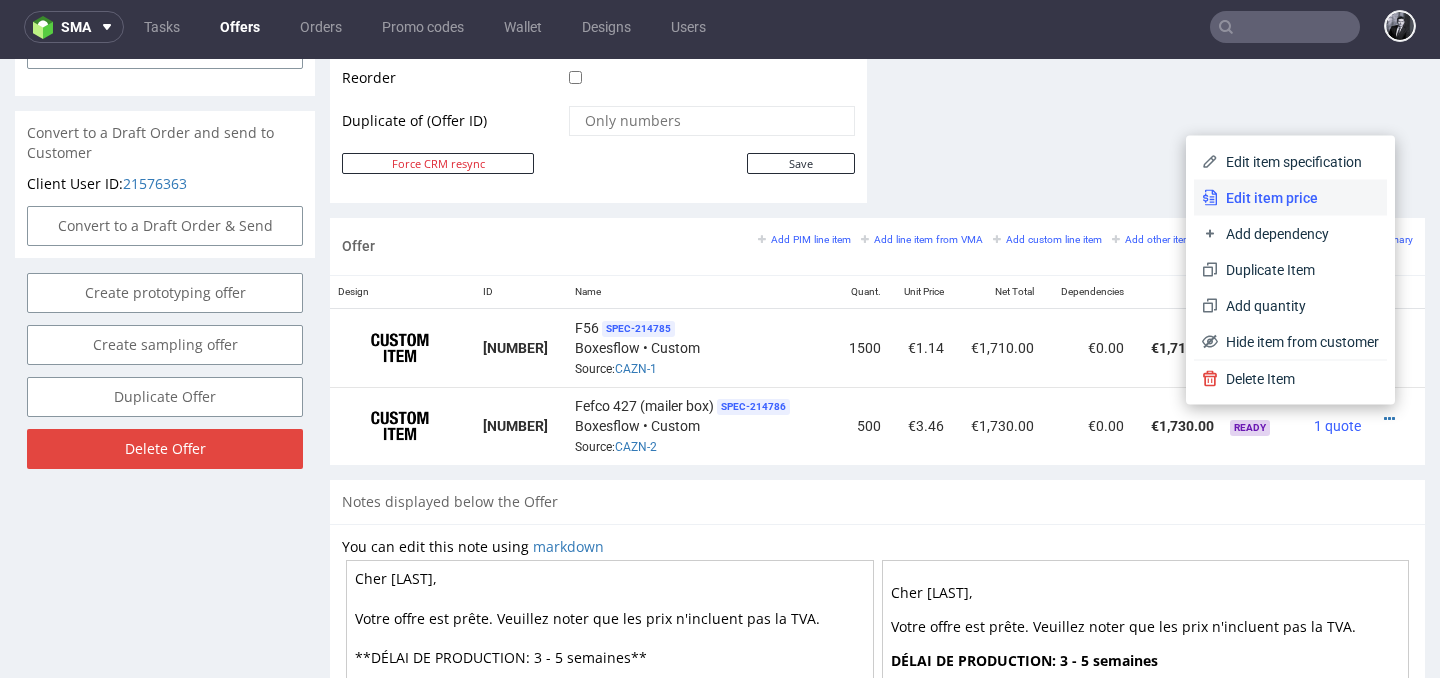 click on "Edit item price" at bounding box center (1298, 198) 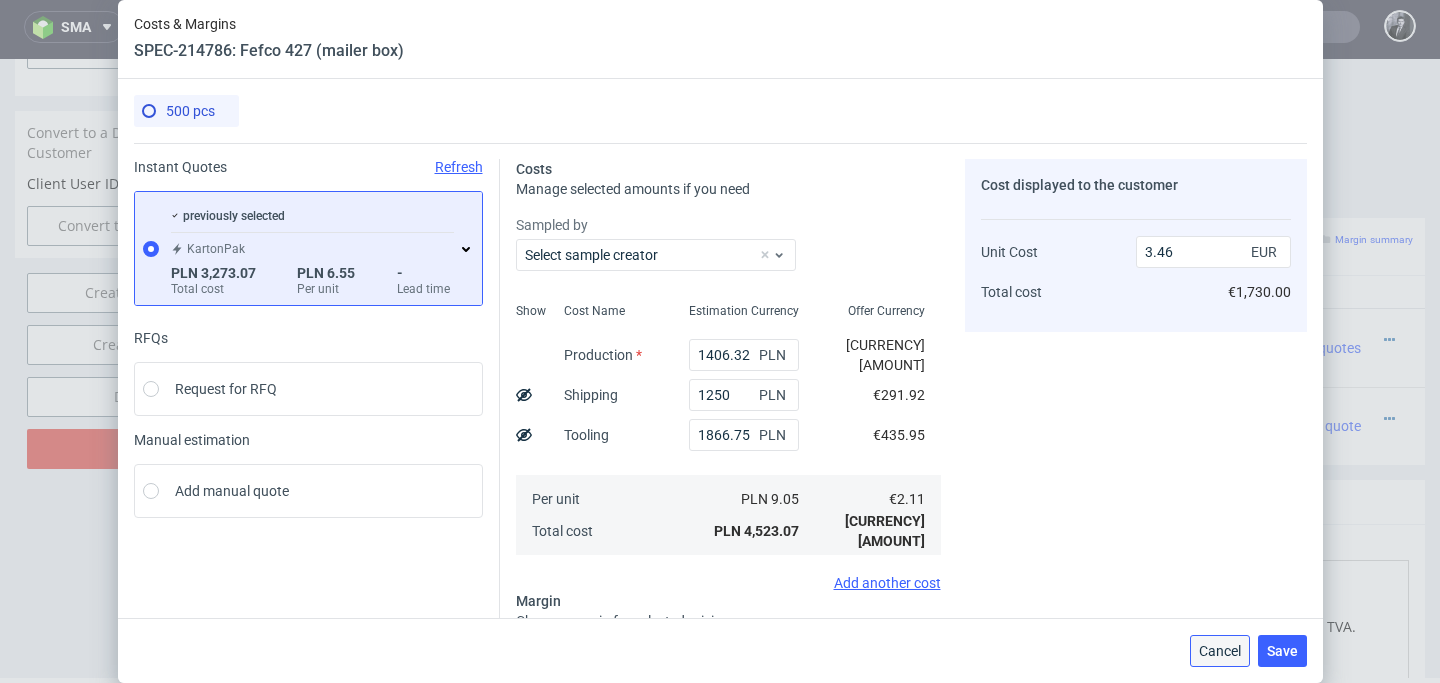 click on "Cancel" at bounding box center (1220, 651) 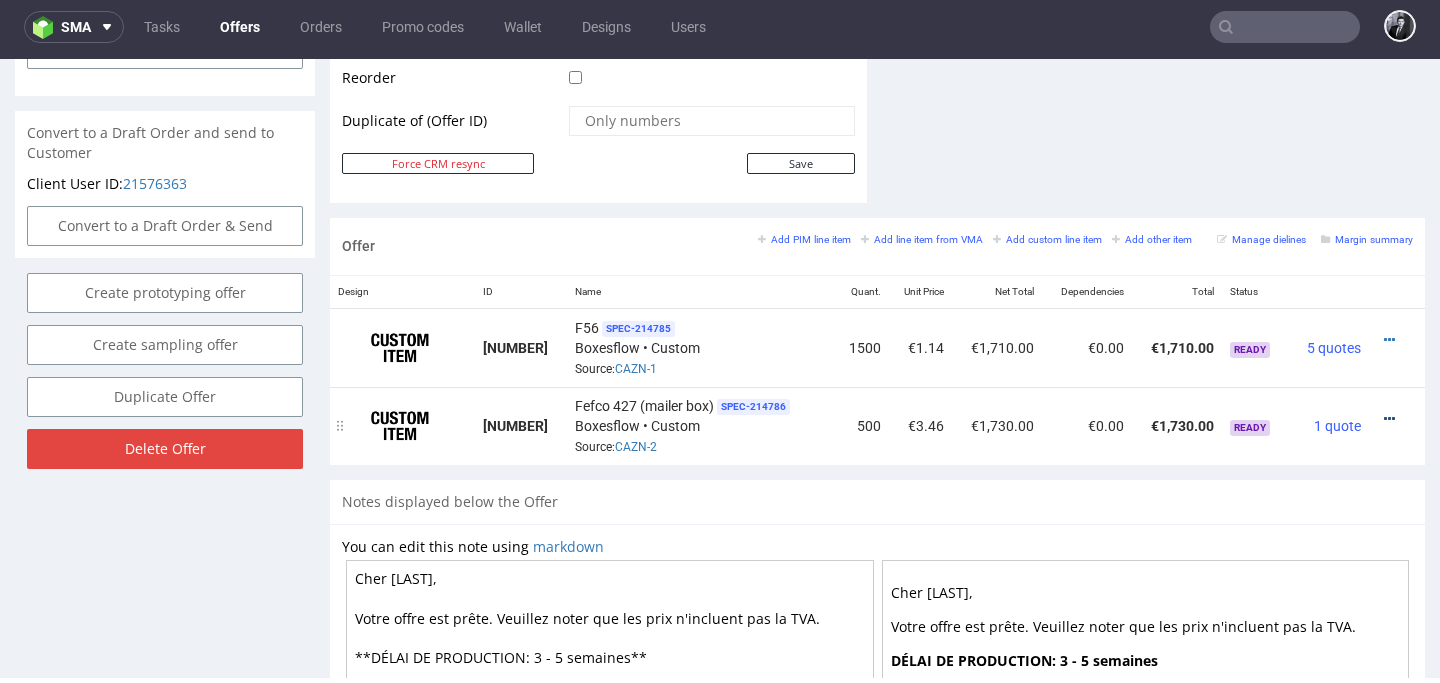 click at bounding box center (1389, 419) 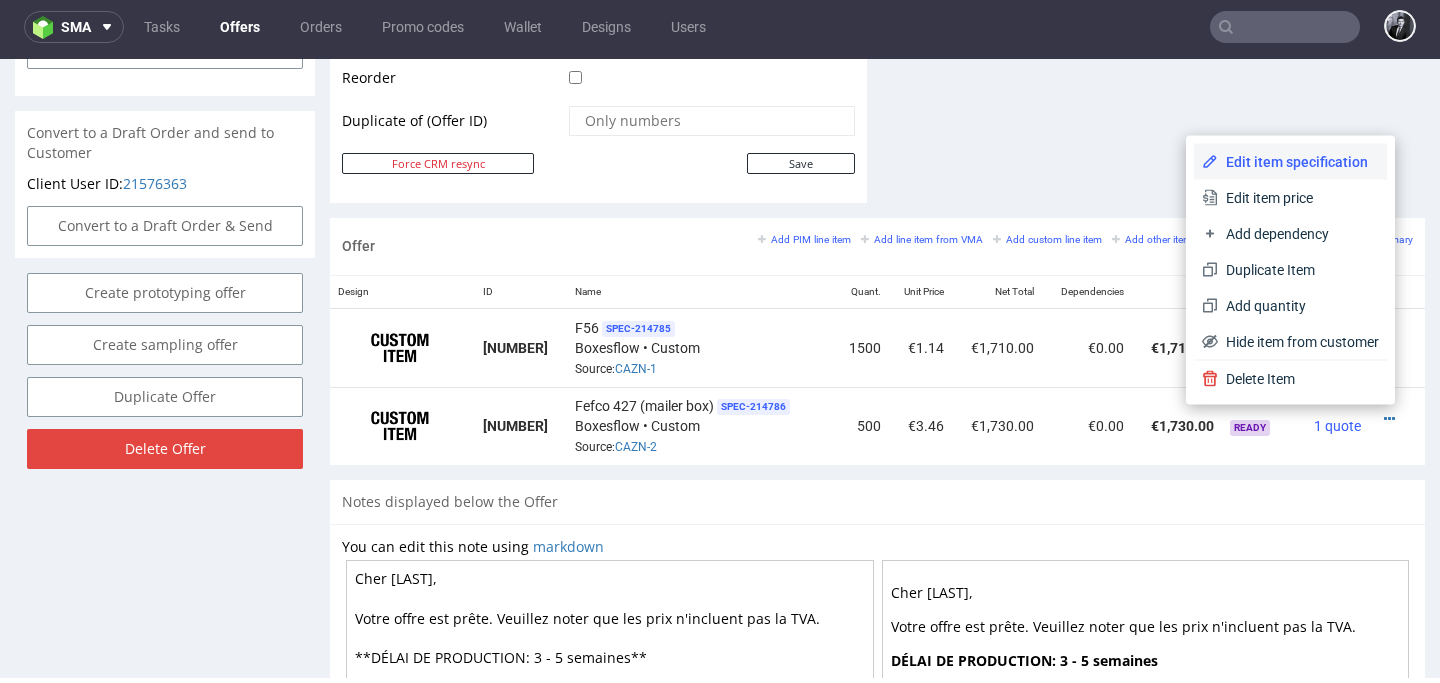 click on "Edit item specification" at bounding box center (1298, 162) 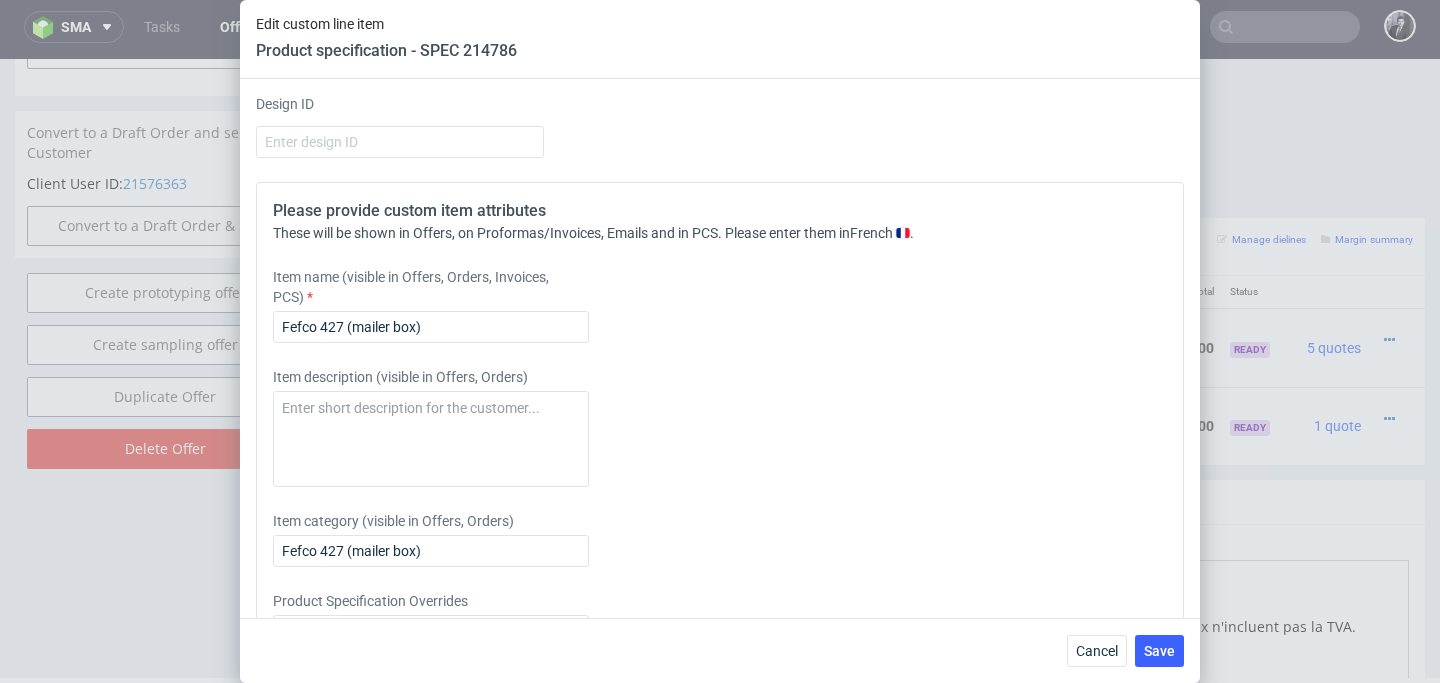 scroll, scrollTop: 2036, scrollLeft: 0, axis: vertical 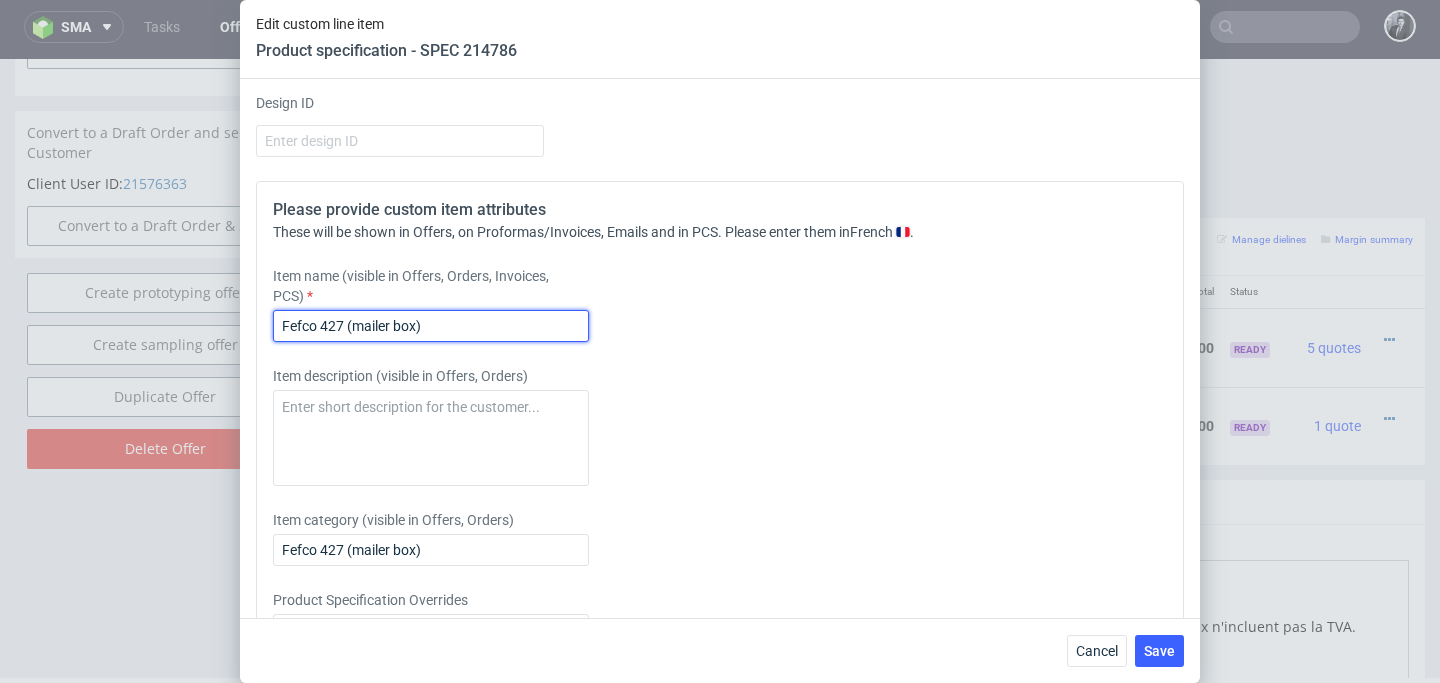 drag, startPoint x: 489, startPoint y: 331, endPoint x: 192, endPoint y: 331, distance: 297 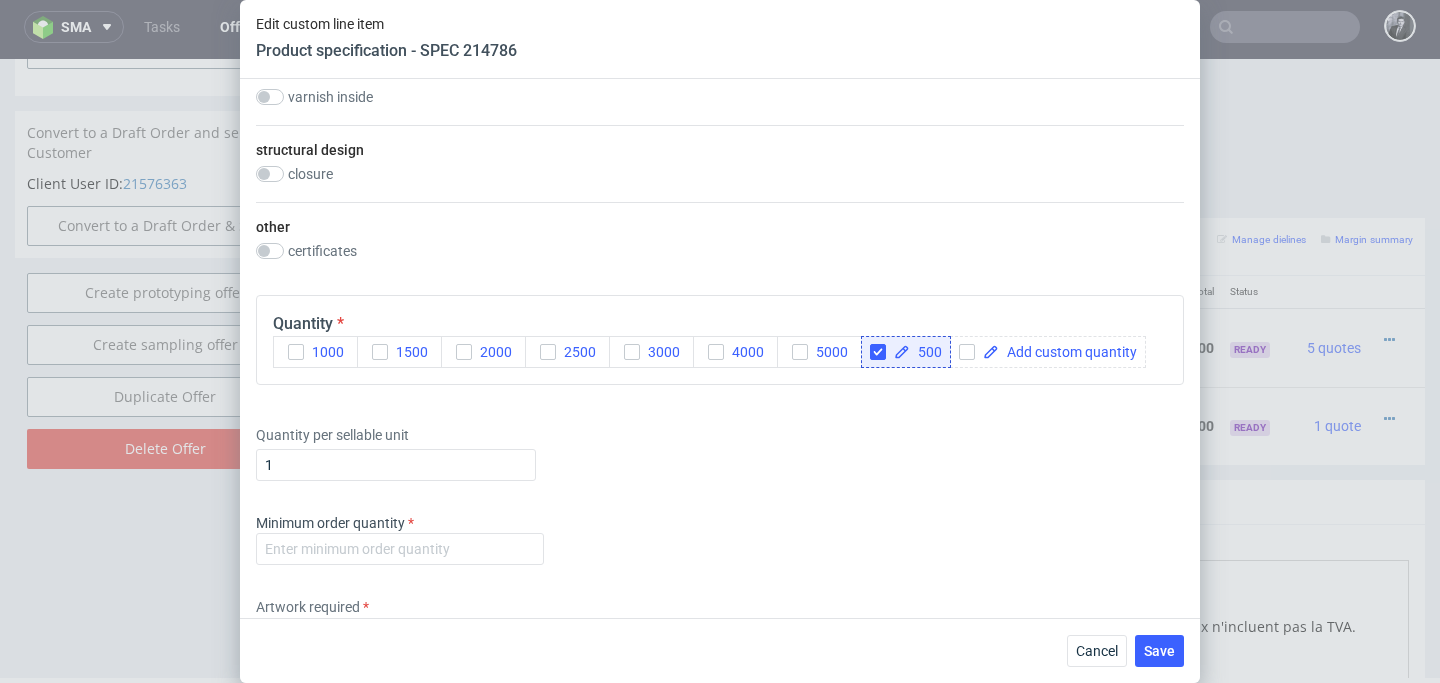 scroll, scrollTop: 1371, scrollLeft: 0, axis: vertical 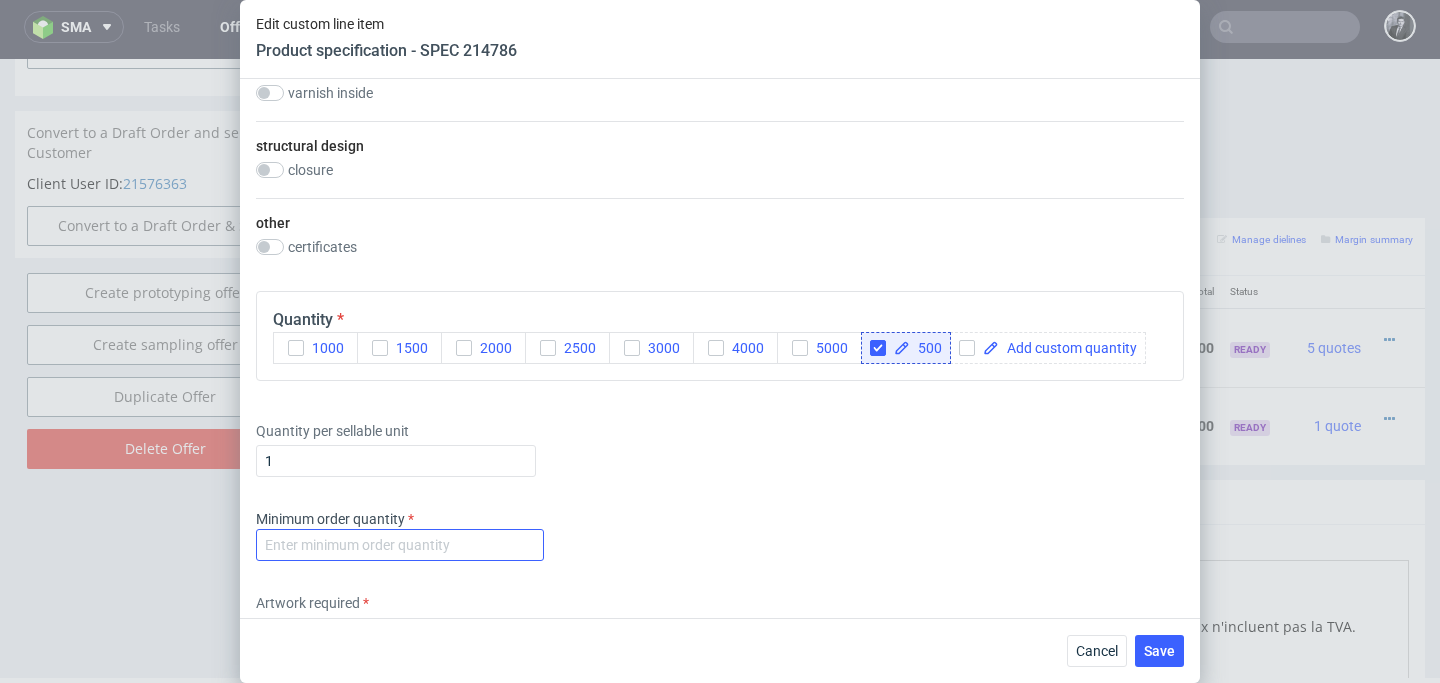type on "F59" 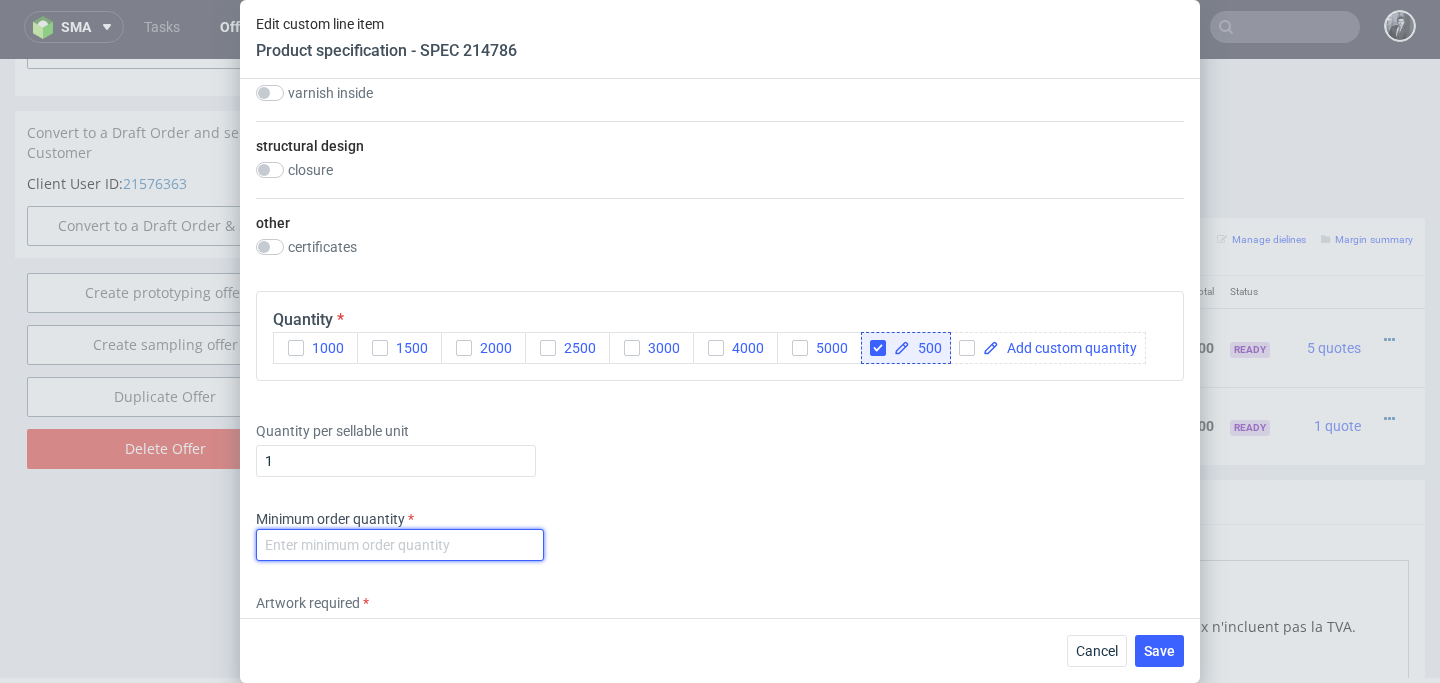click at bounding box center [400, 545] 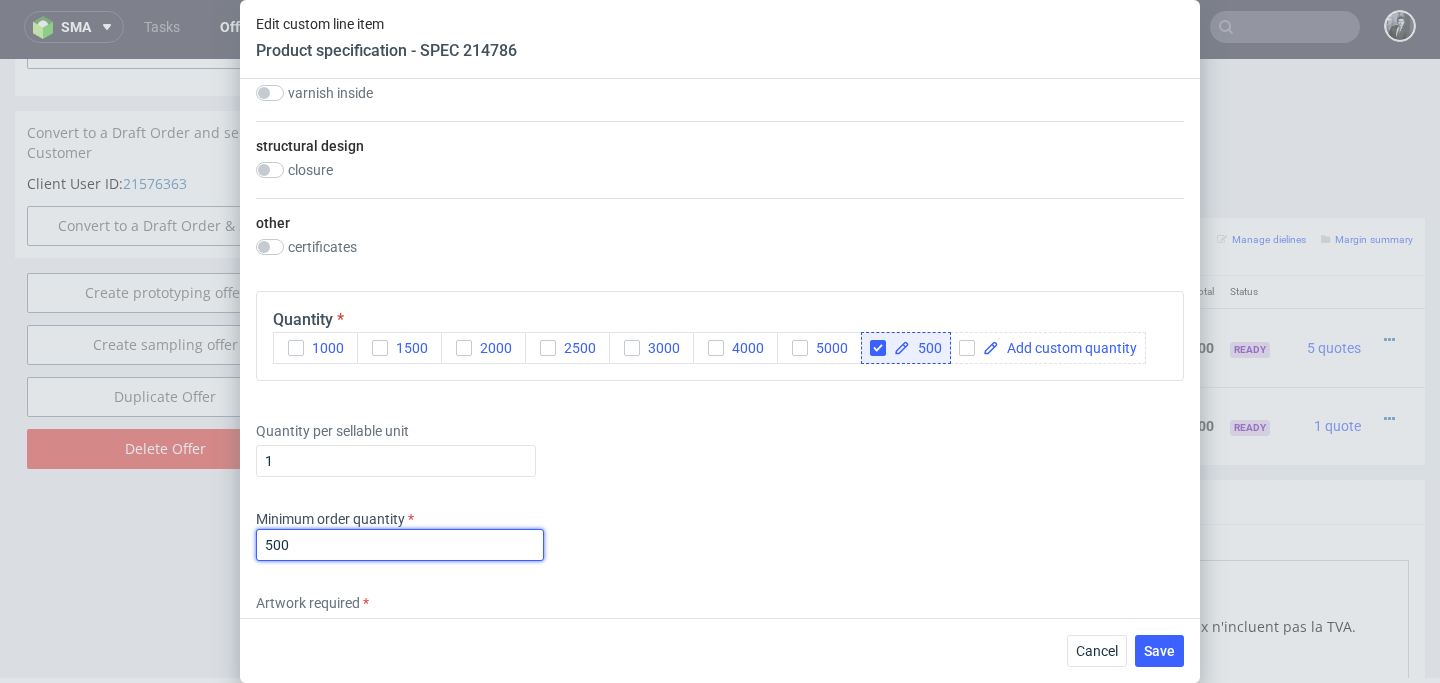 scroll, scrollTop: 2155, scrollLeft: 0, axis: vertical 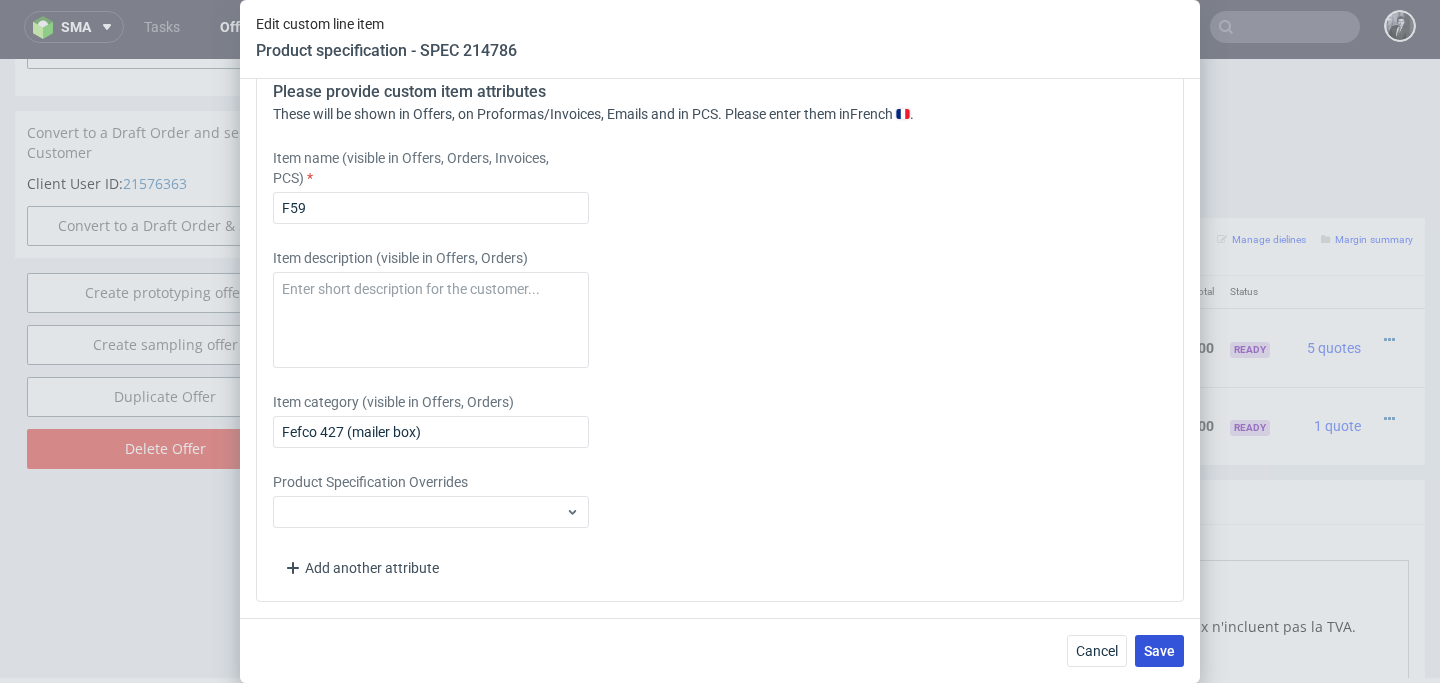 type on "500" 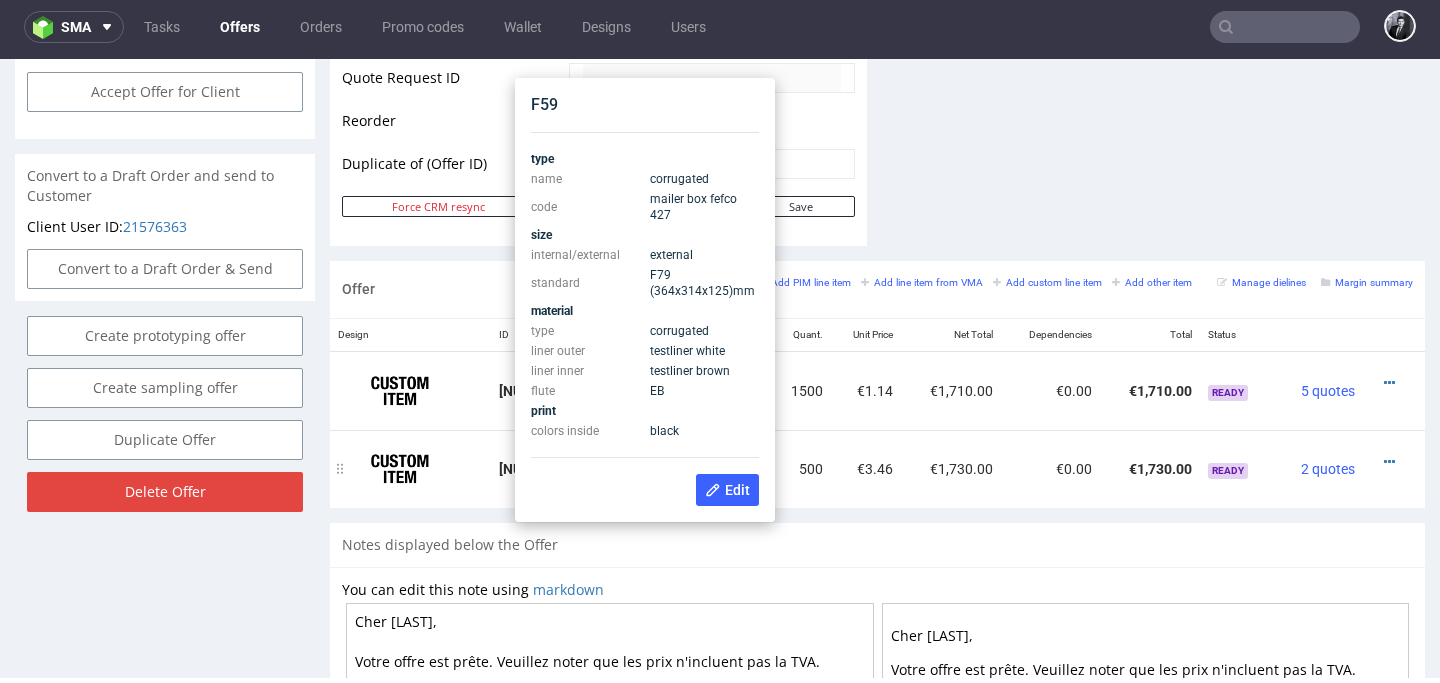 scroll, scrollTop: 974, scrollLeft: 0, axis: vertical 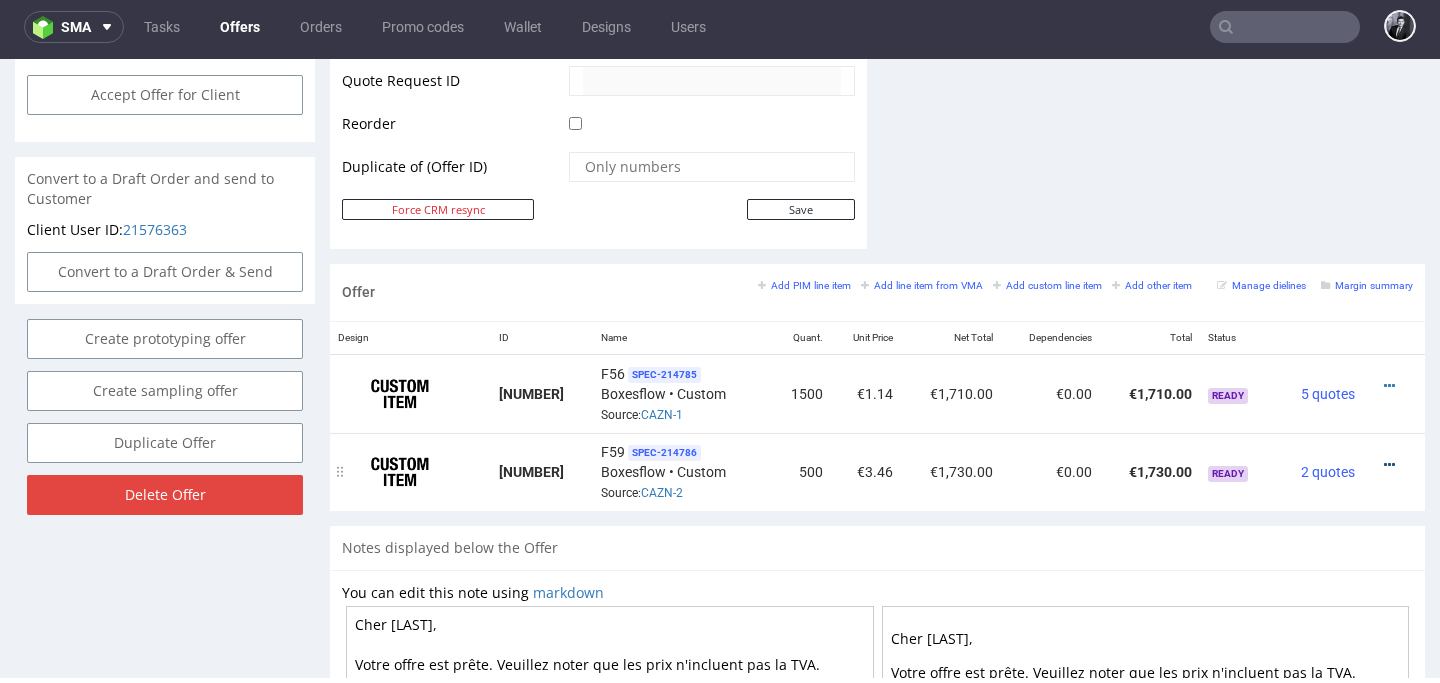 click at bounding box center (1389, 465) 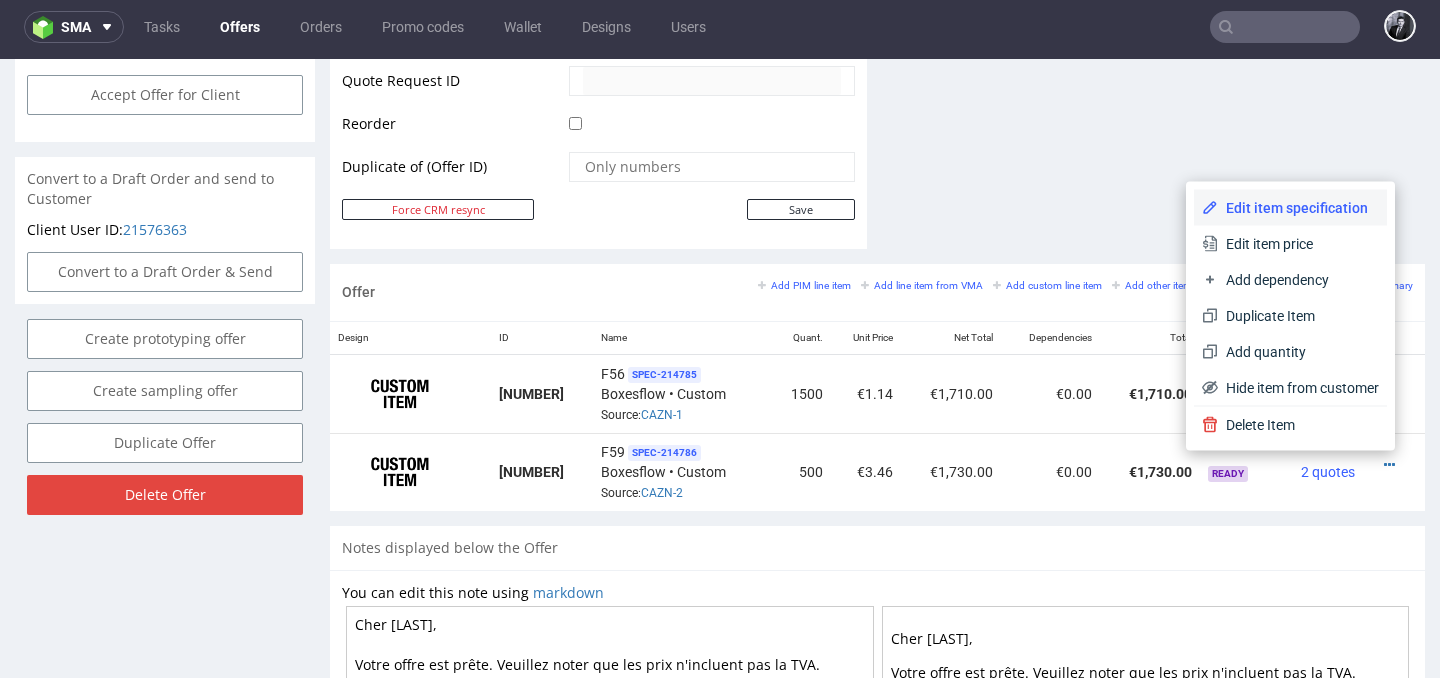 click on "Edit item specification" at bounding box center (1298, 208) 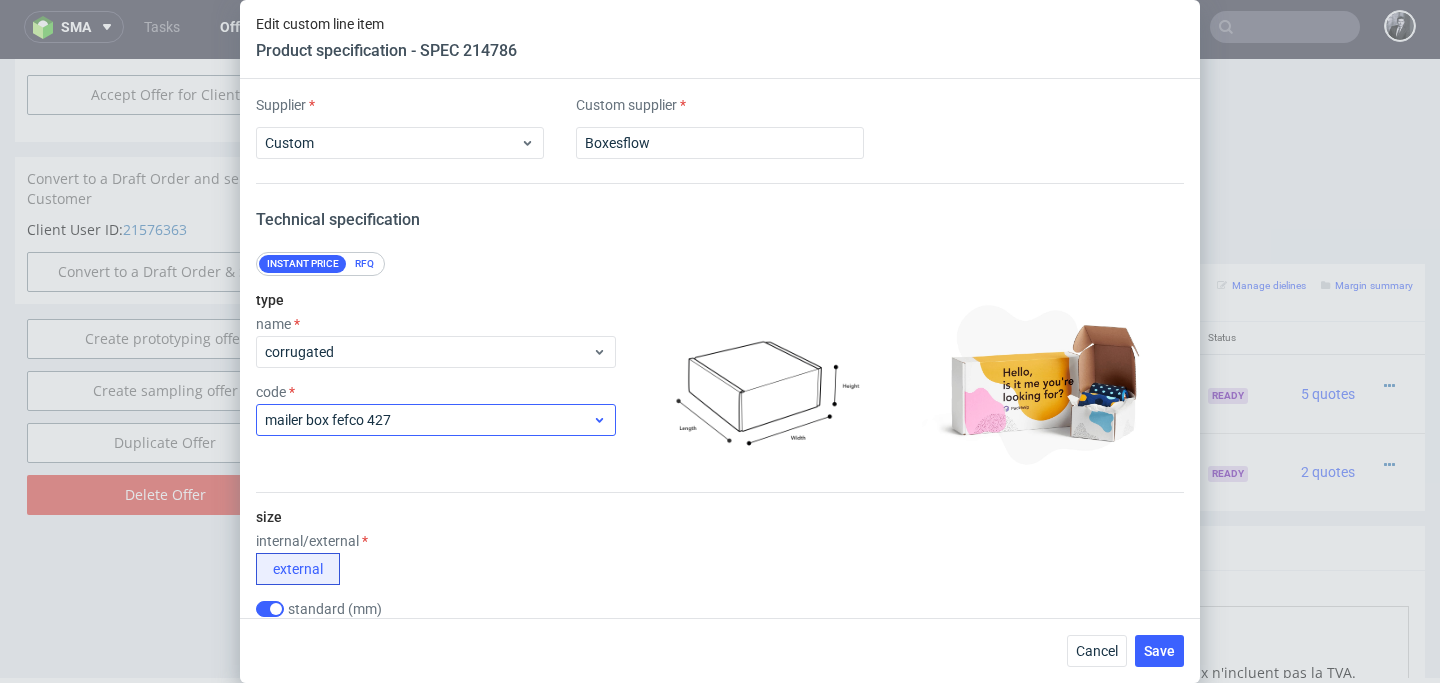 scroll, scrollTop: 2155, scrollLeft: 0, axis: vertical 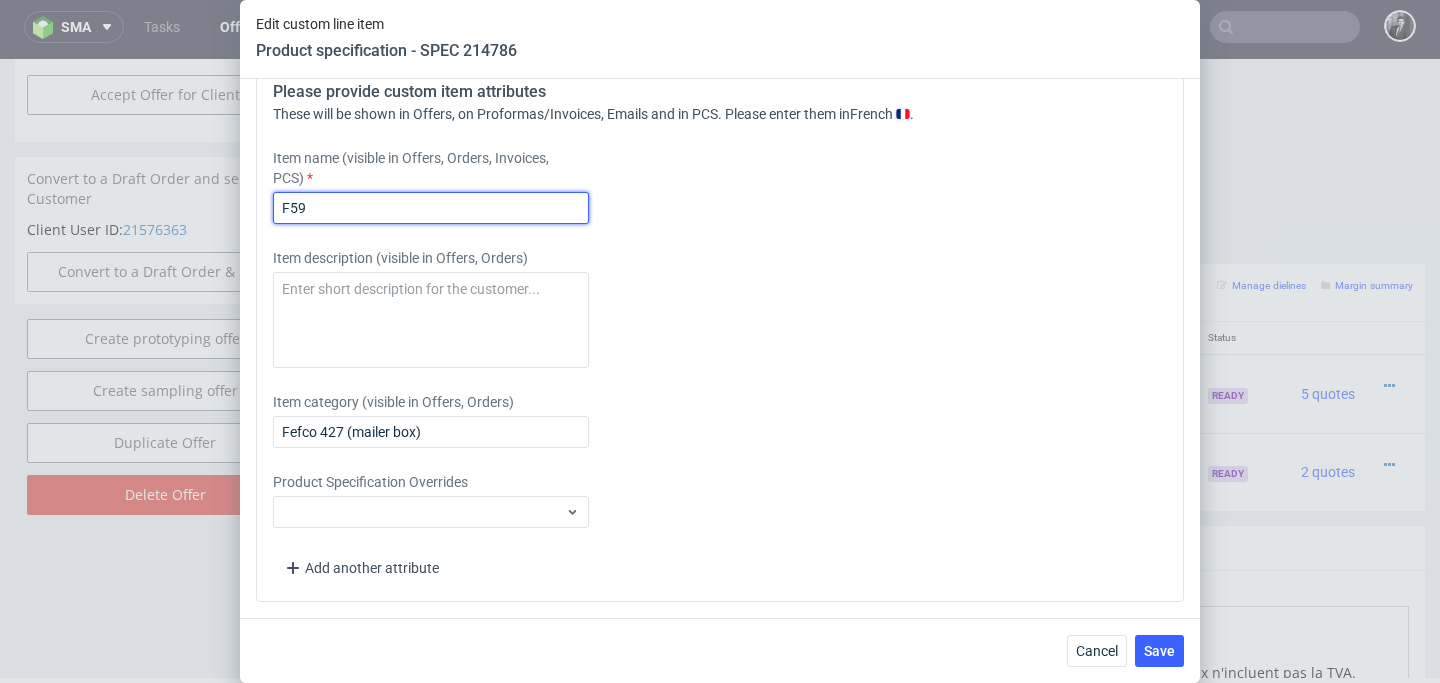 click on "F59" at bounding box center (431, 208) 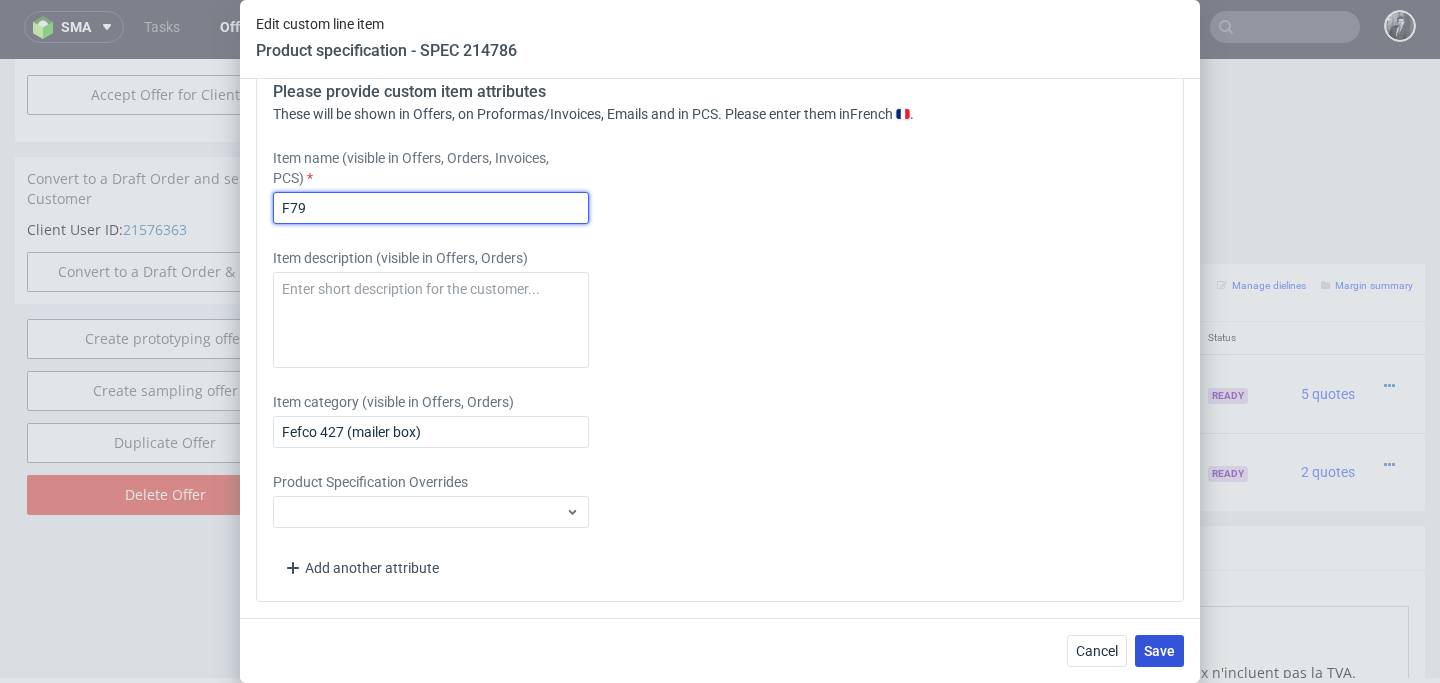 type on "F79" 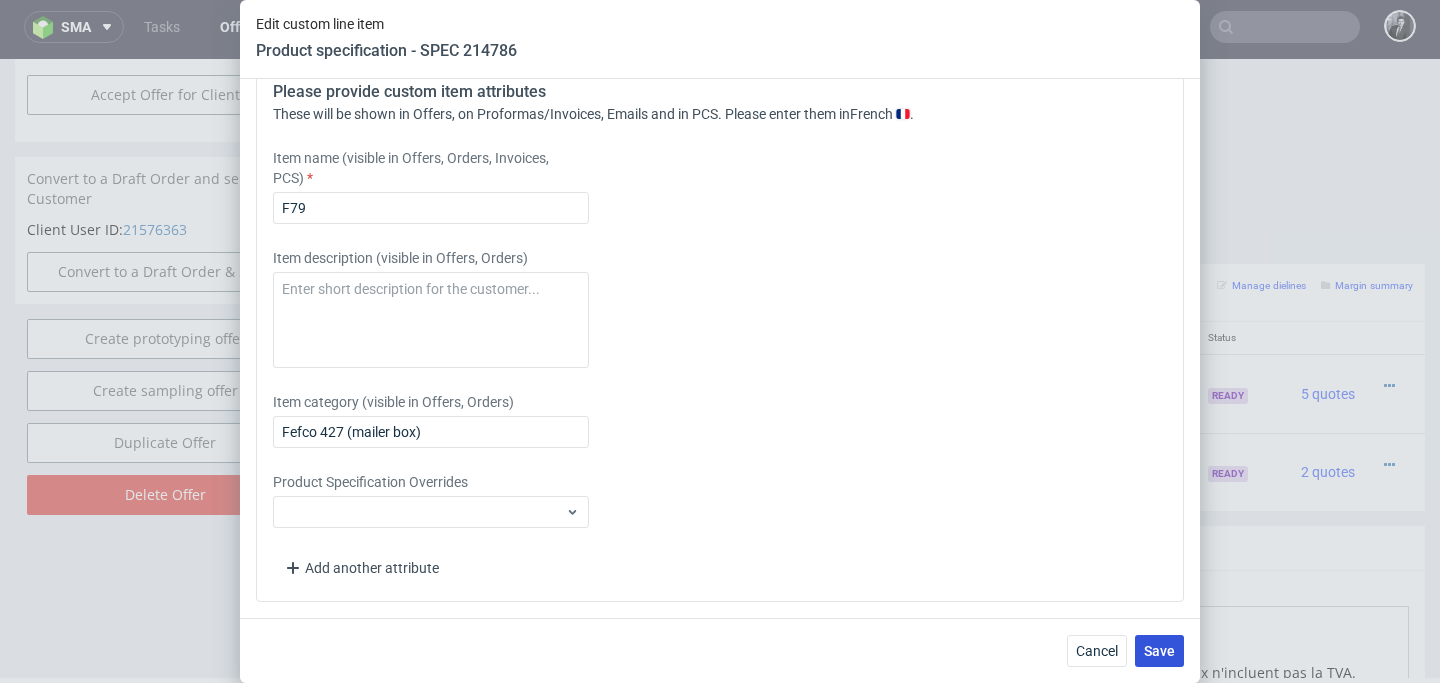 click on "Save" at bounding box center [1159, 651] 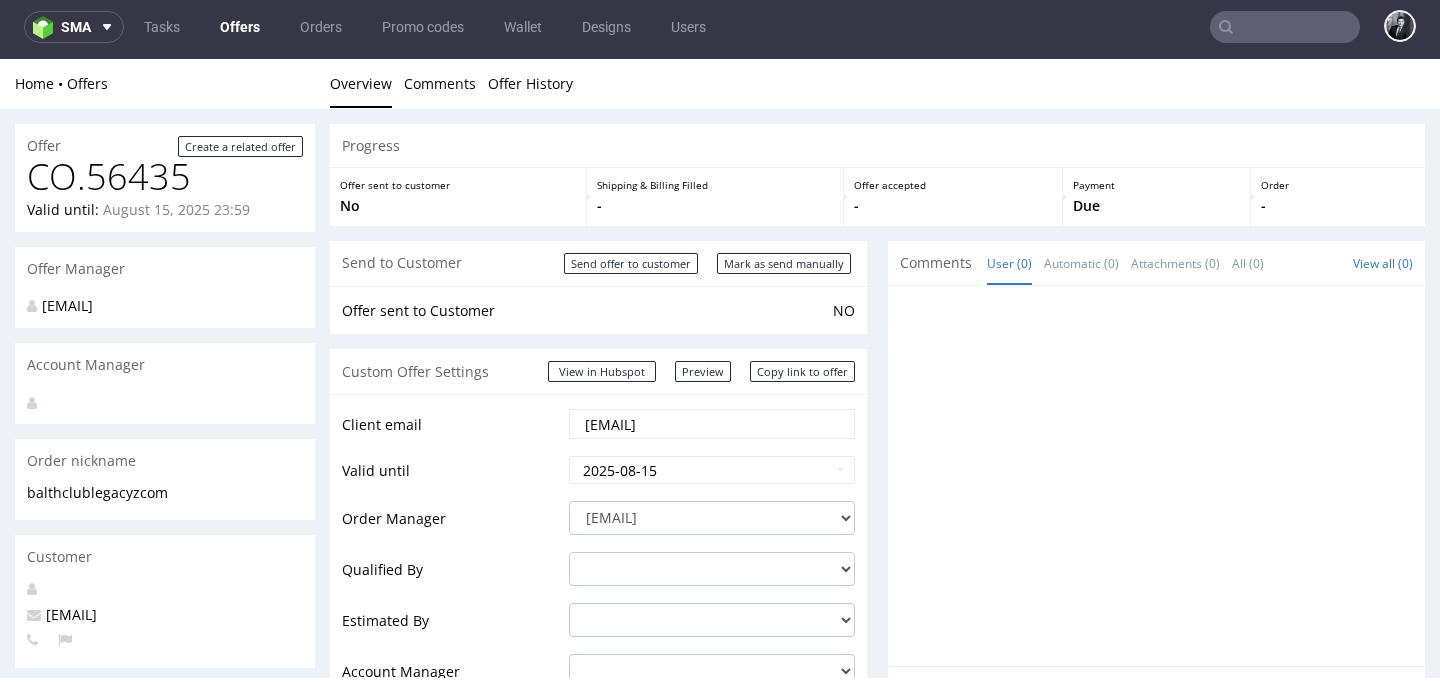 scroll, scrollTop: 0, scrollLeft: 0, axis: both 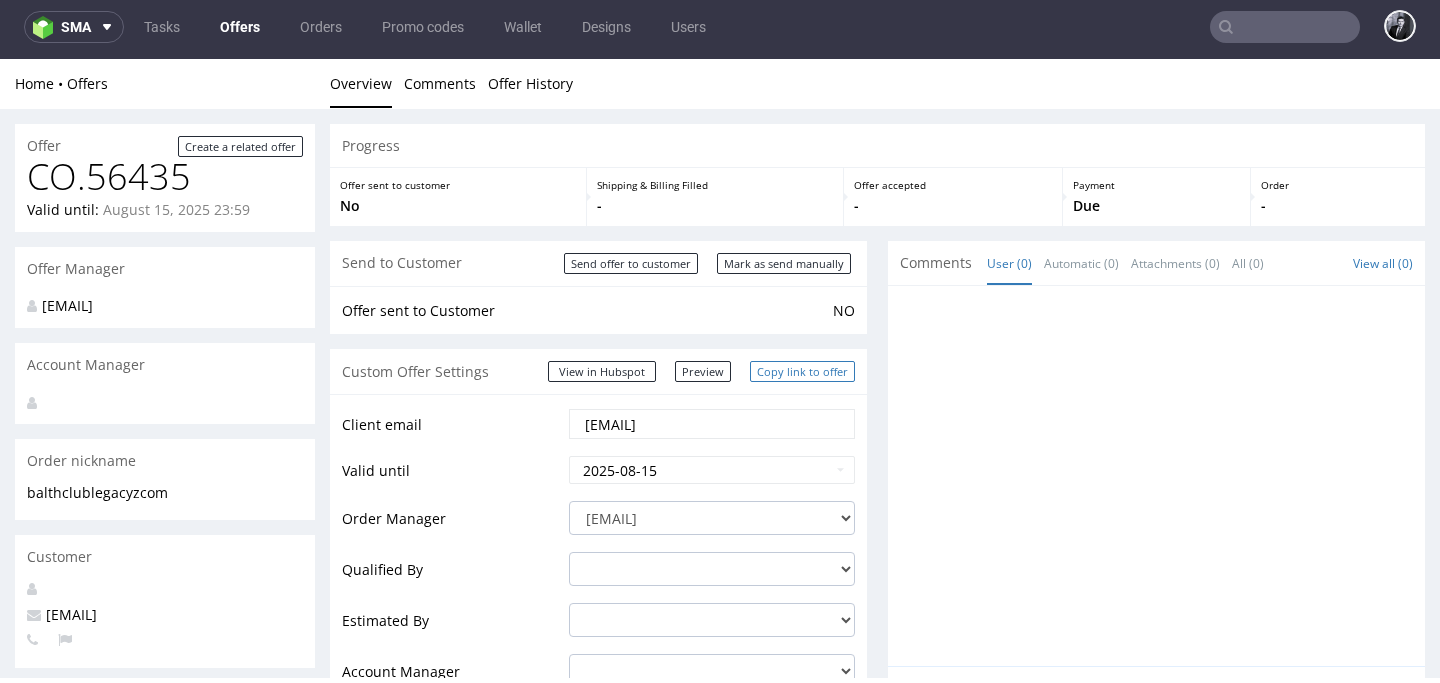 click on "Copy link to offer" at bounding box center [802, 371] 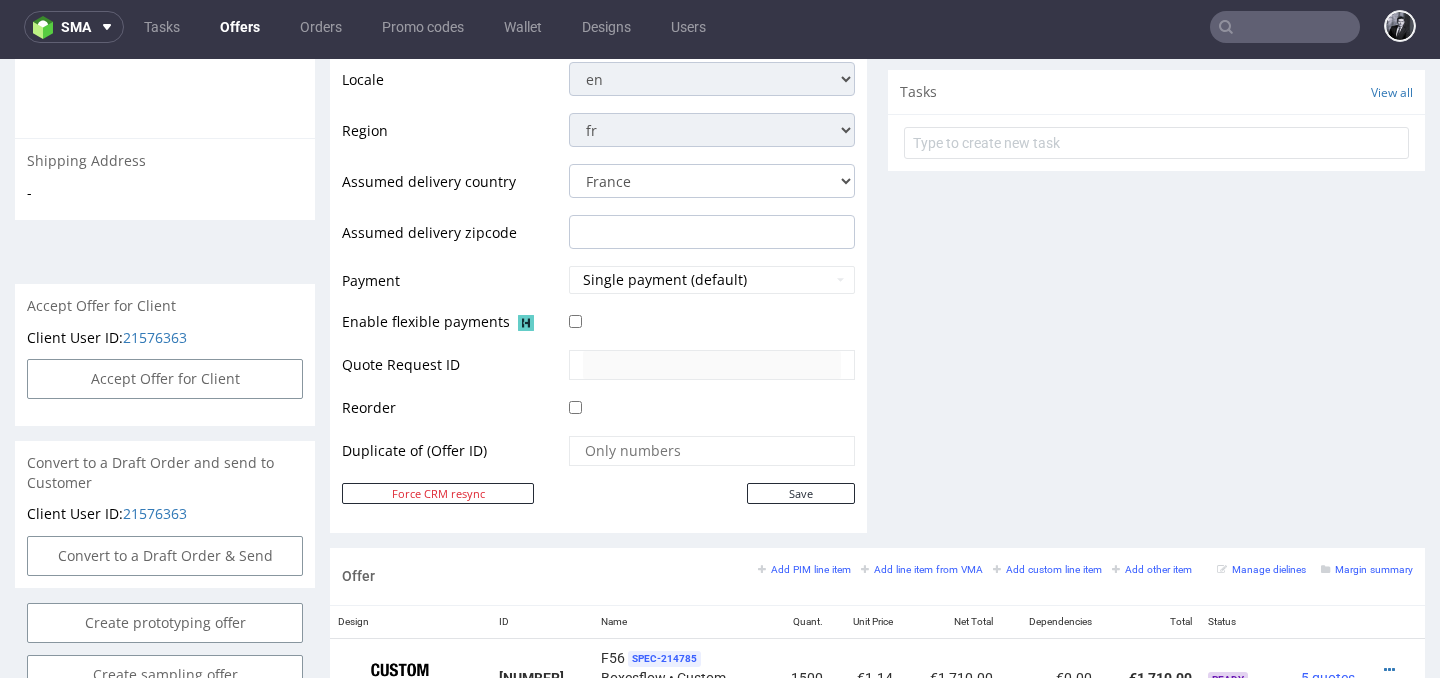 scroll, scrollTop: 0, scrollLeft: 0, axis: both 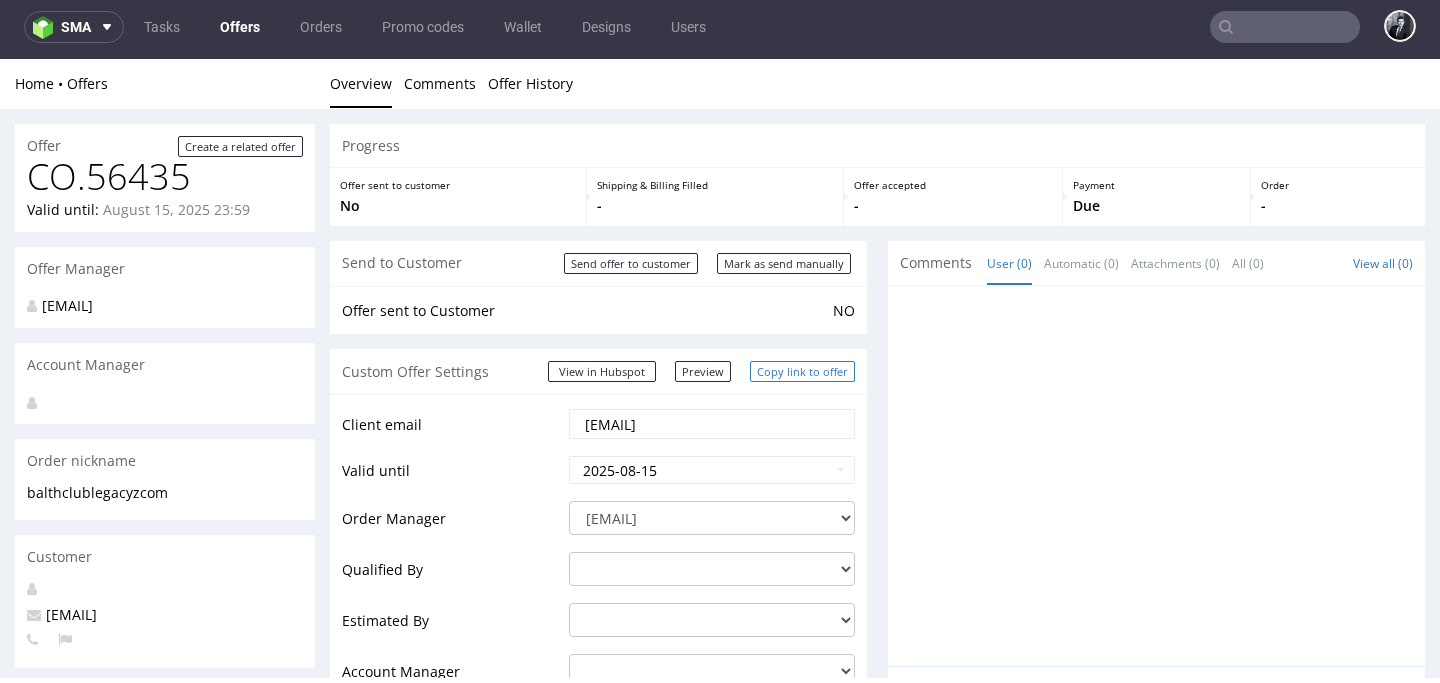 click on "Copy link to offer" at bounding box center [802, 371] 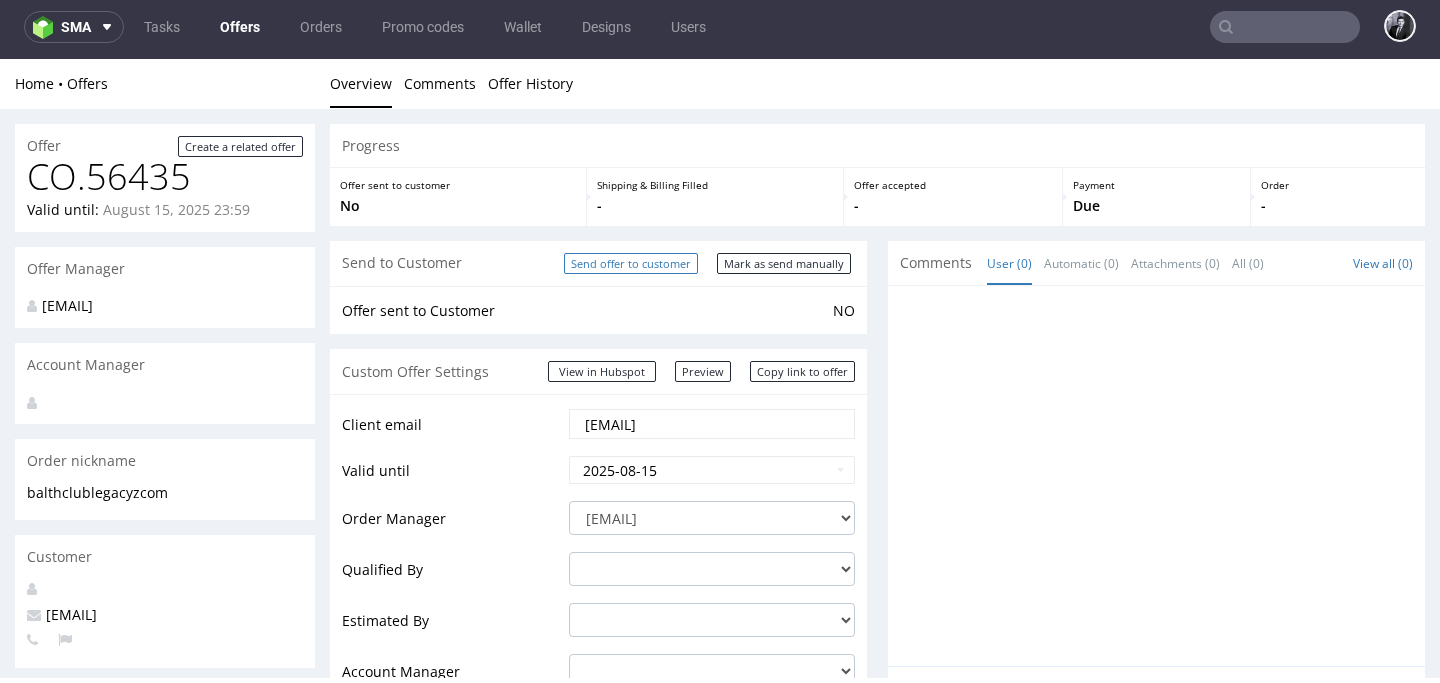 click on "Send offer to customer" at bounding box center [631, 263] 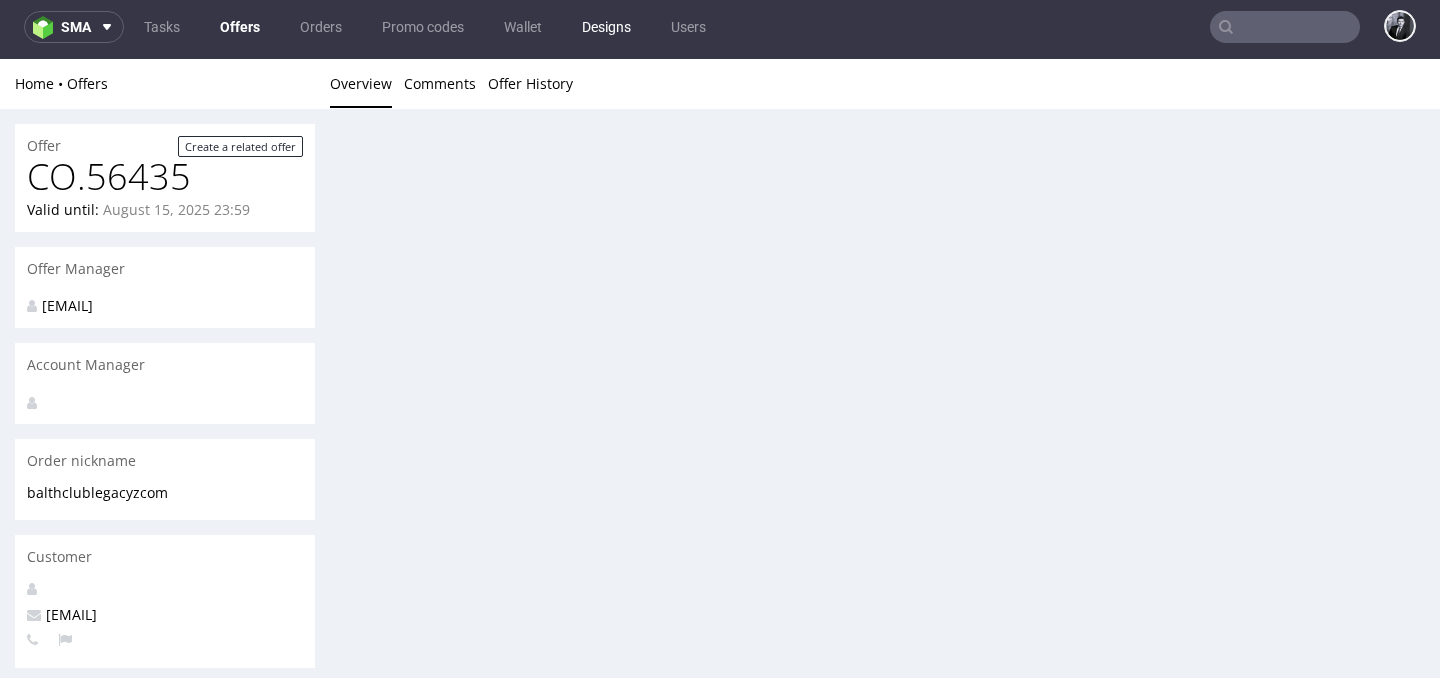 scroll, scrollTop: 0, scrollLeft: 0, axis: both 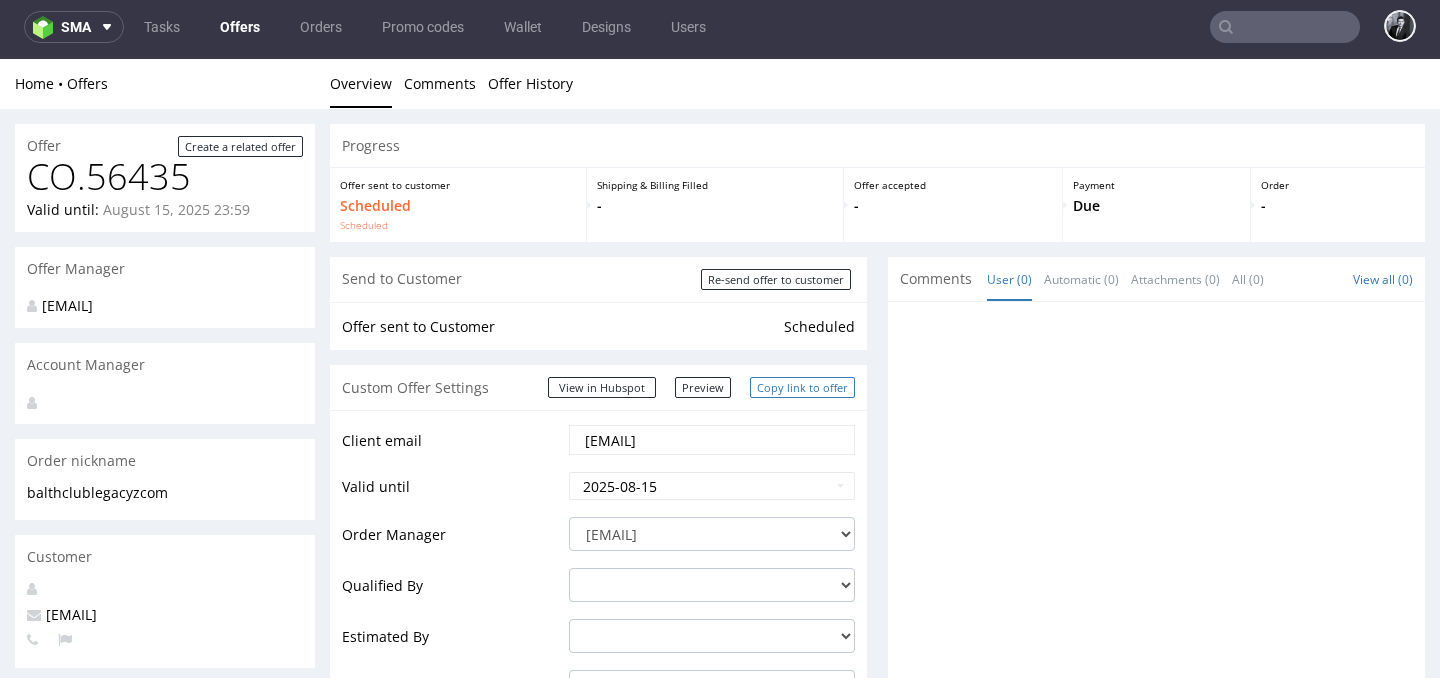 click on "Copy link to offer" at bounding box center (802, 387) 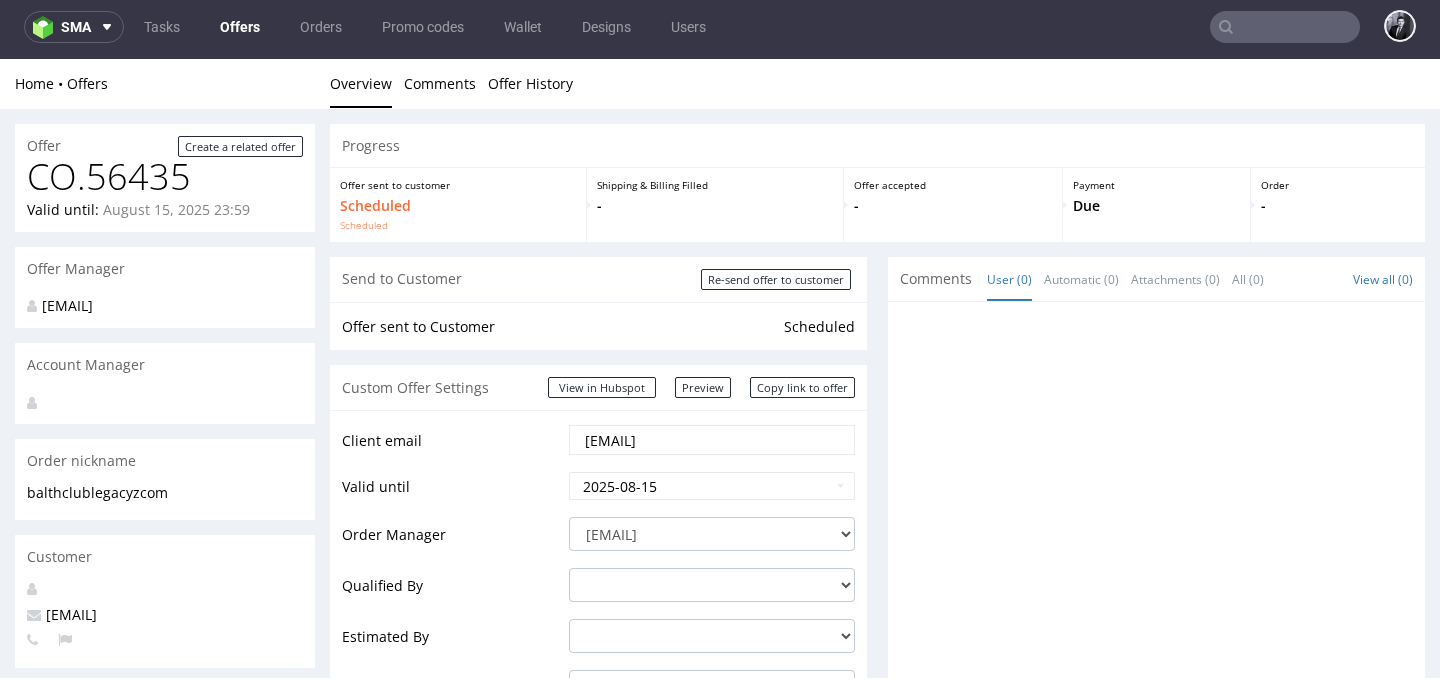 click on "Offers" at bounding box center (240, 27) 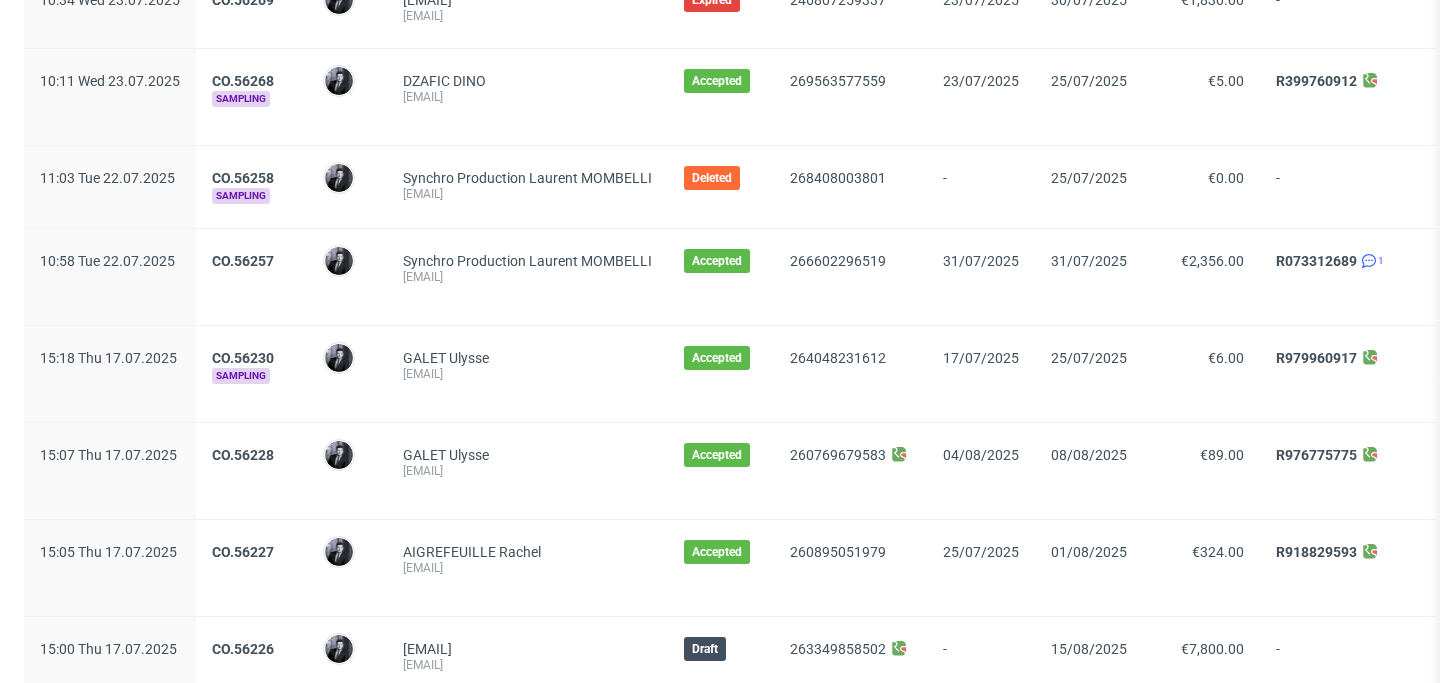 scroll, scrollTop: 0, scrollLeft: 0, axis: both 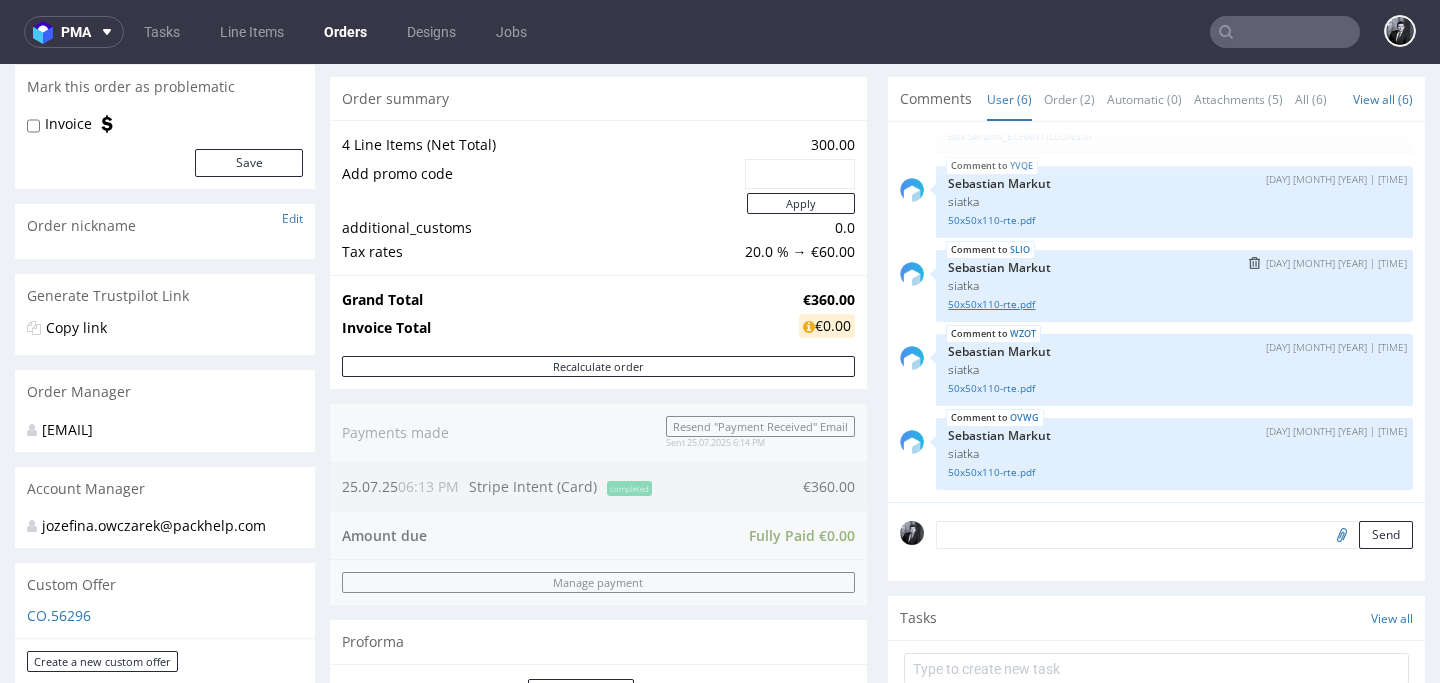 click on "50x50x110-rte.pdf" at bounding box center [1174, 304] 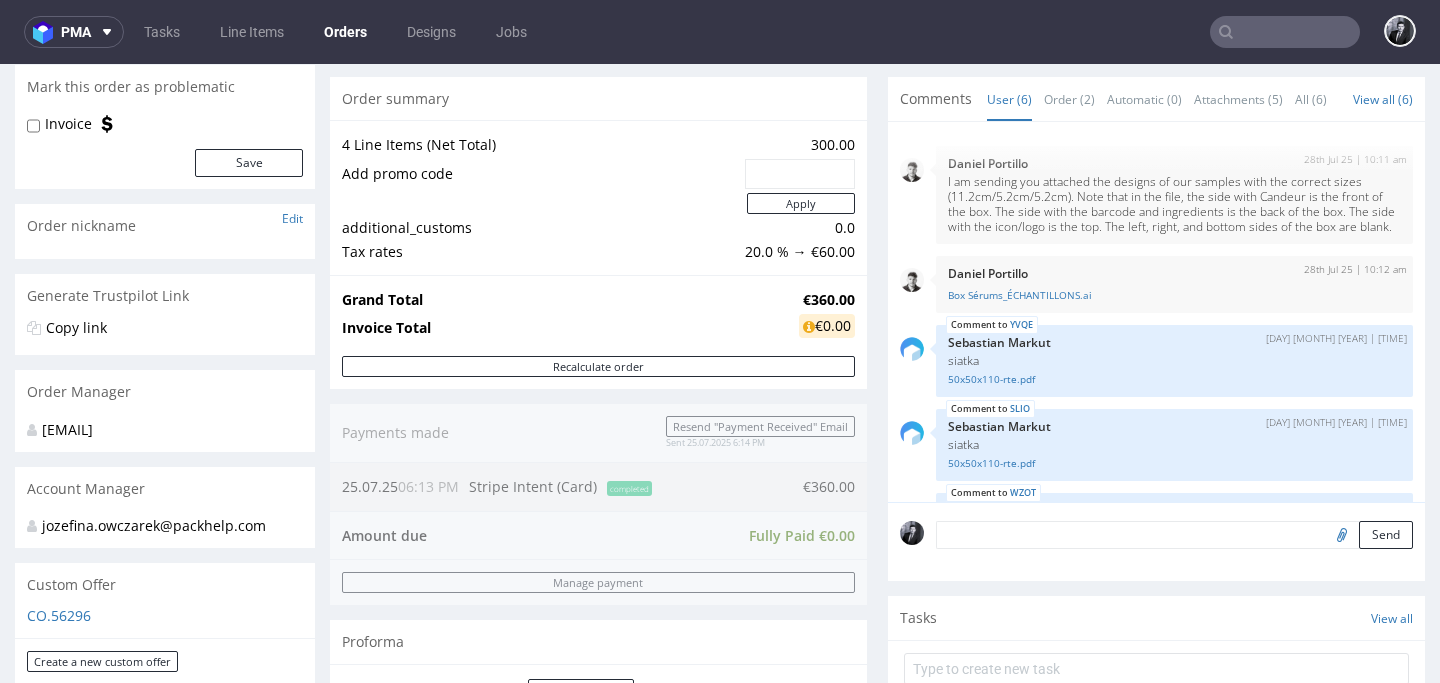 scroll, scrollTop: 174, scrollLeft: 0, axis: vertical 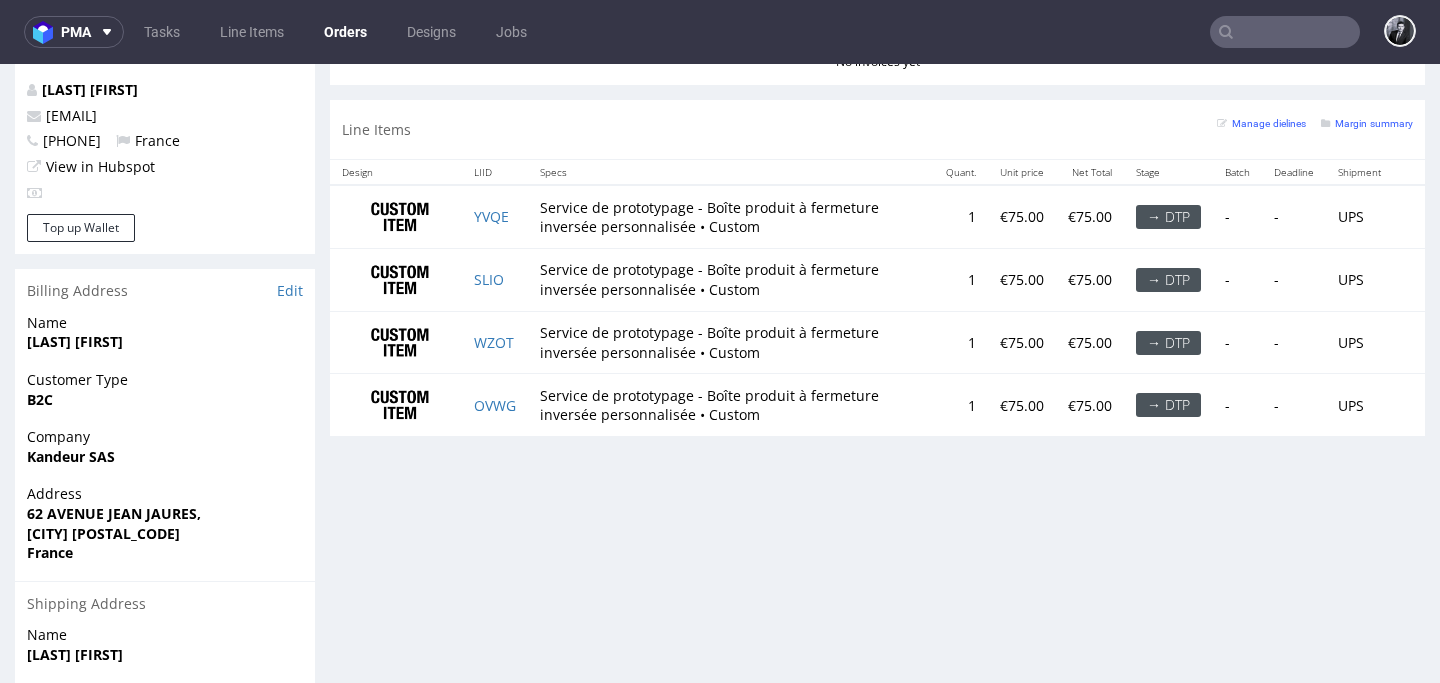 click on "→ DTP" at bounding box center (1168, 217) 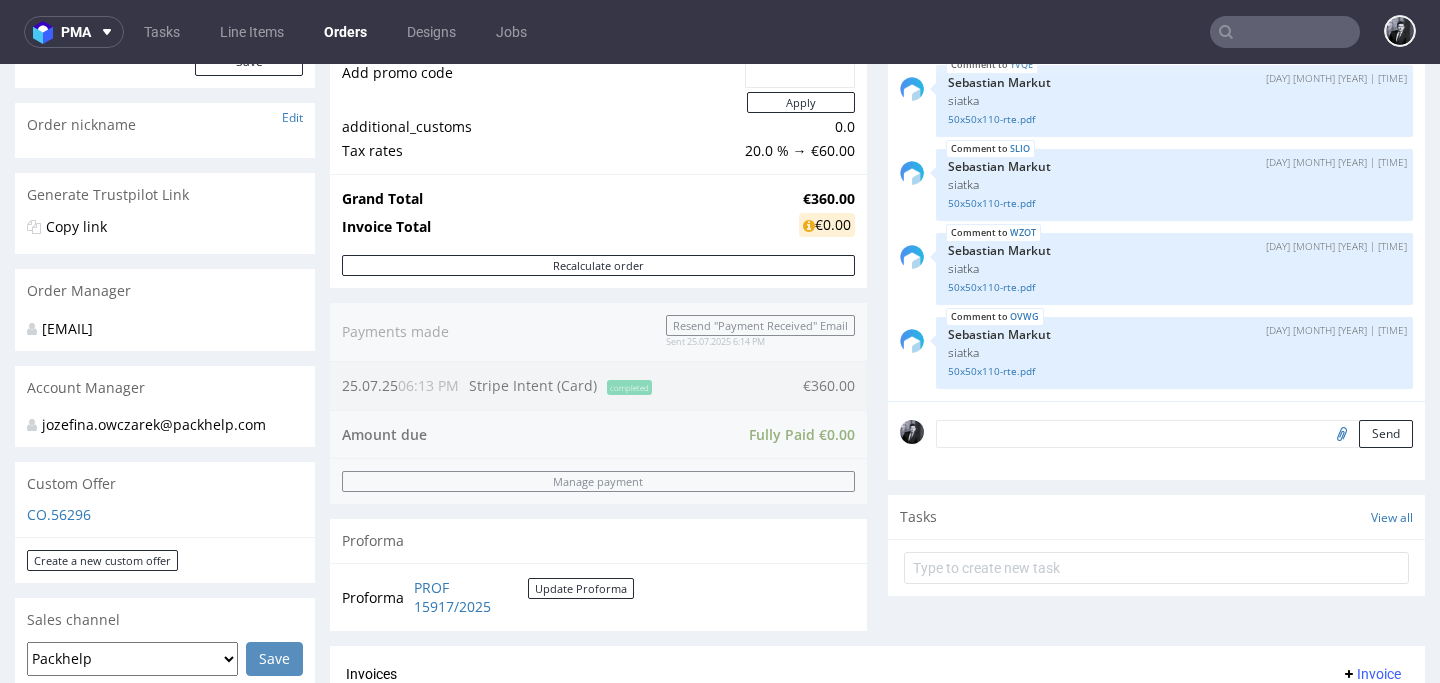 scroll, scrollTop: 0, scrollLeft: 0, axis: both 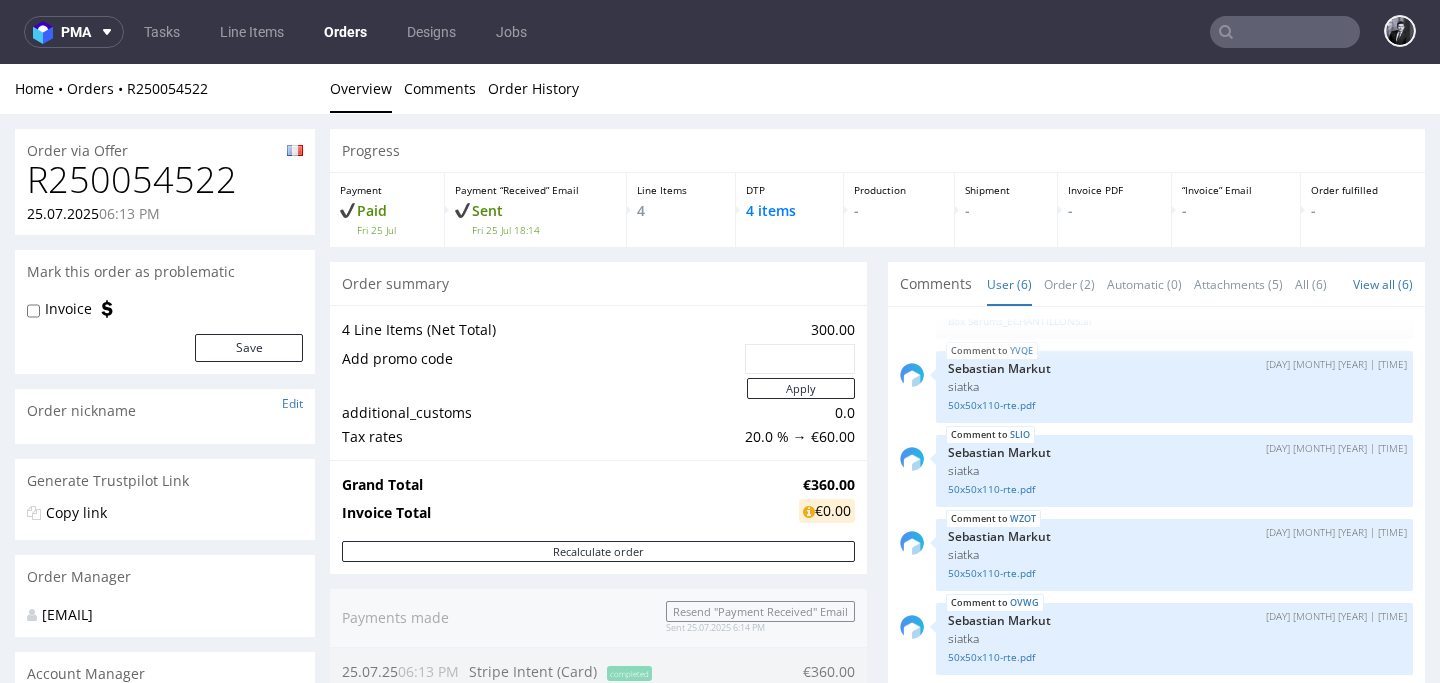 click on "4 items" at bounding box center (790, 211) 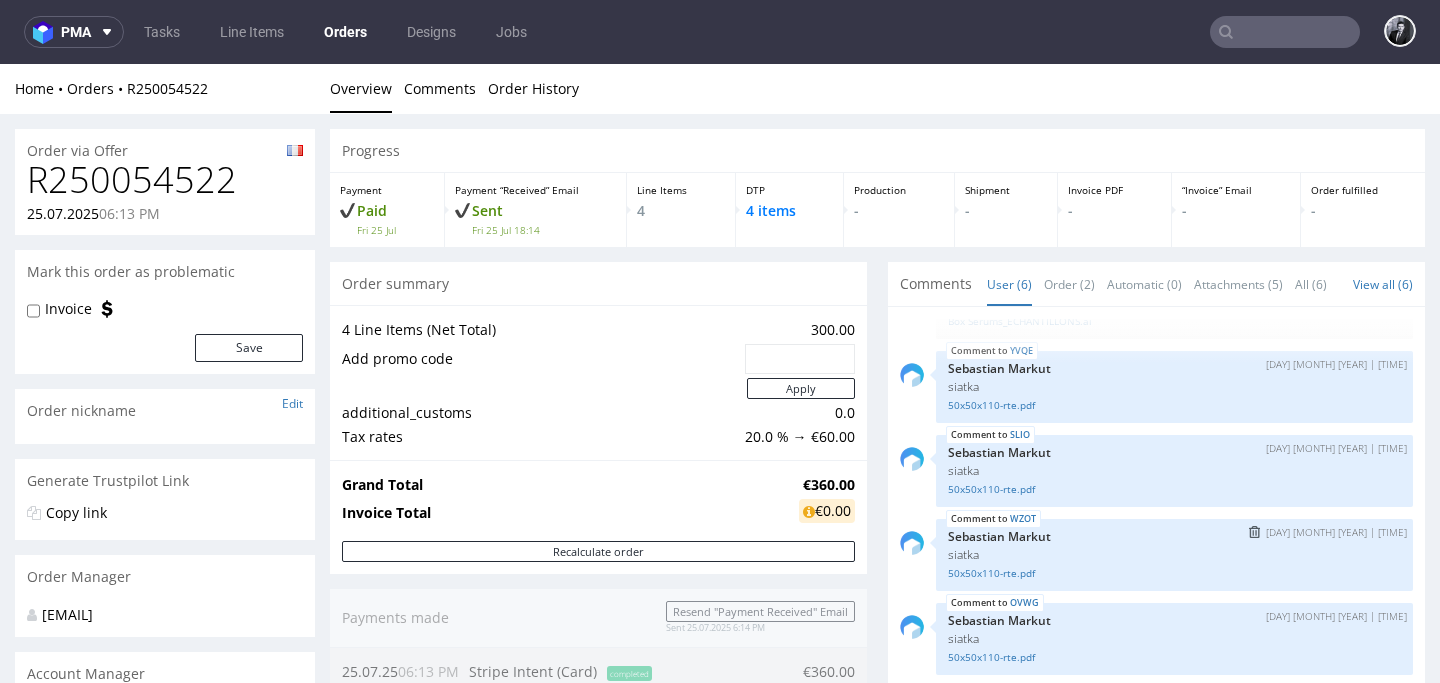 scroll, scrollTop: 0, scrollLeft: 0, axis: both 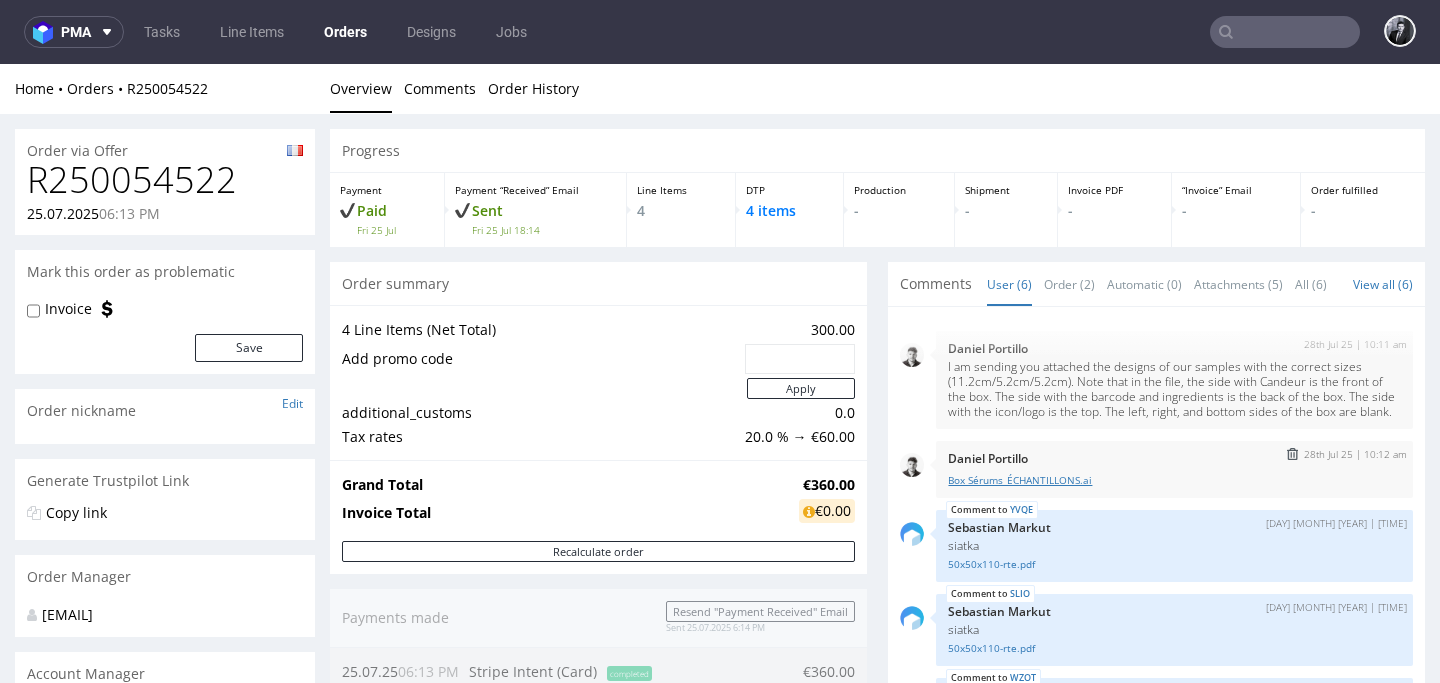 click on "Box Sérums_ÉCHANTILLONS.ai" at bounding box center [1174, 480] 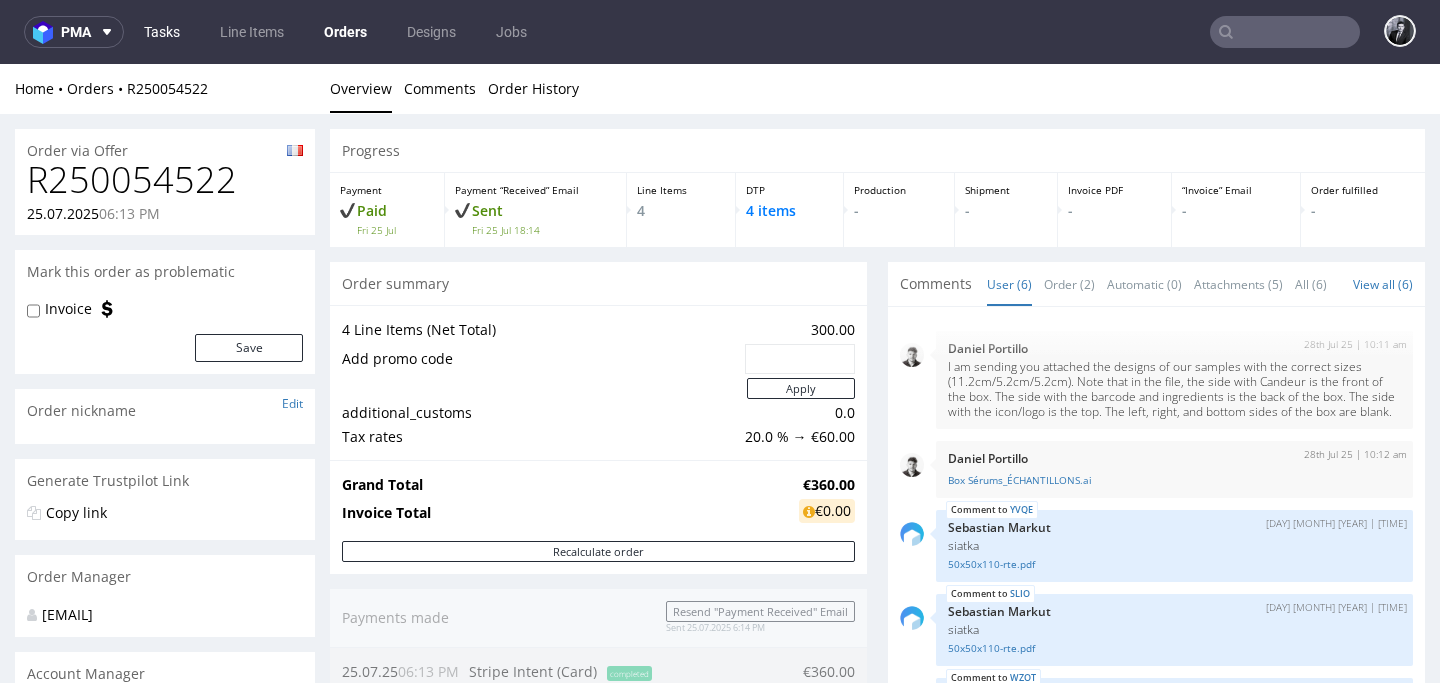 scroll, scrollTop: 1168, scrollLeft: 0, axis: vertical 